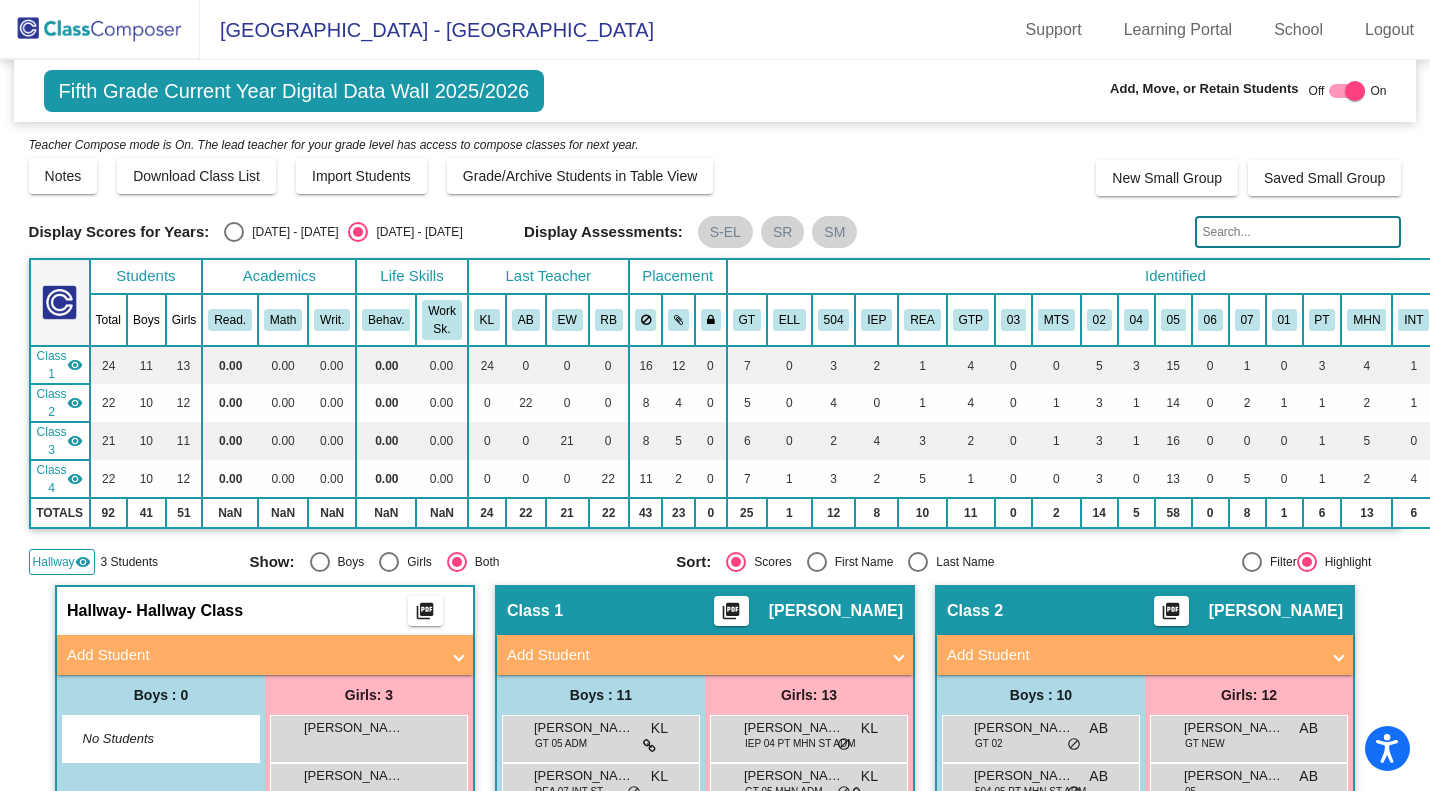 scroll, scrollTop: 0, scrollLeft: 0, axis: both 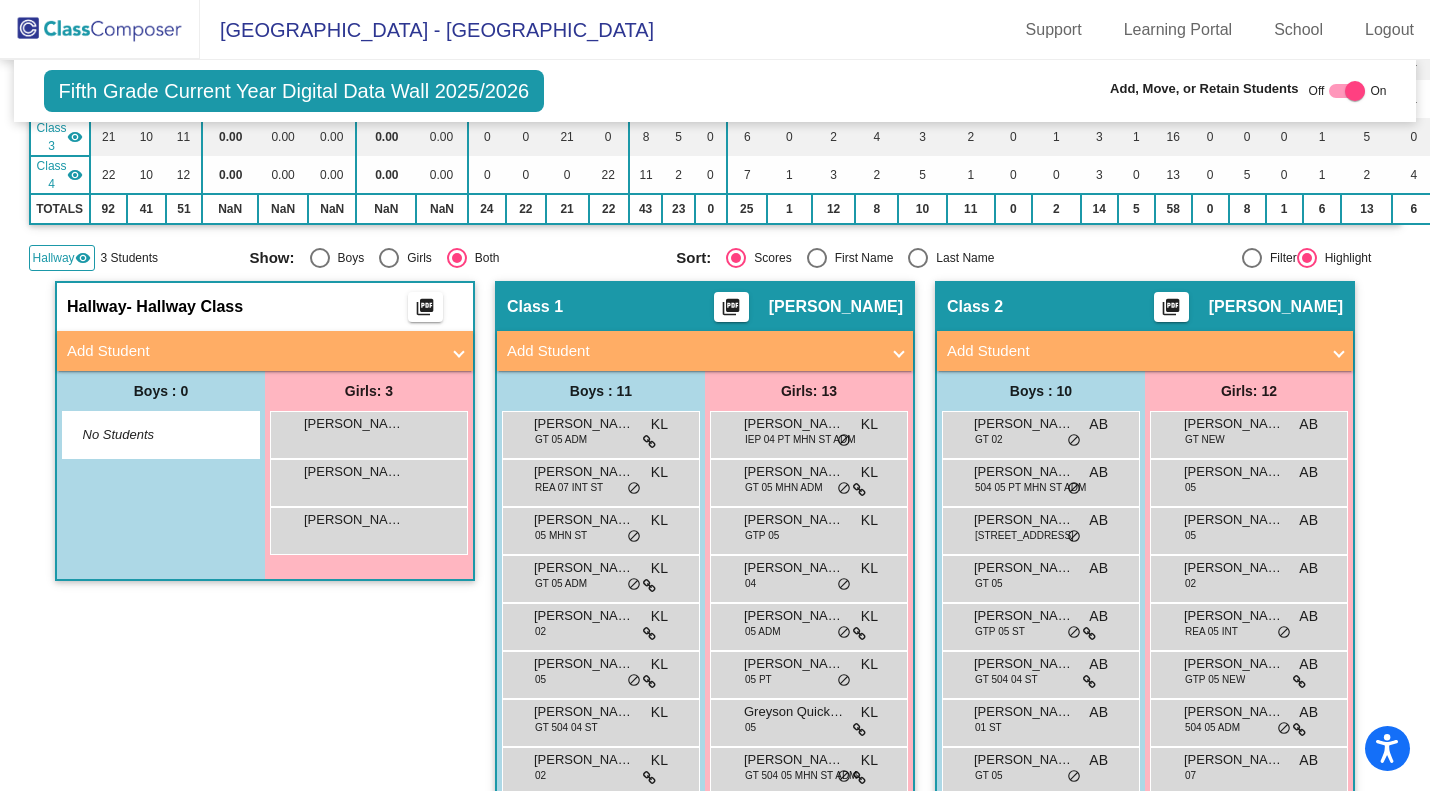 click 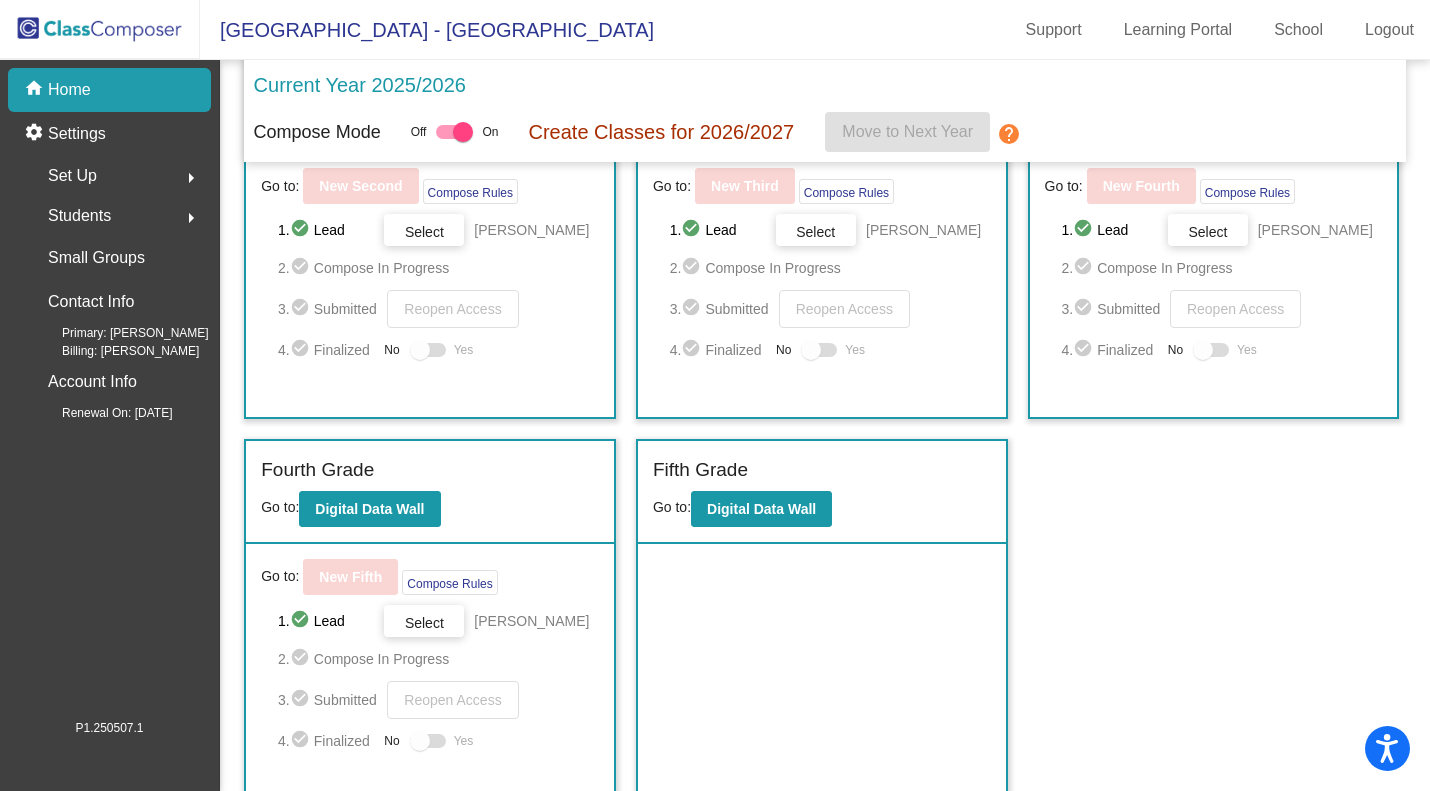scroll, scrollTop: 535, scrollLeft: 0, axis: vertical 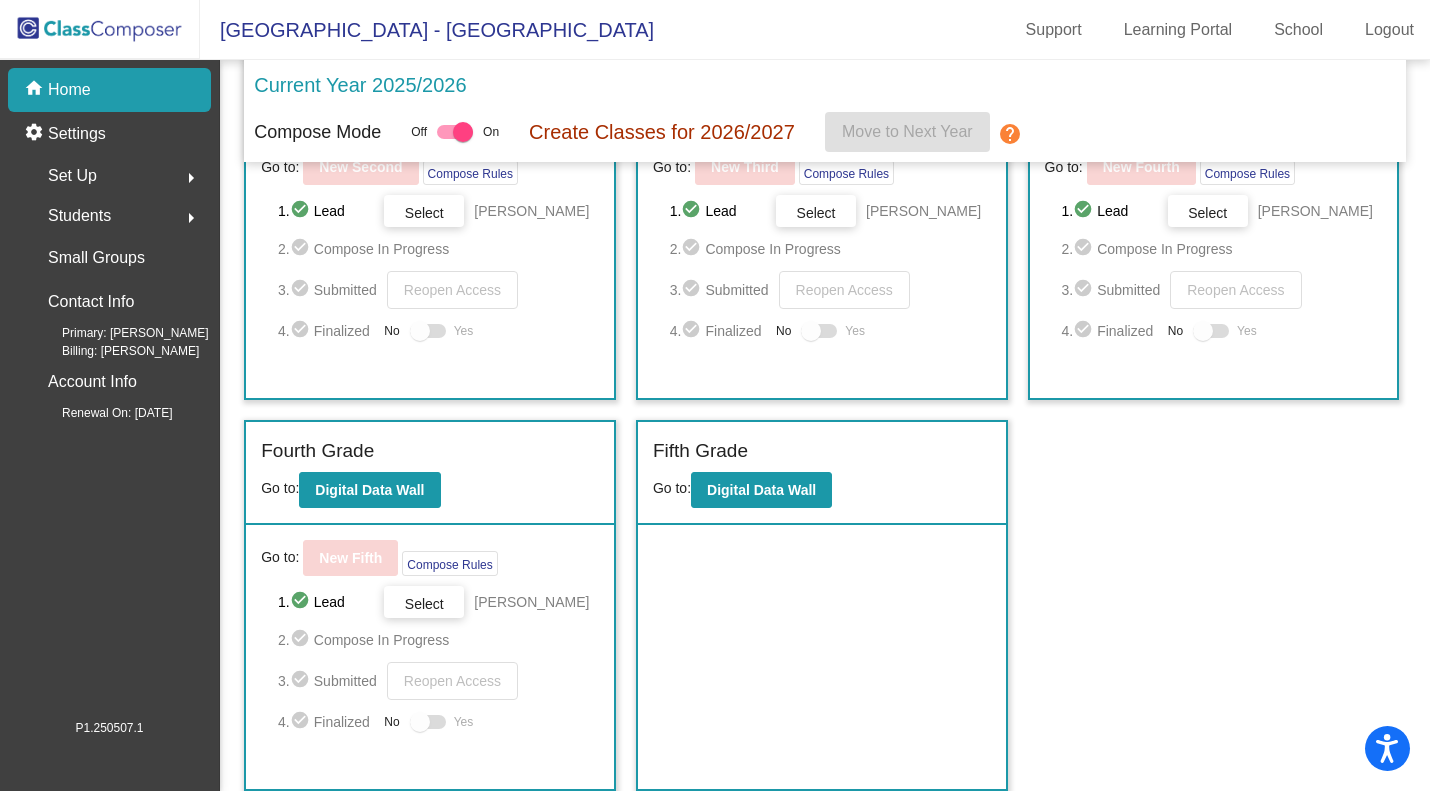 click on "Fifth Grade" 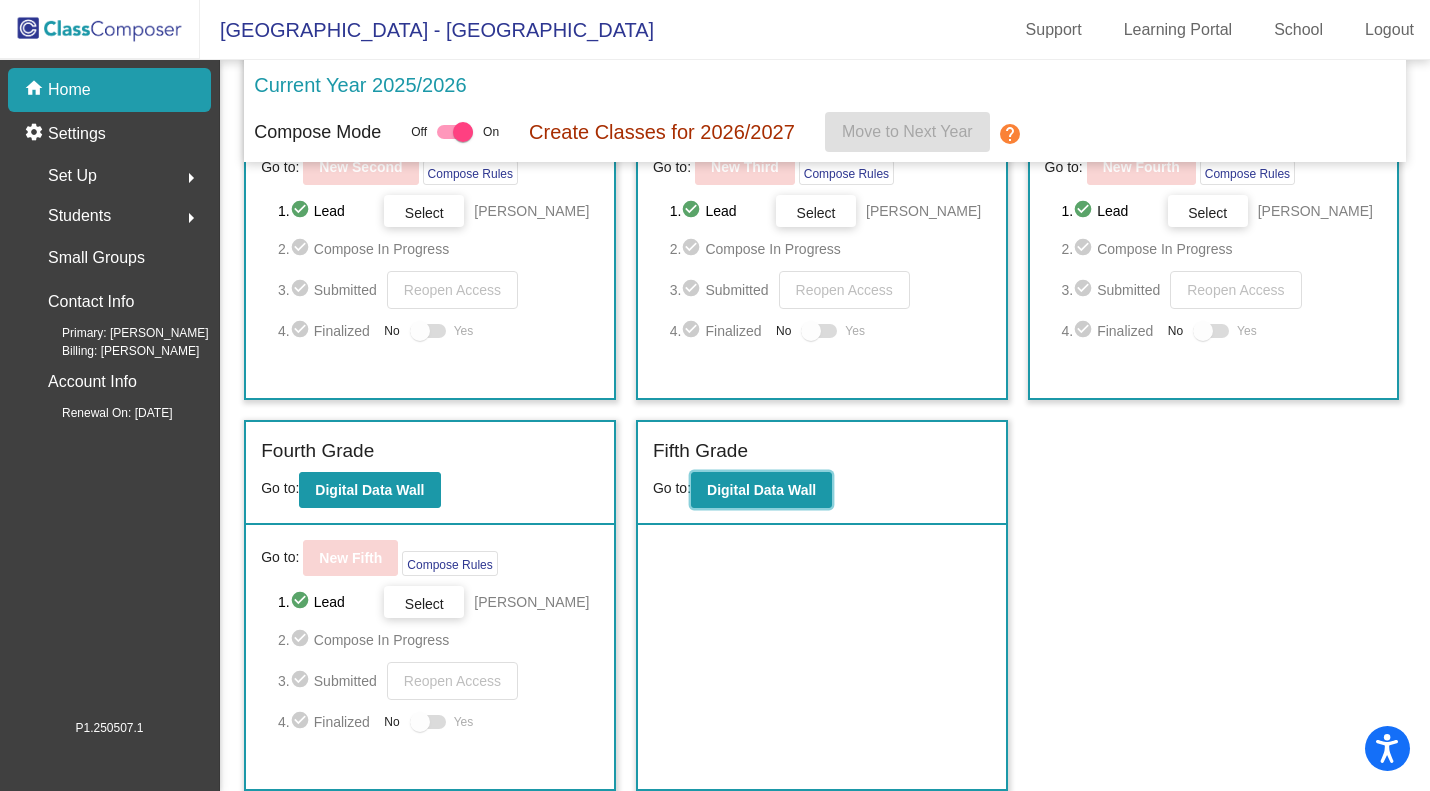 click on "Digital Data Wall" 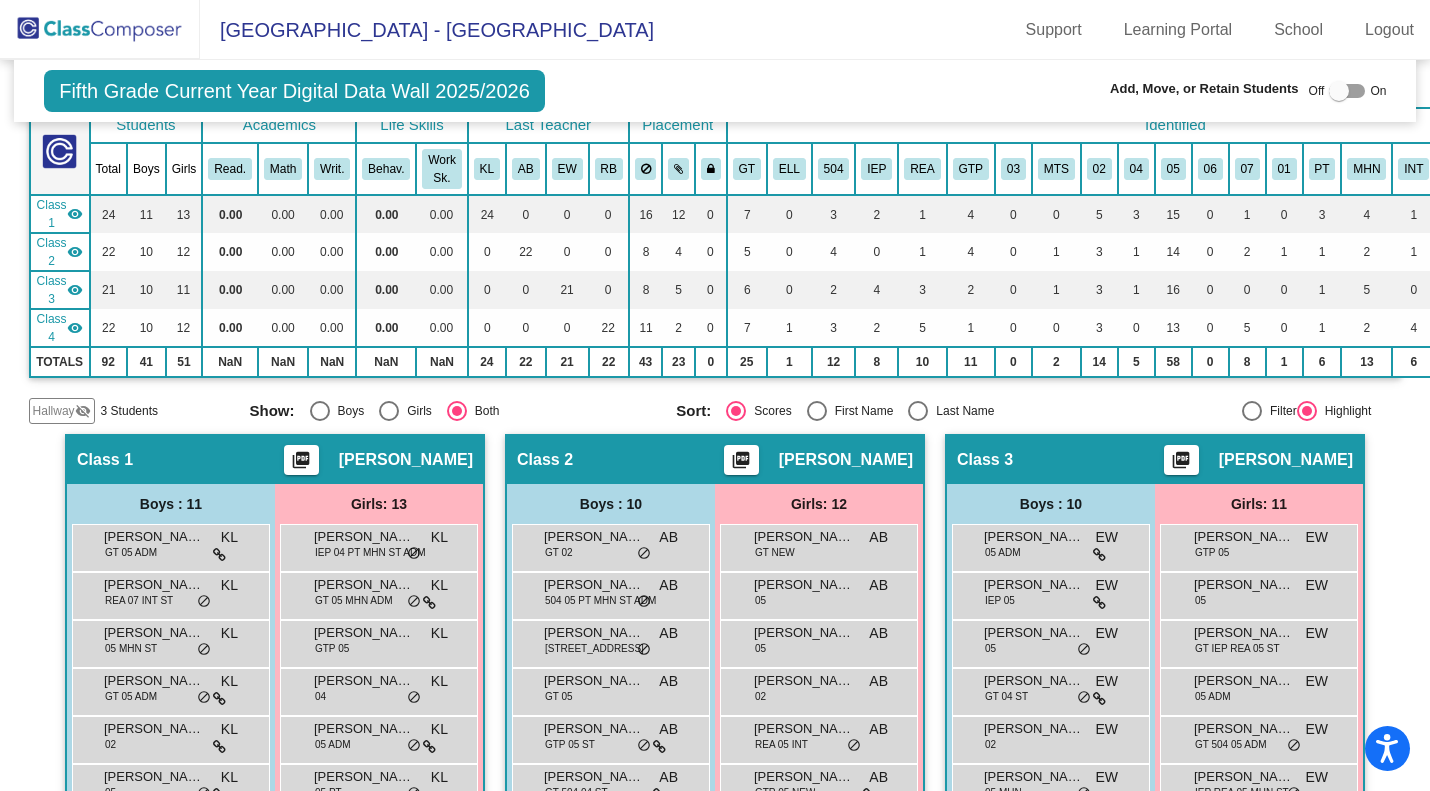 scroll, scrollTop: 0, scrollLeft: 0, axis: both 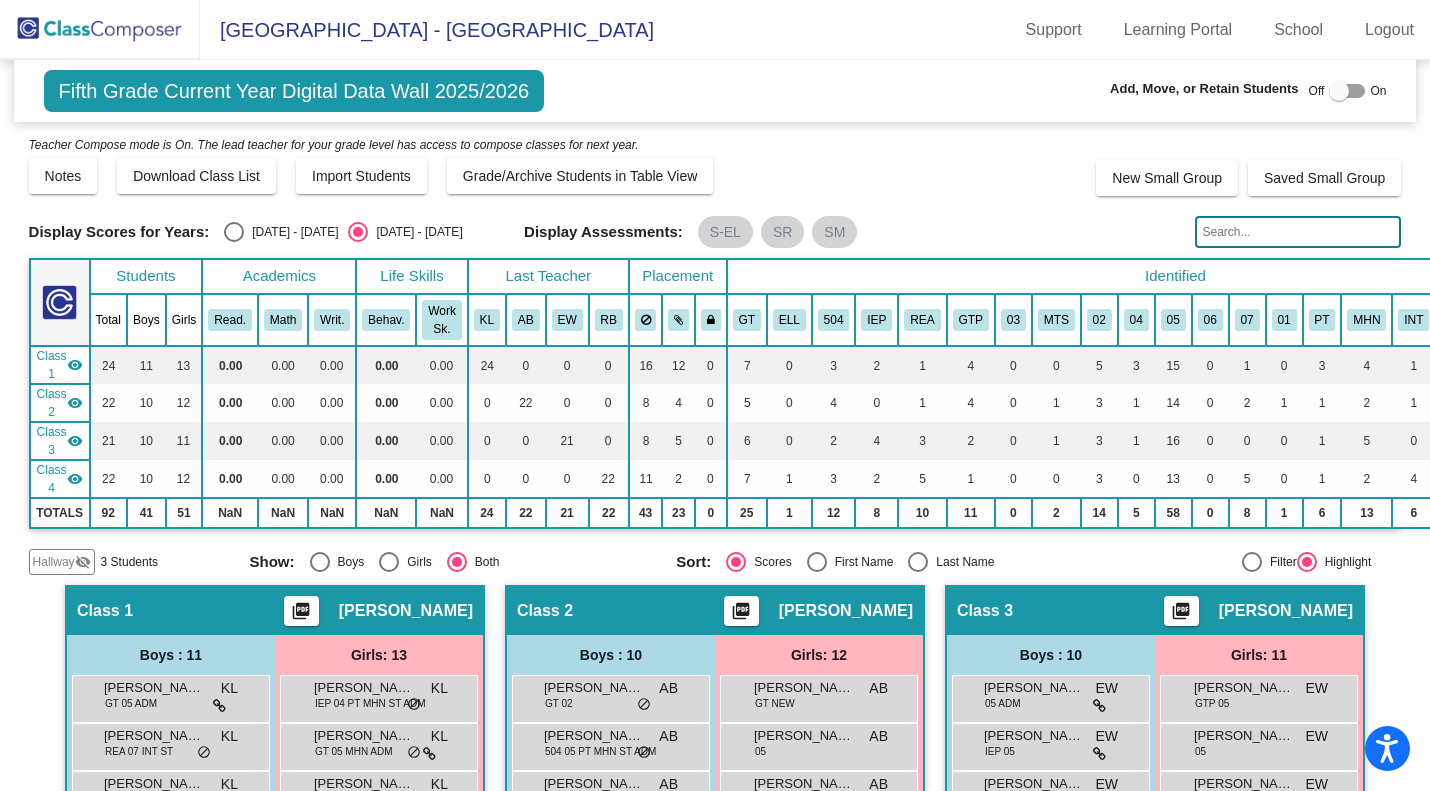 click 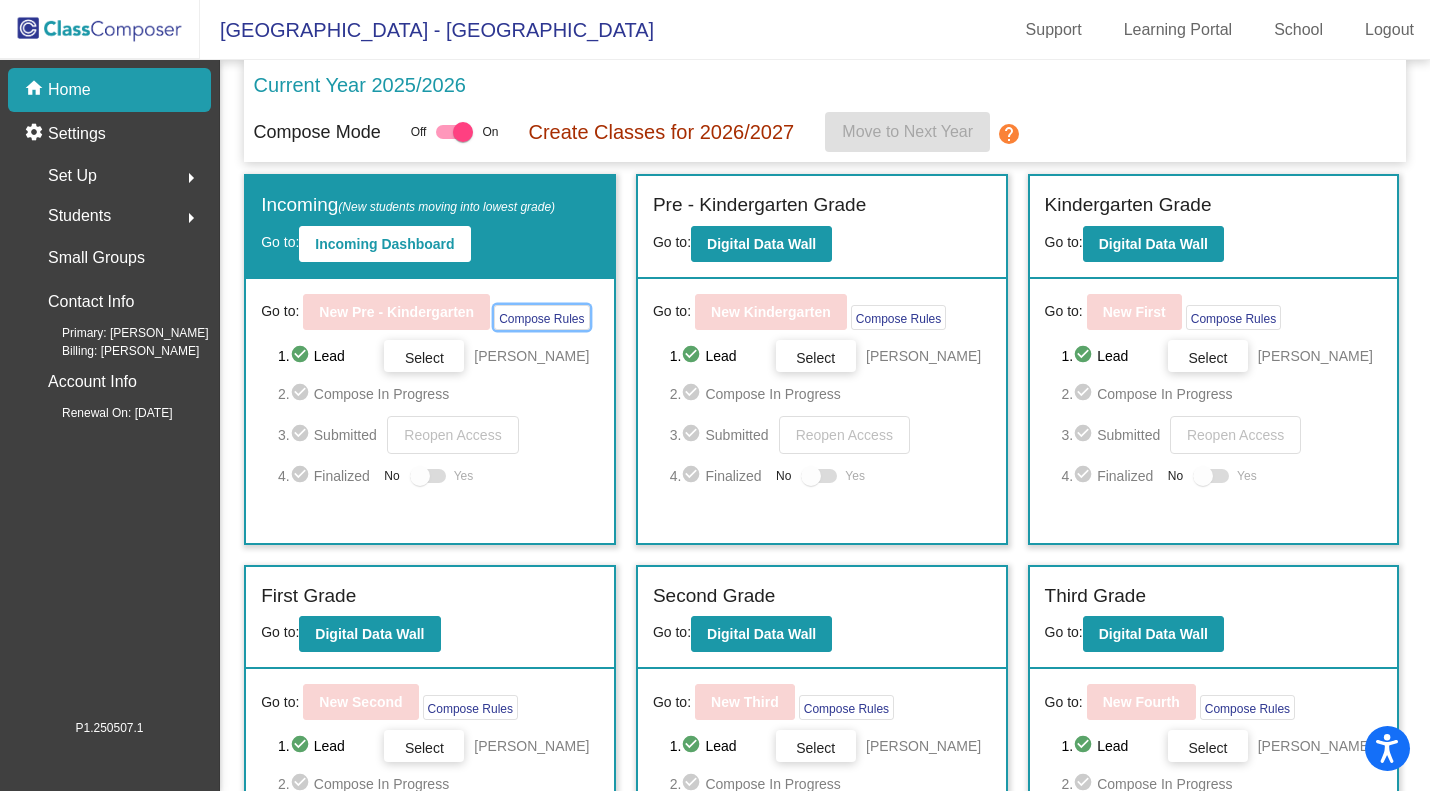 click on "Compose Rules" 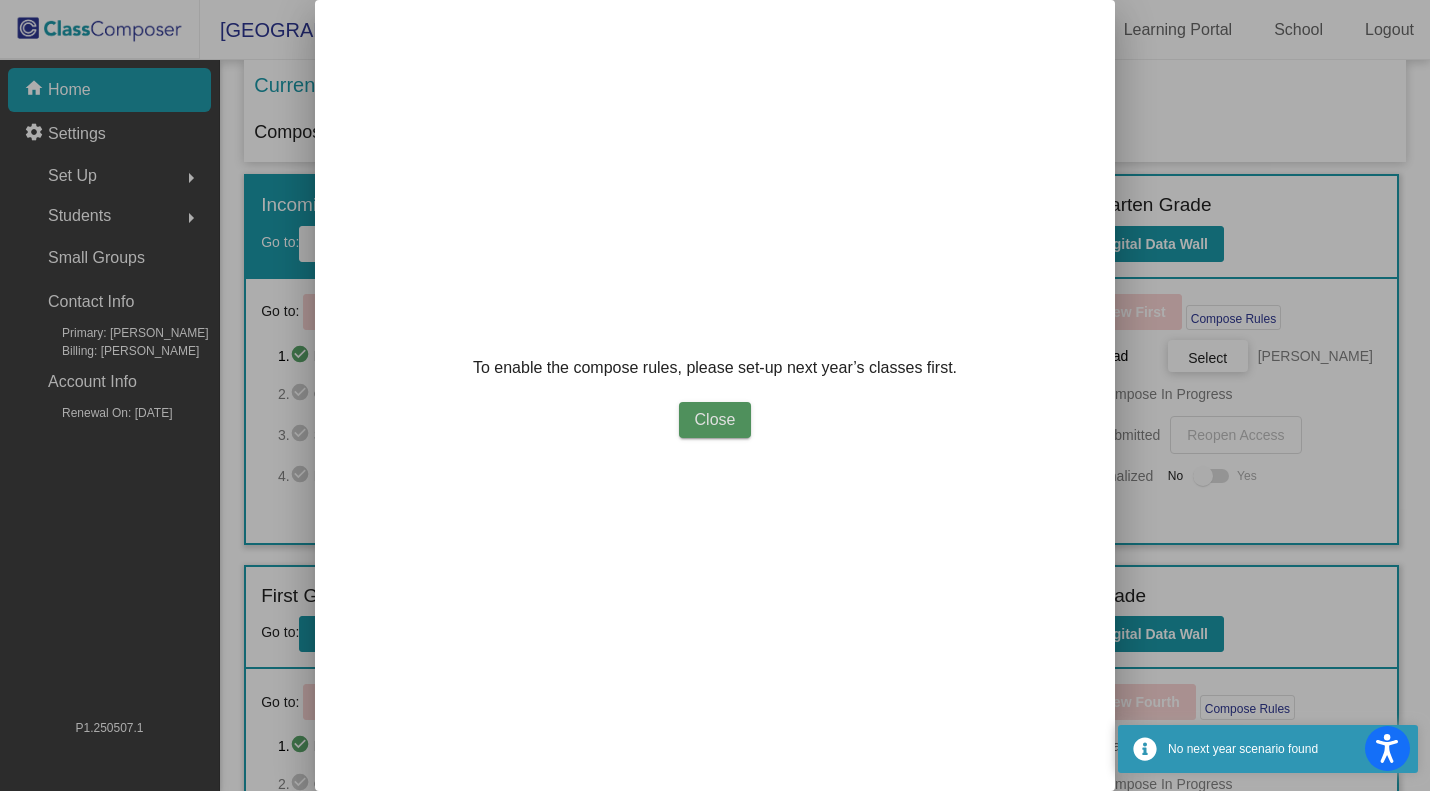 click at bounding box center (715, 395) 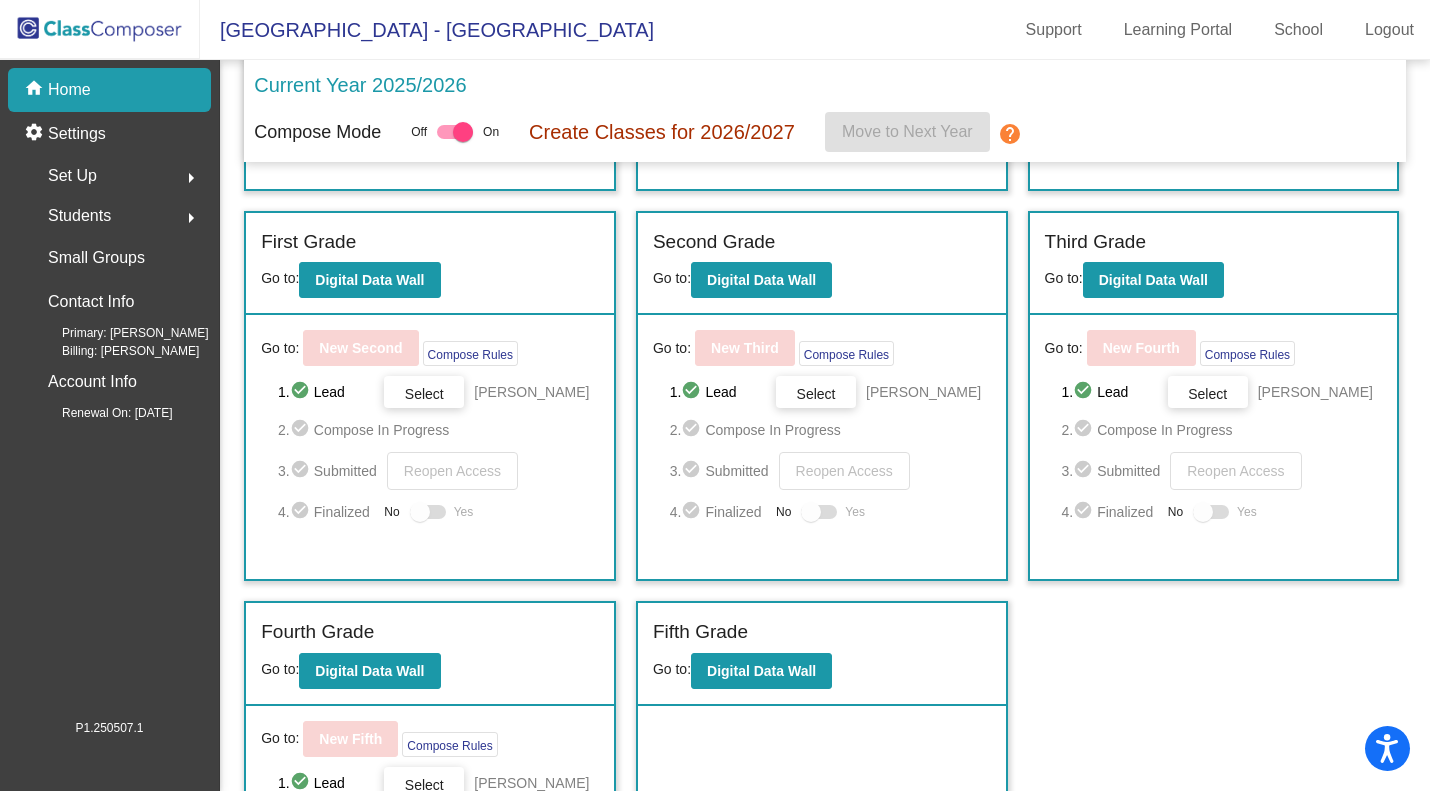 scroll, scrollTop: 355, scrollLeft: 0, axis: vertical 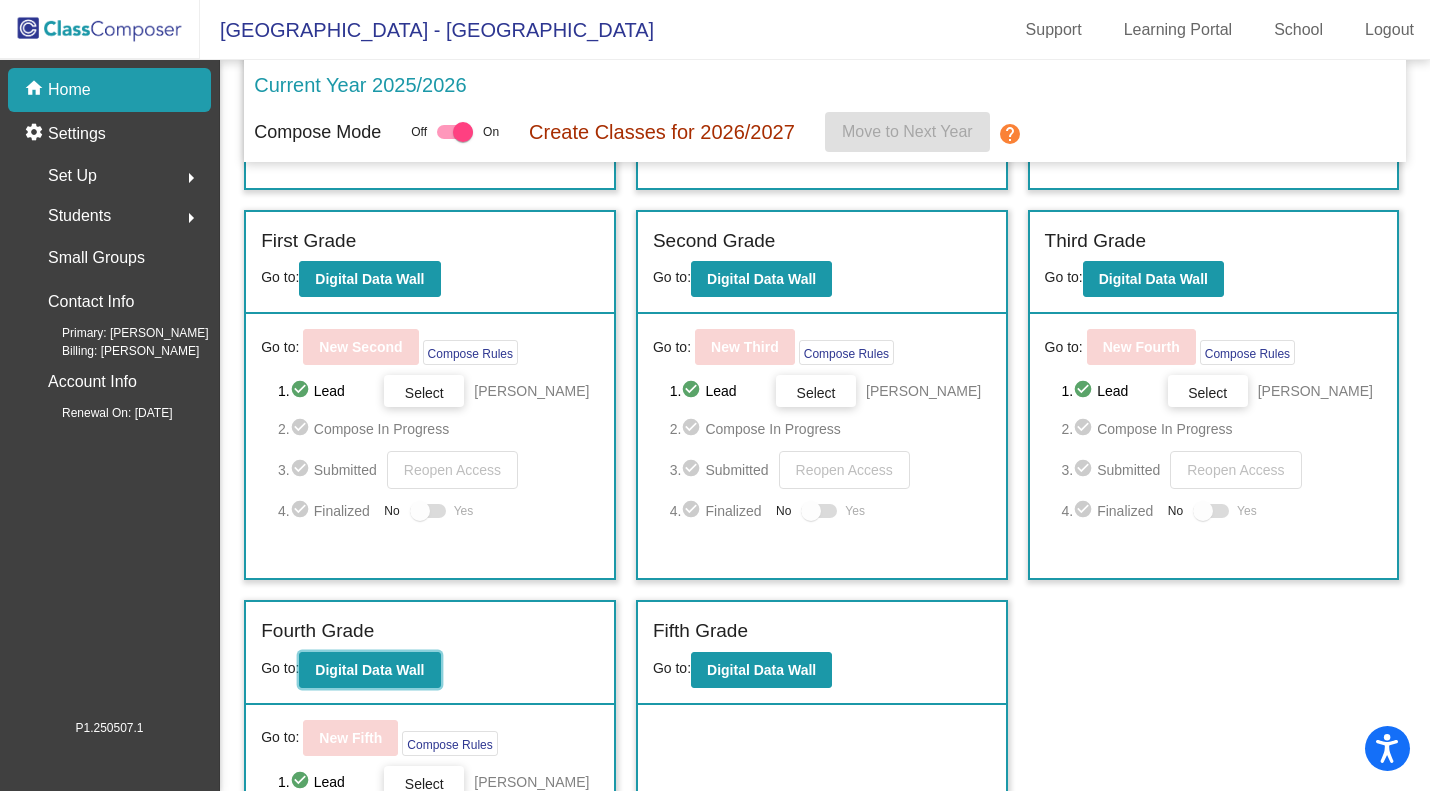 click on "Digital Data Wall" 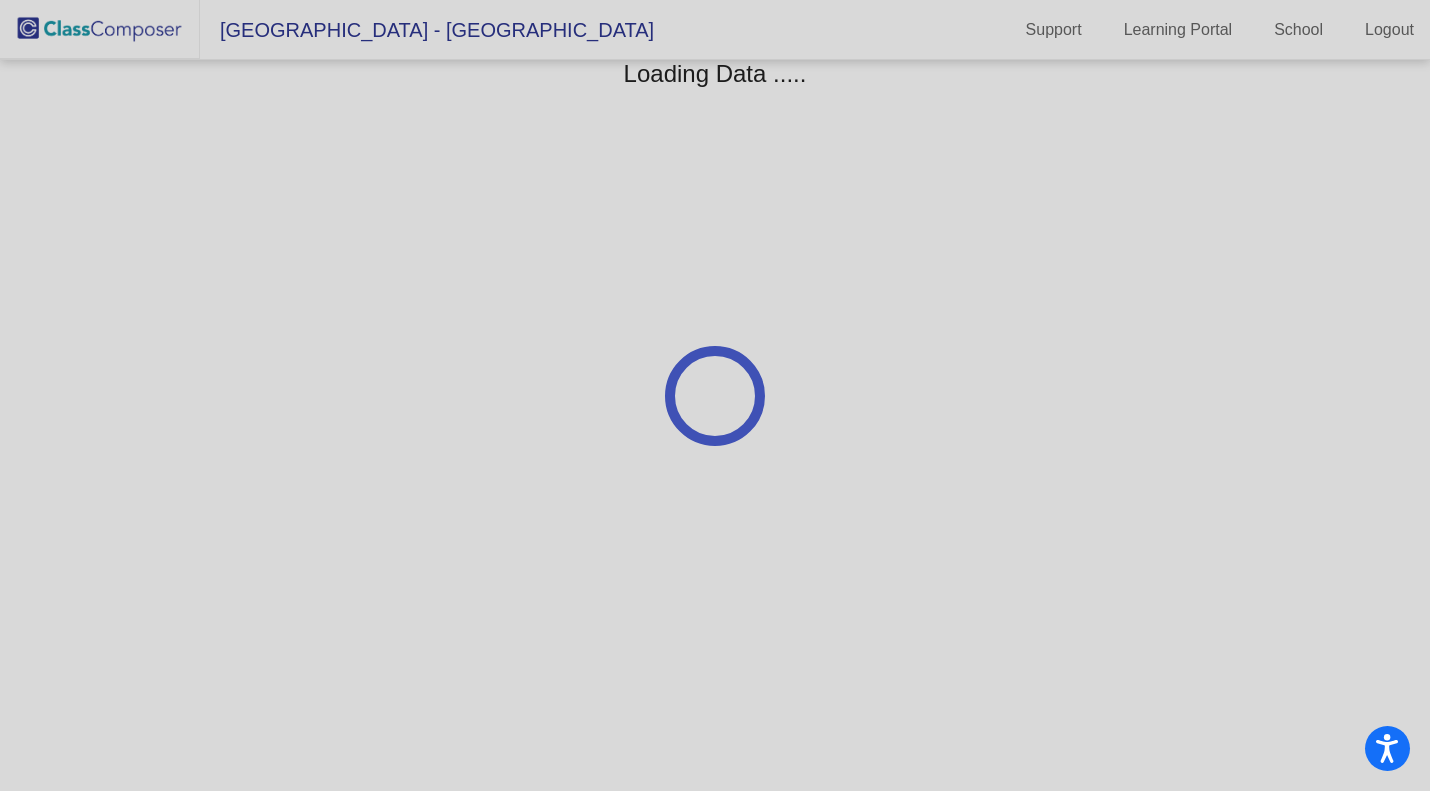 scroll, scrollTop: 0, scrollLeft: 0, axis: both 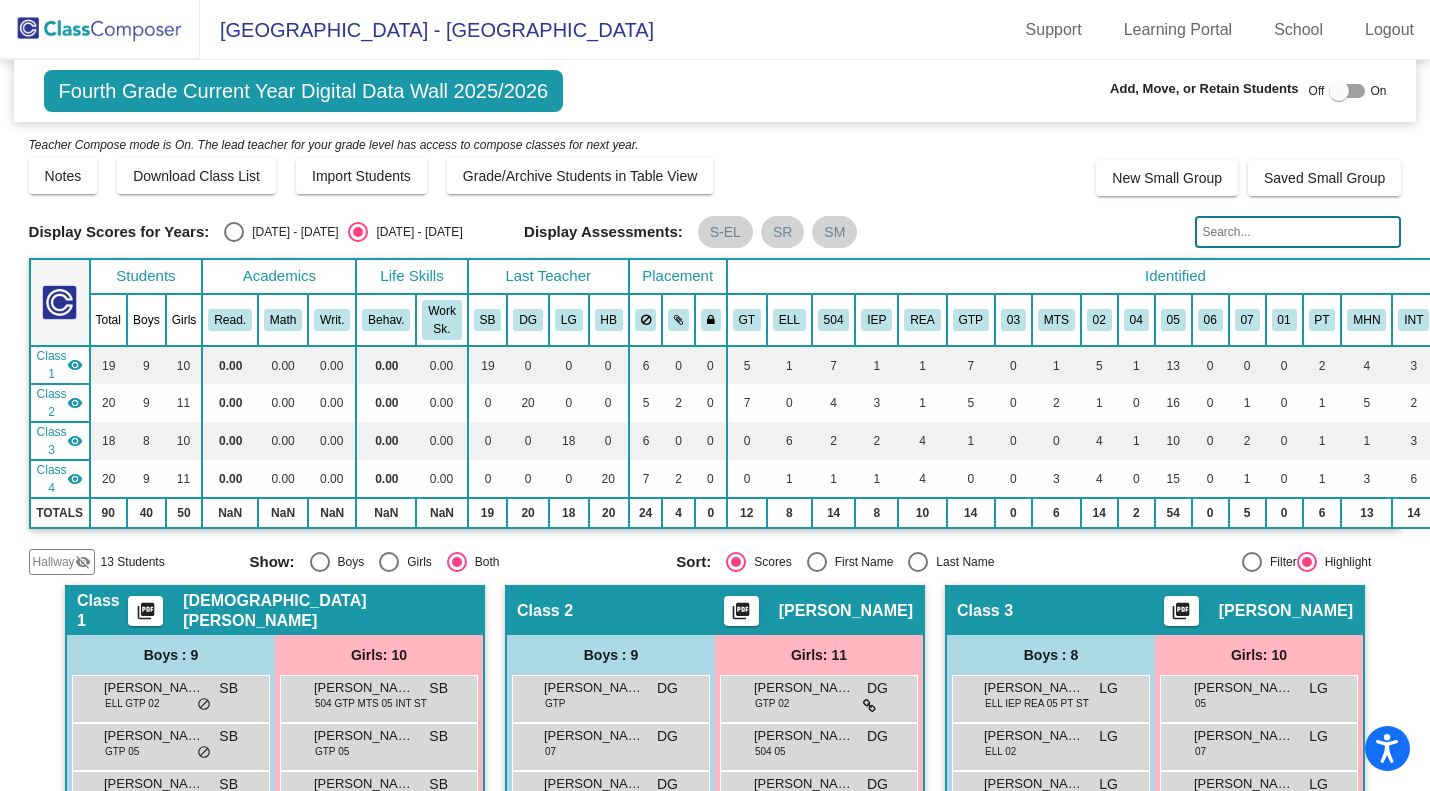click on "Girls: 10" at bounding box center [0, 0] 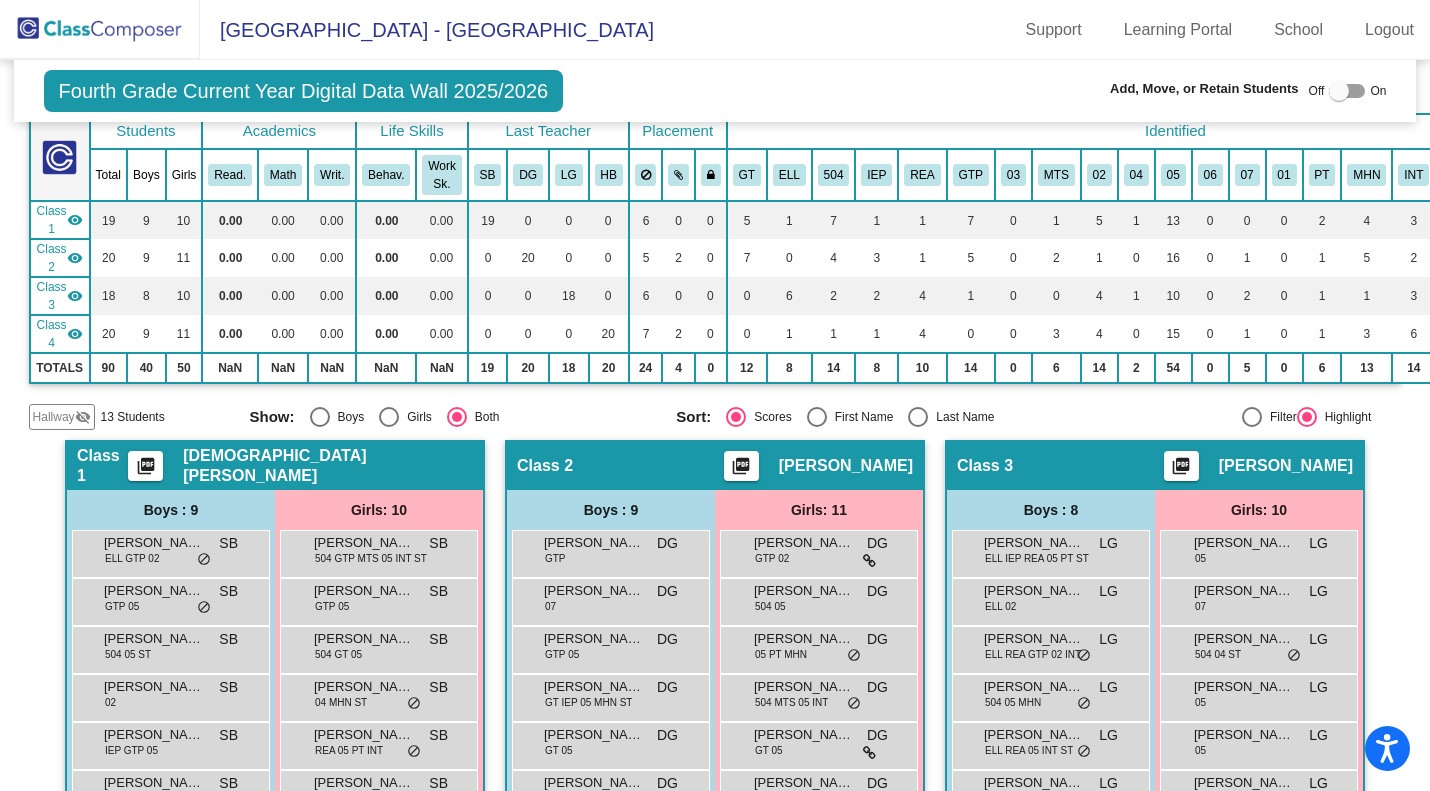 scroll, scrollTop: 136, scrollLeft: 0, axis: vertical 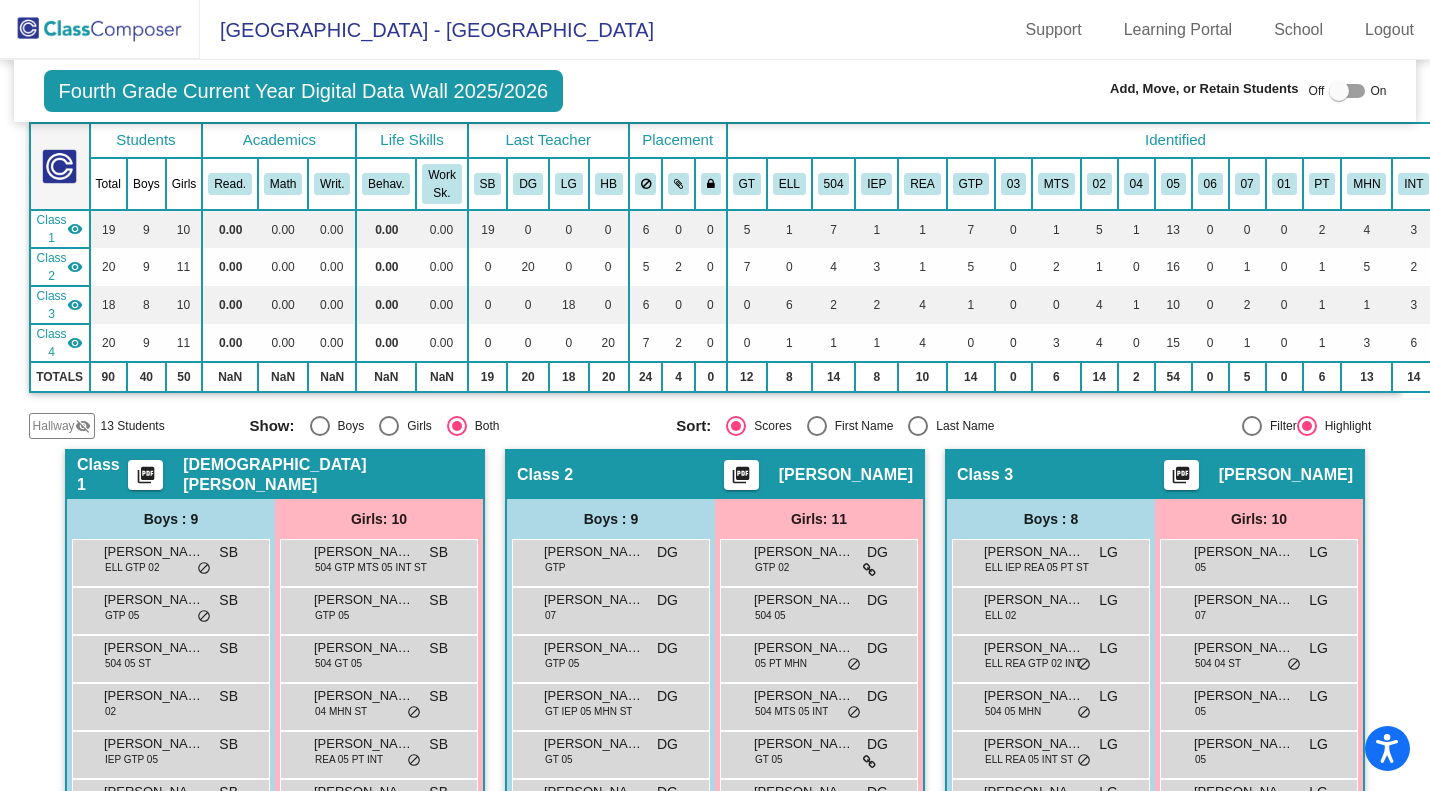 click on "Hallway" 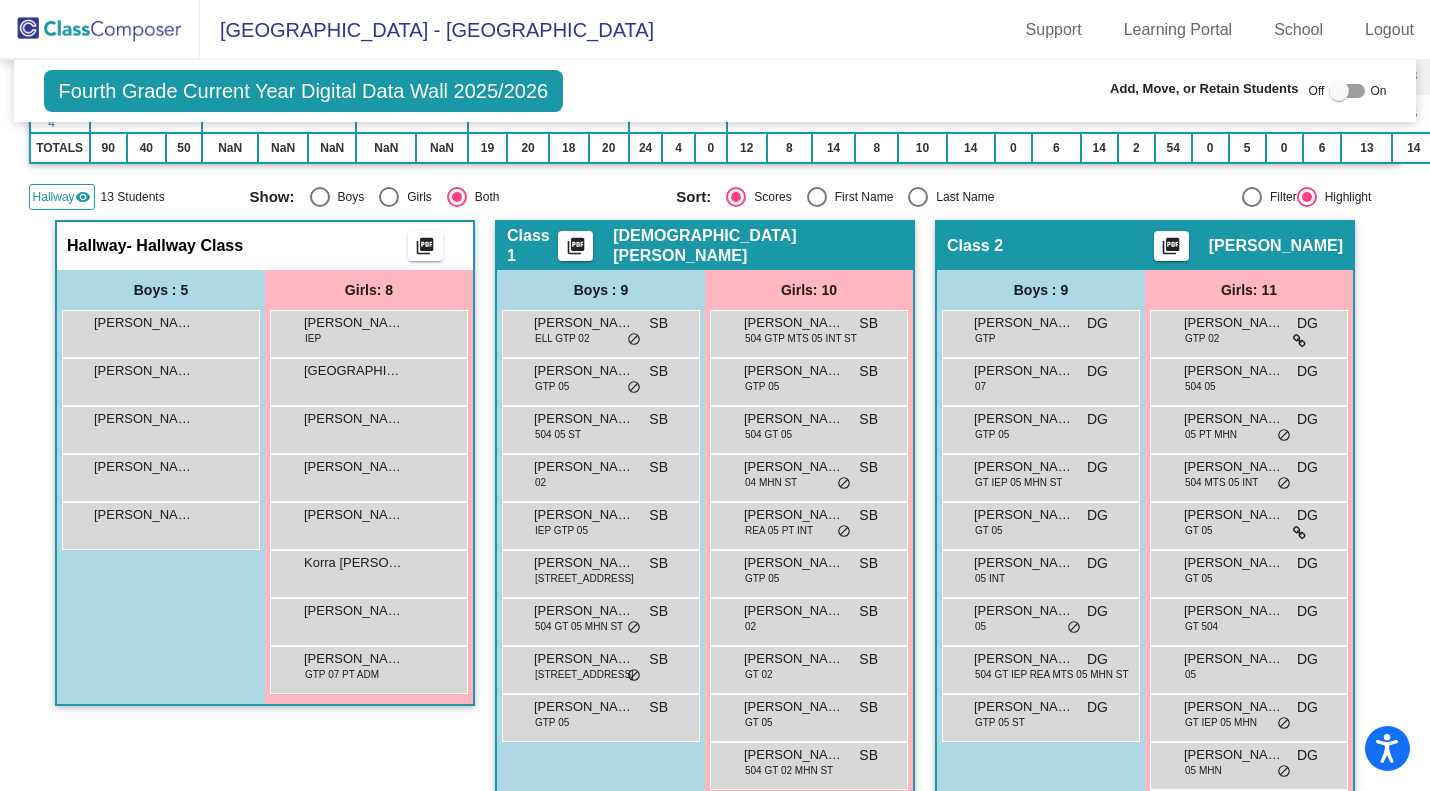 scroll, scrollTop: 366, scrollLeft: 0, axis: vertical 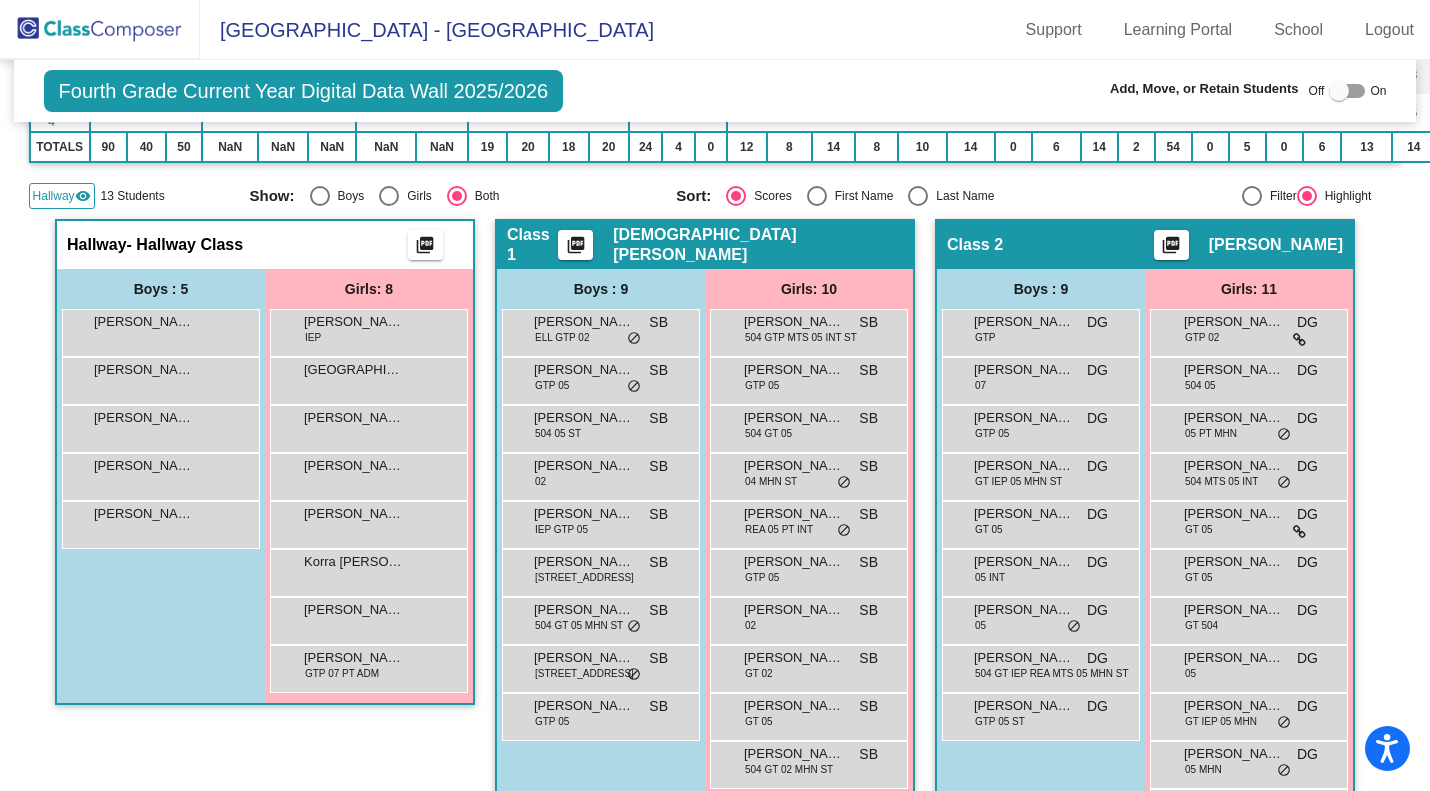 click at bounding box center (1347, 91) 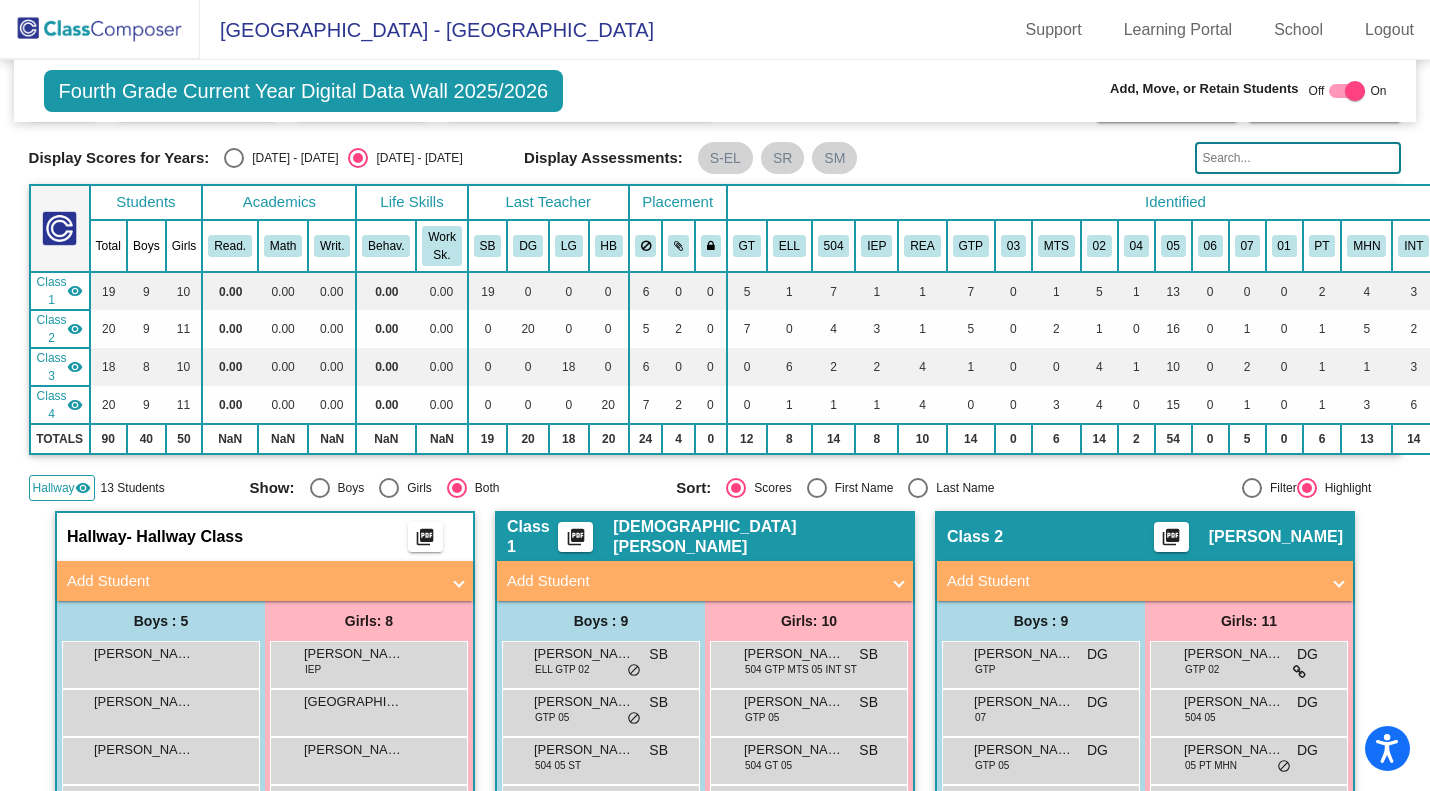 scroll, scrollTop: 251, scrollLeft: 0, axis: vertical 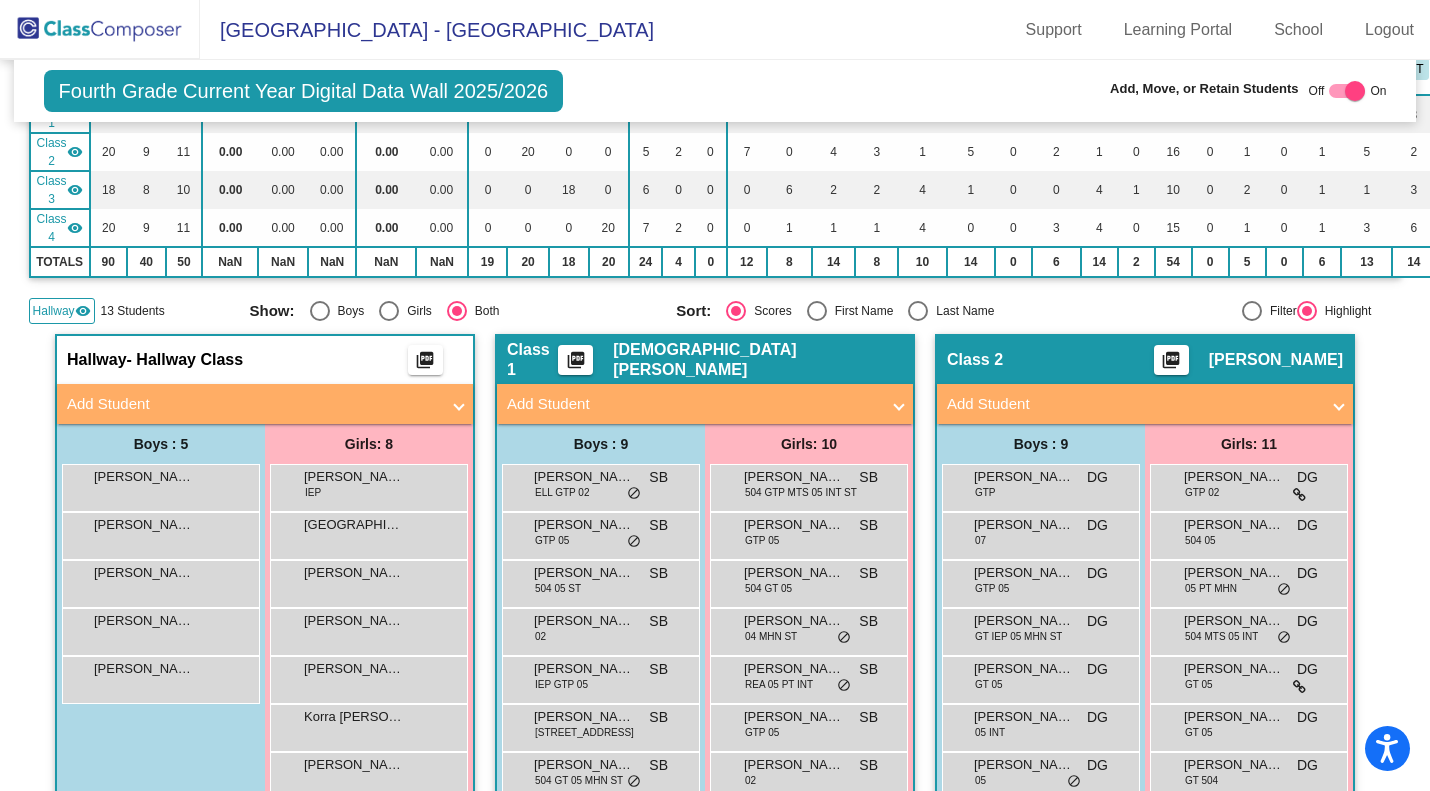 click on "[PERSON_NAME]" at bounding box center (584, 477) 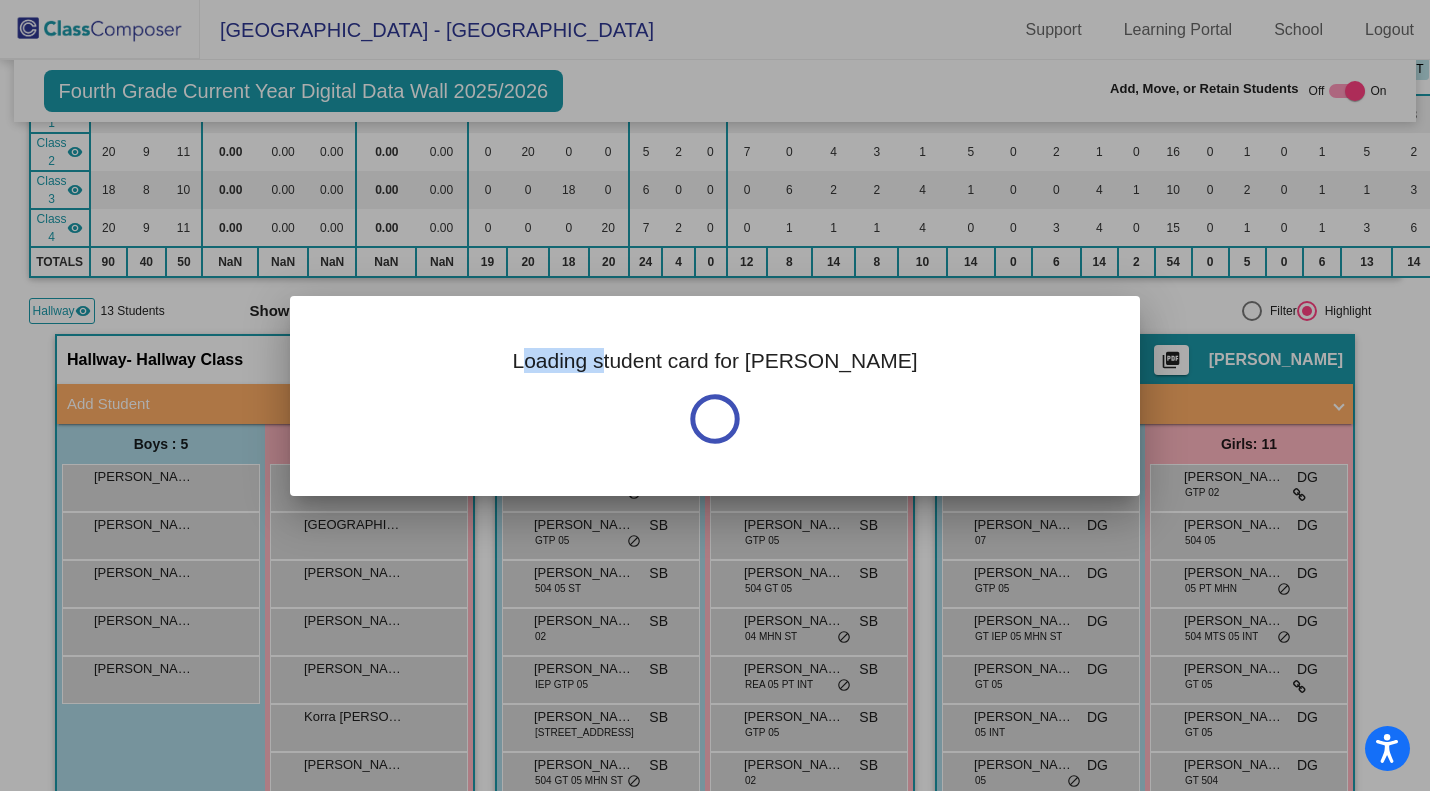 click on "Loading student card for [PERSON_NAME]" at bounding box center (715, 396) 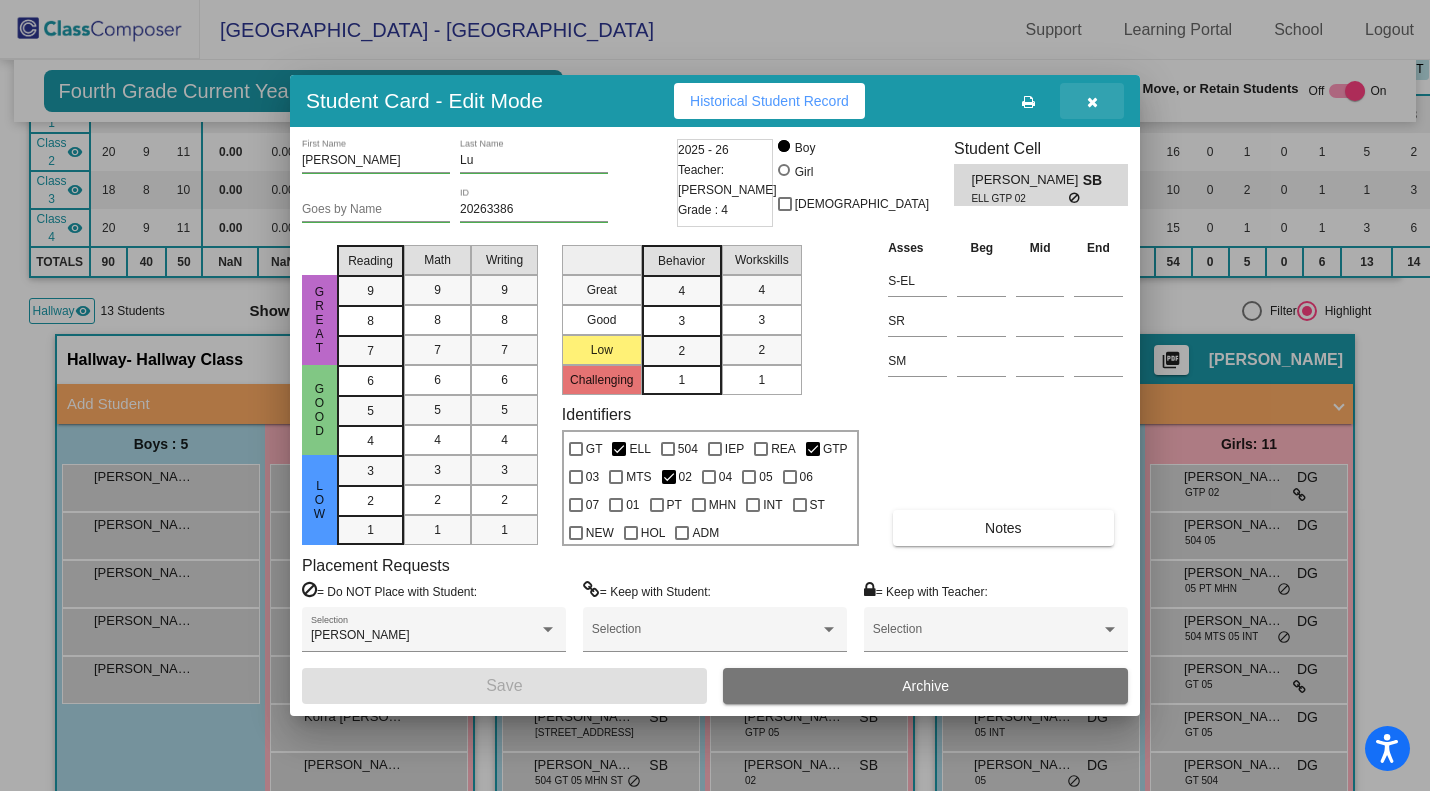 click at bounding box center (1092, 102) 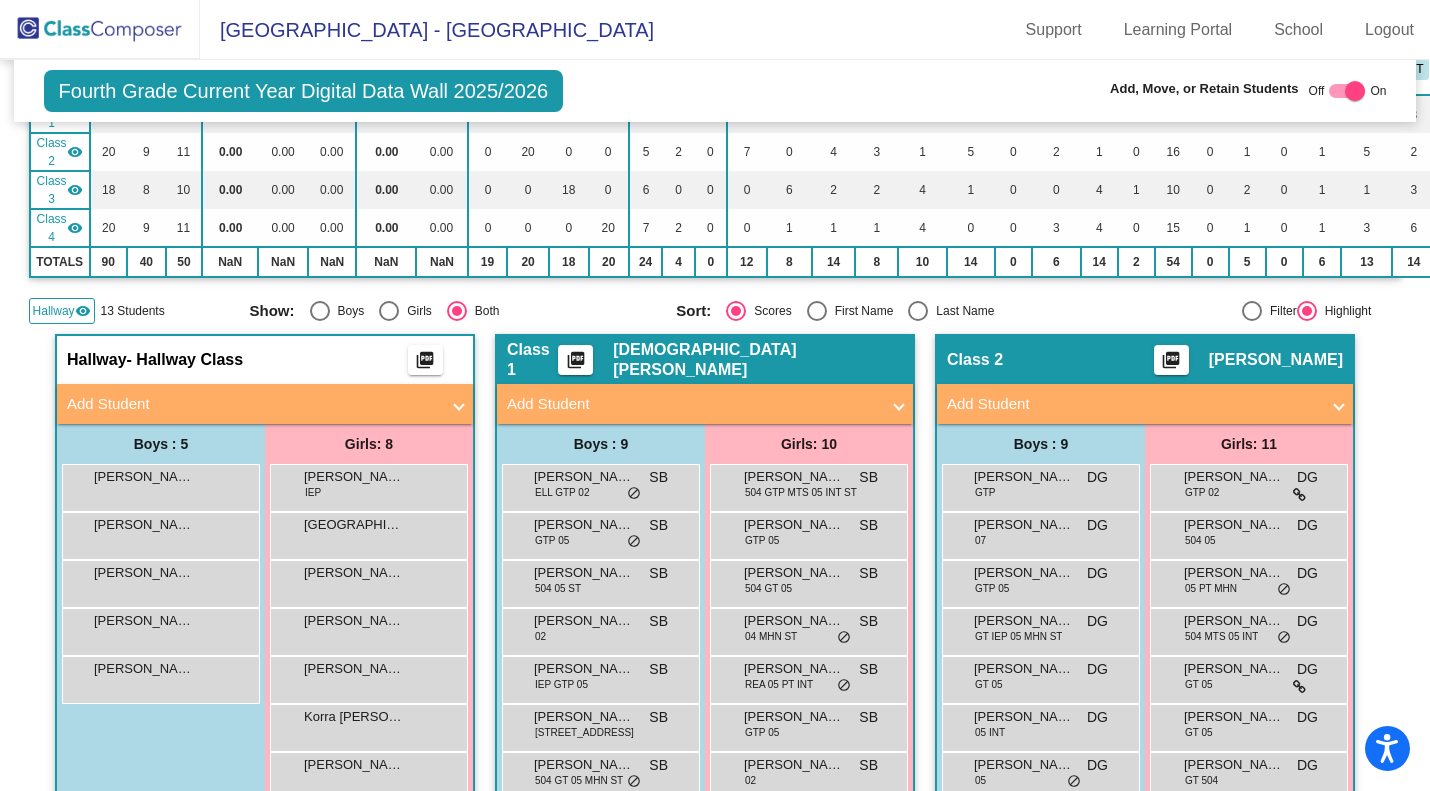 scroll, scrollTop: 0, scrollLeft: 0, axis: both 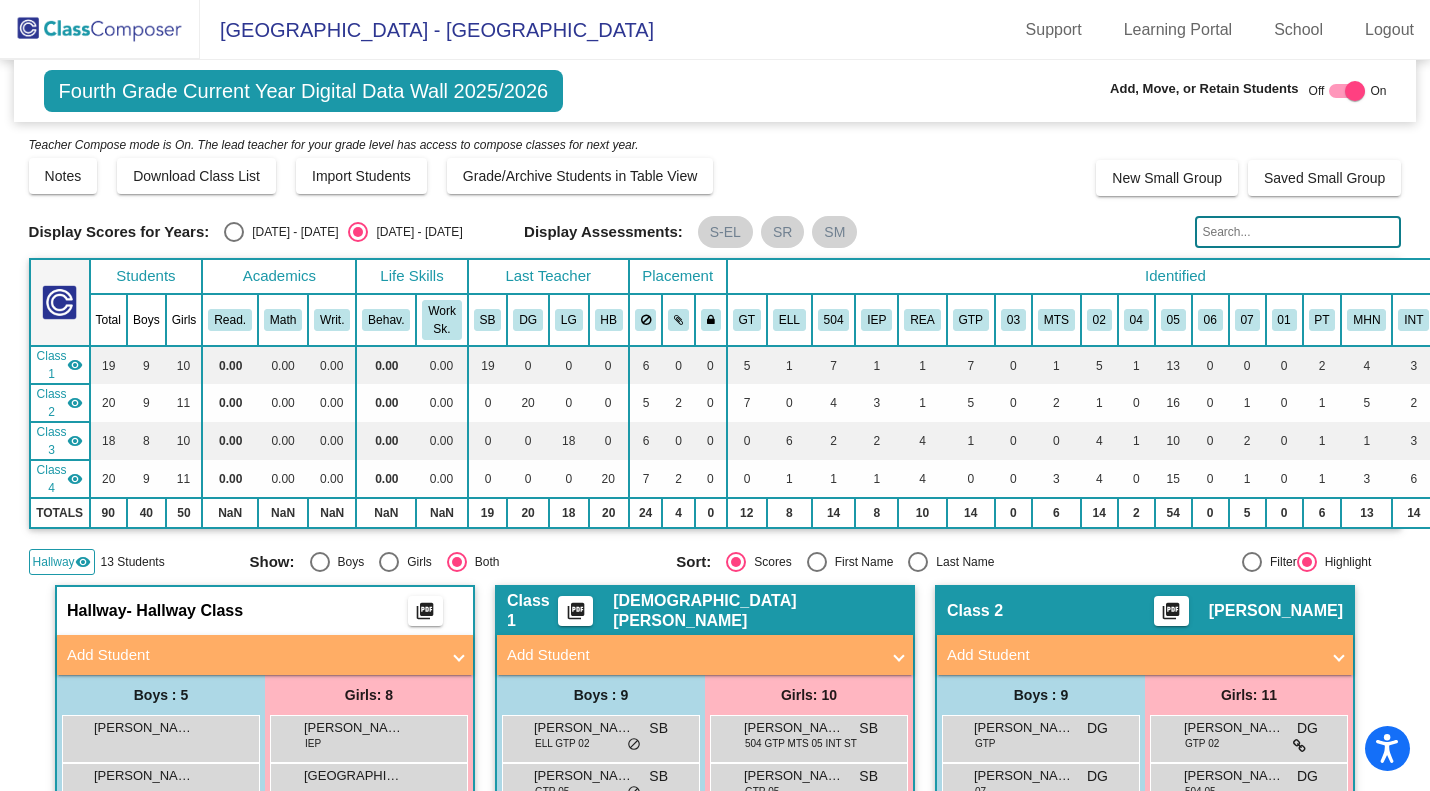 click at bounding box center (234, 232) 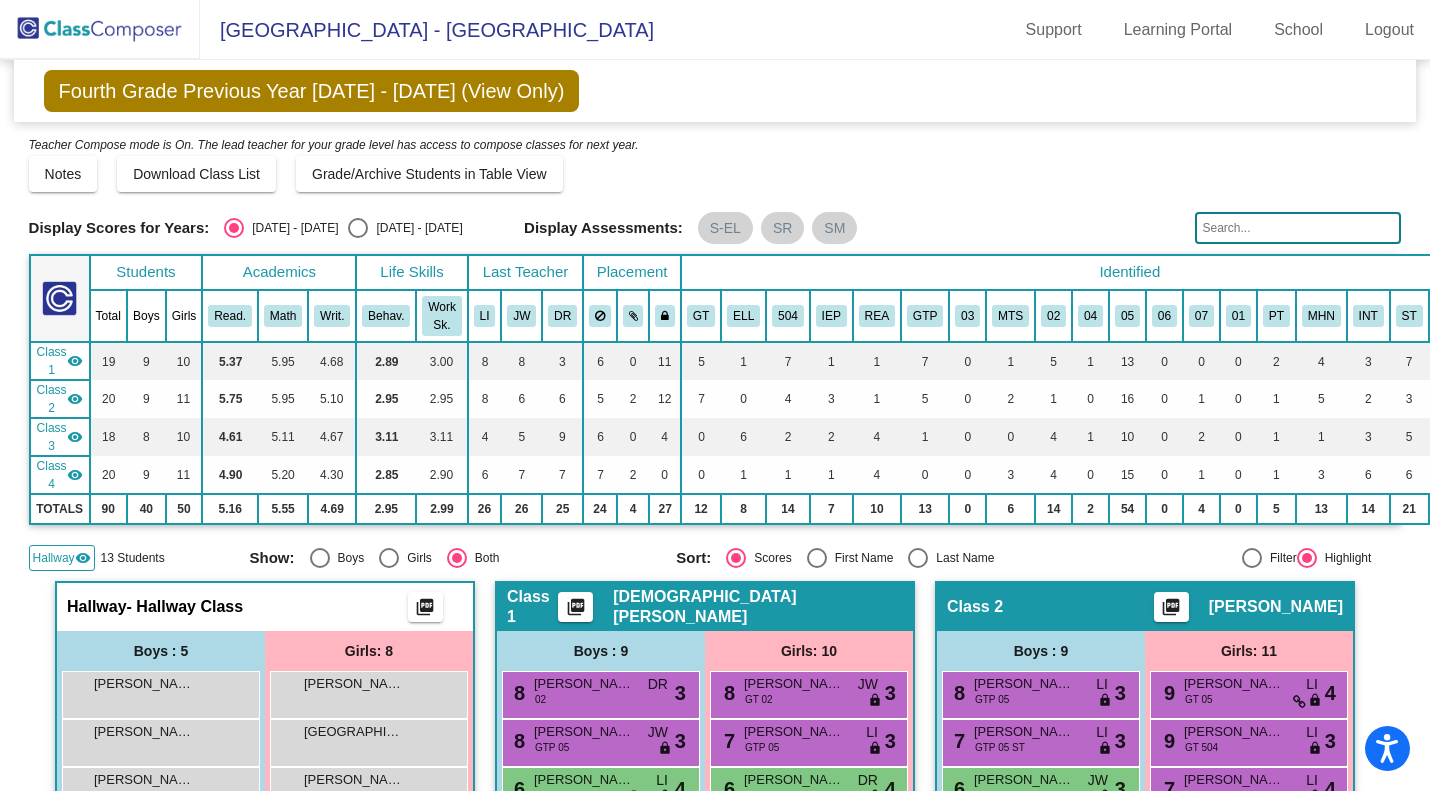 click at bounding box center [358, 228] 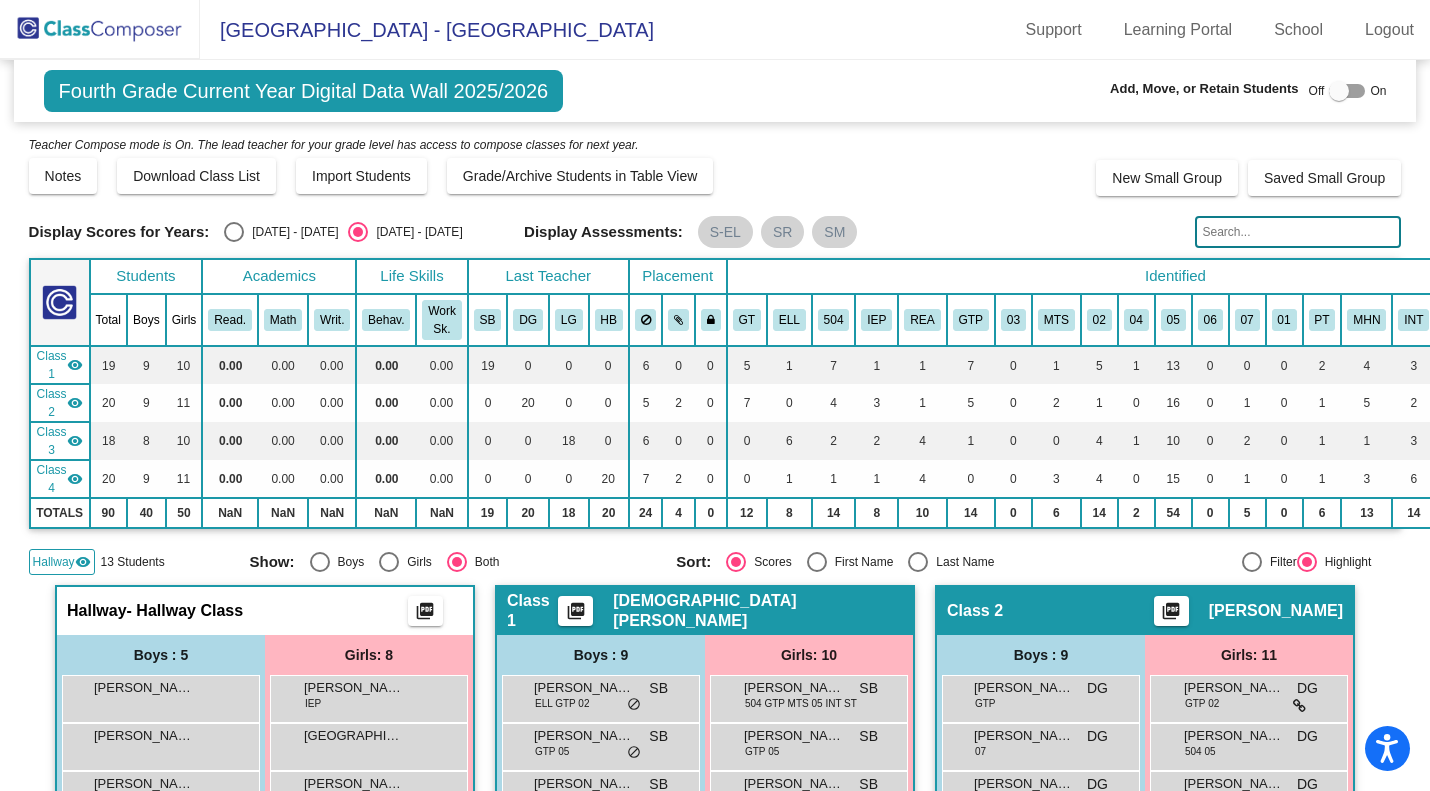 click at bounding box center [234, 232] 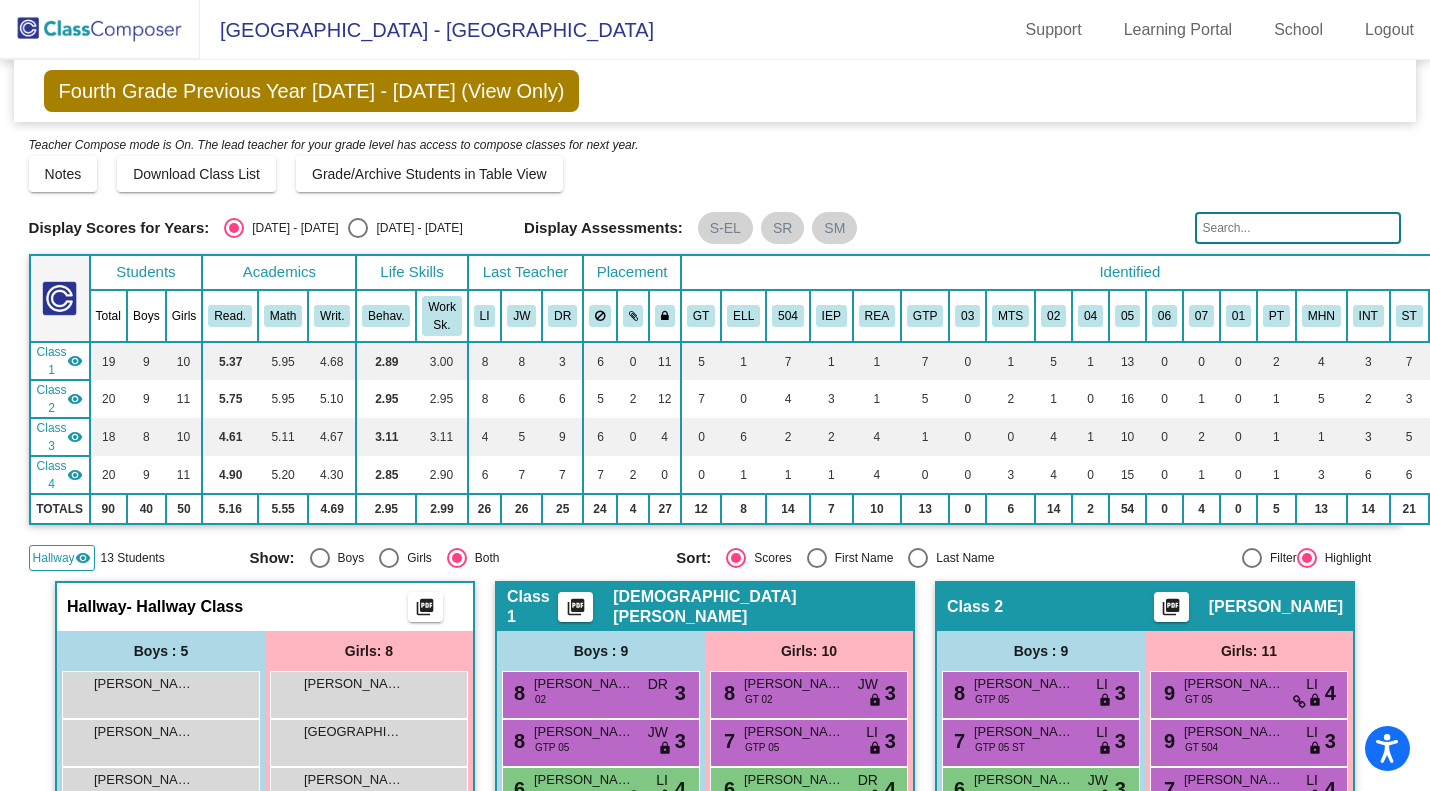 drag, startPoint x: 124, startPoint y: 21, endPoint x: 102, endPoint y: 24, distance: 22.203604 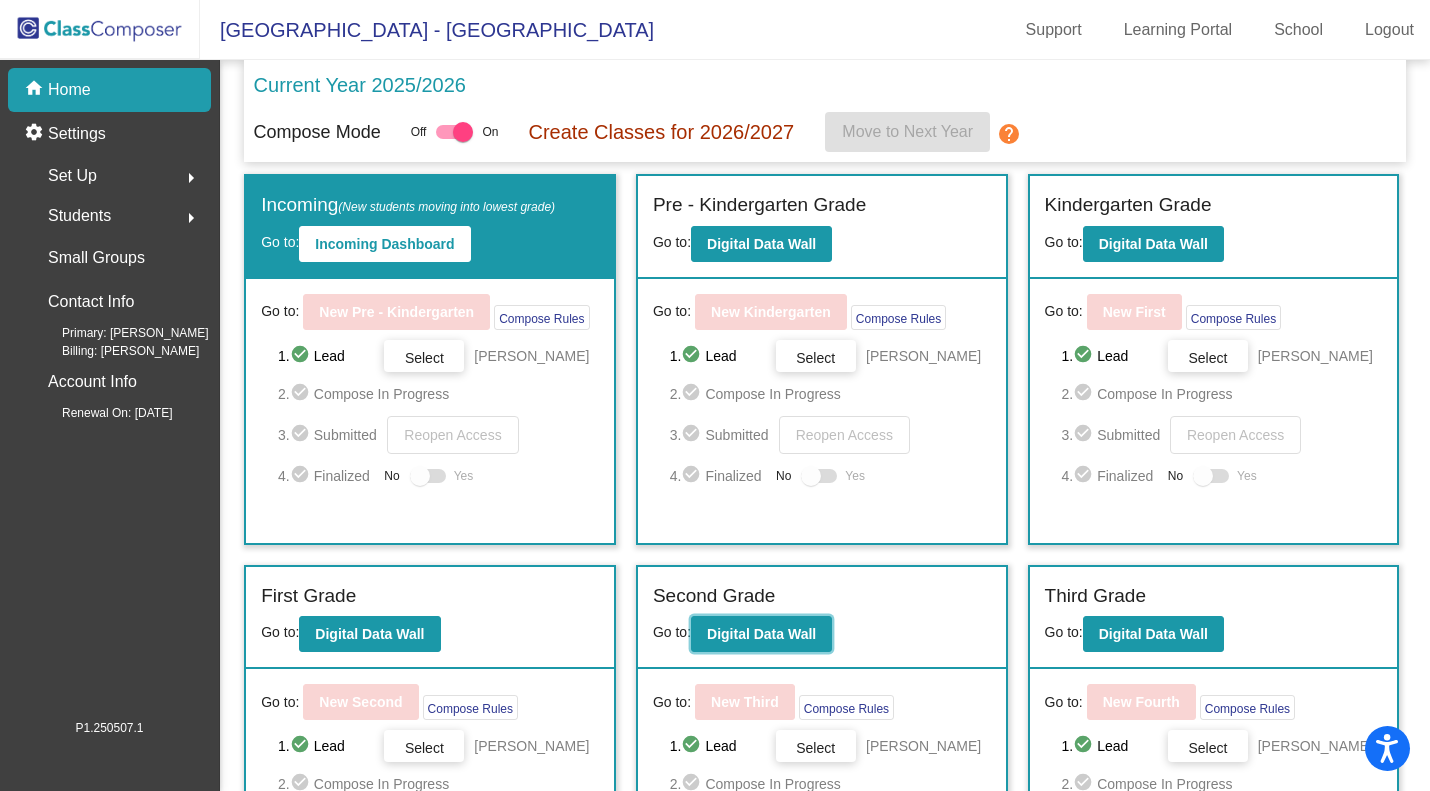 click on "Digital Data Wall" 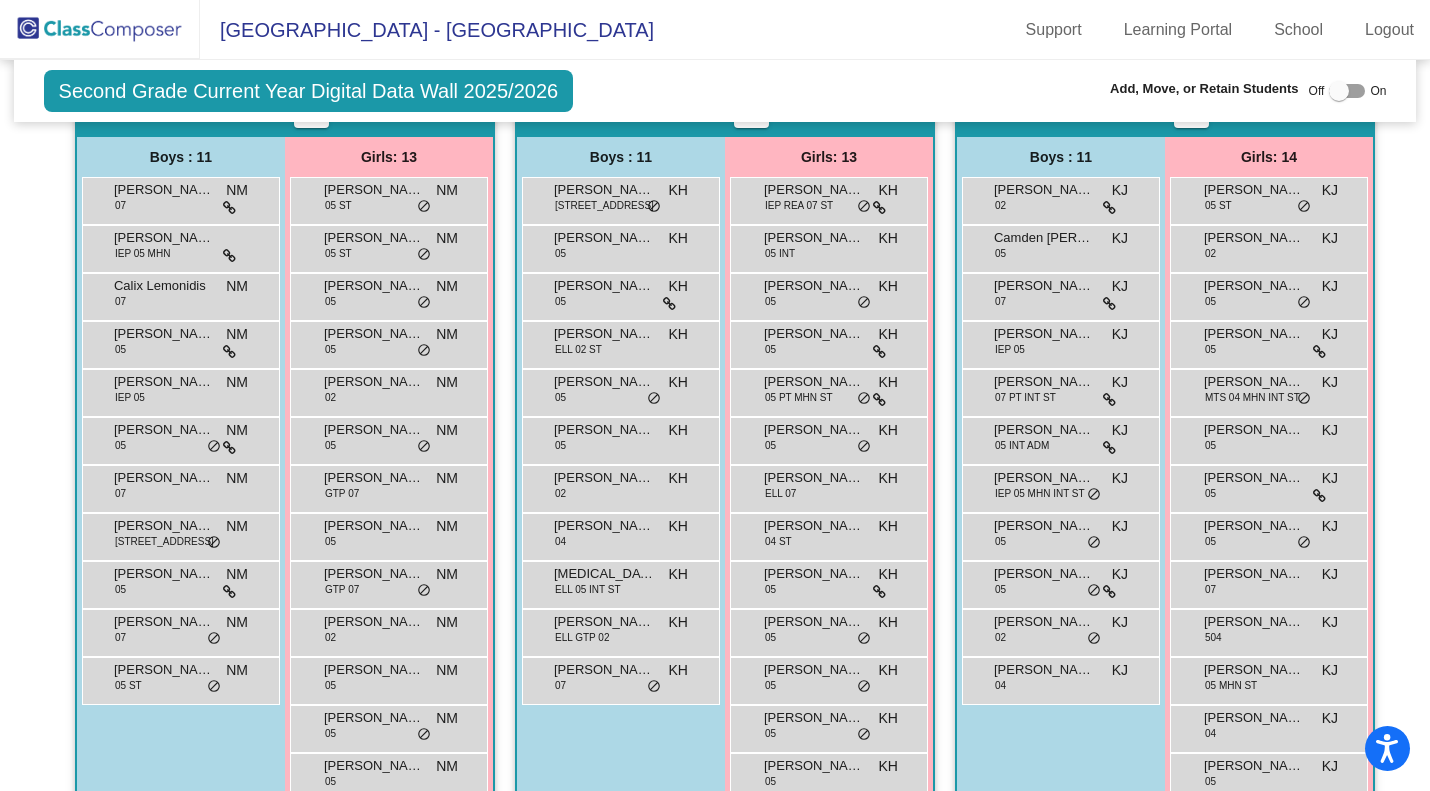 scroll, scrollTop: 431, scrollLeft: 0, axis: vertical 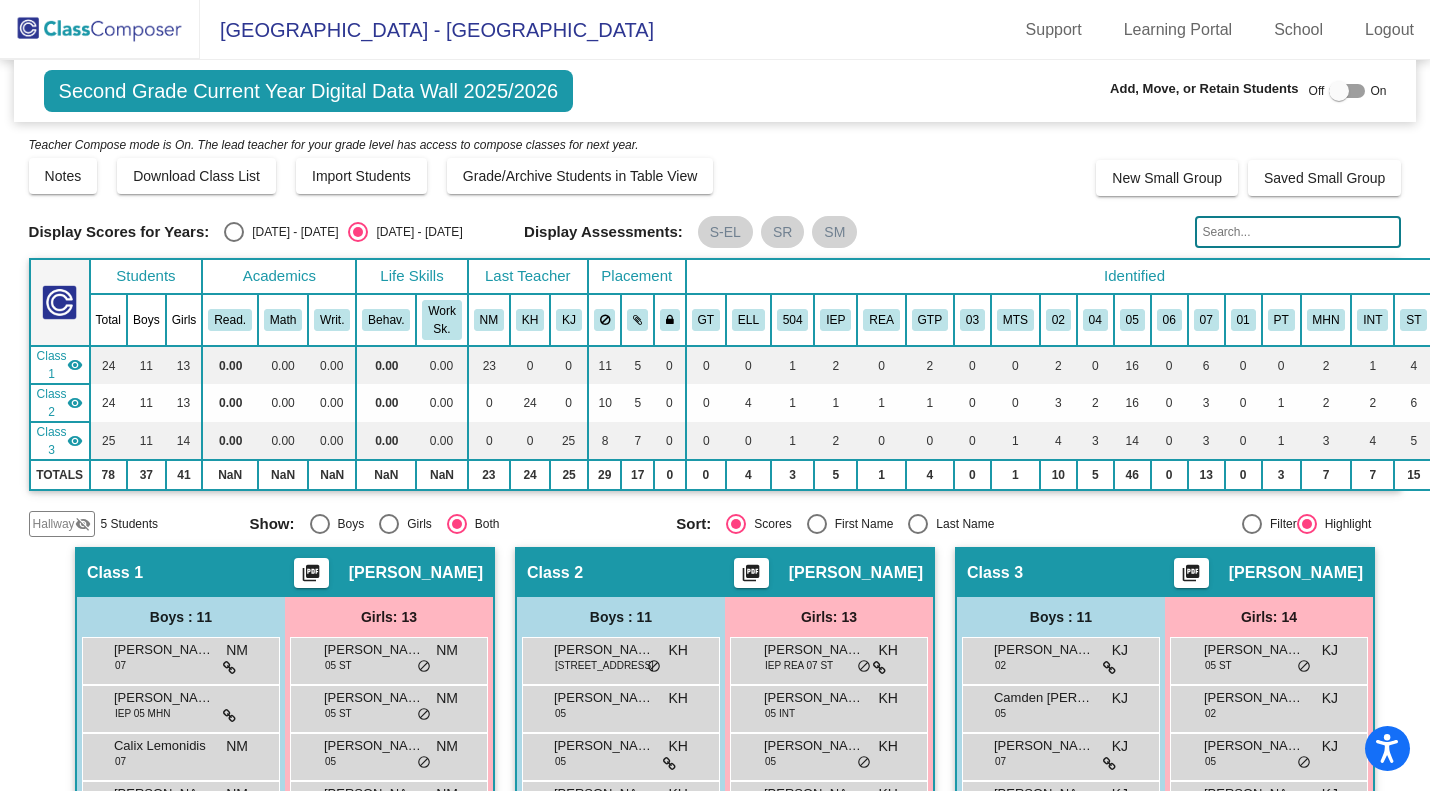 click at bounding box center (234, 232) 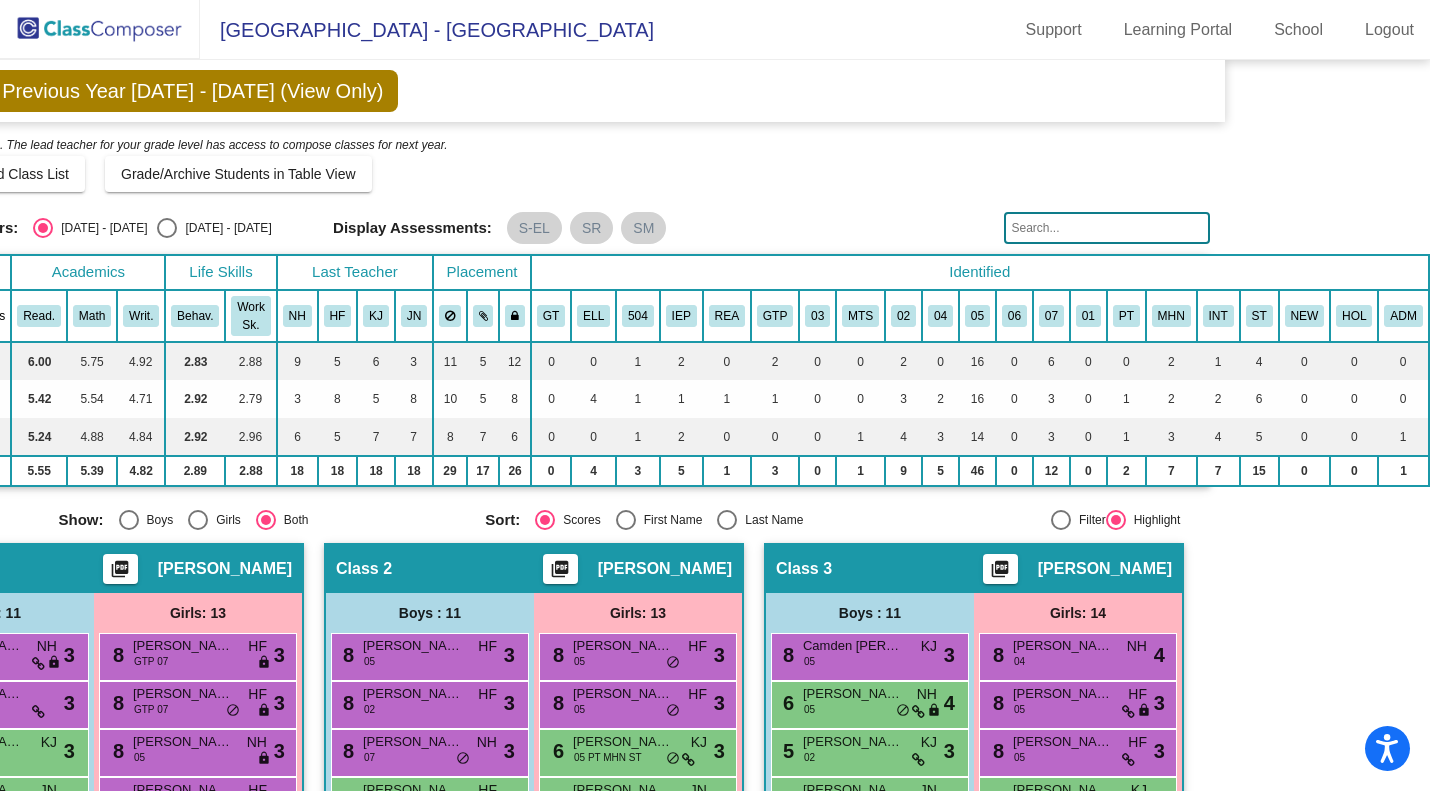 scroll, scrollTop: 513, scrollLeft: 201, axis: both 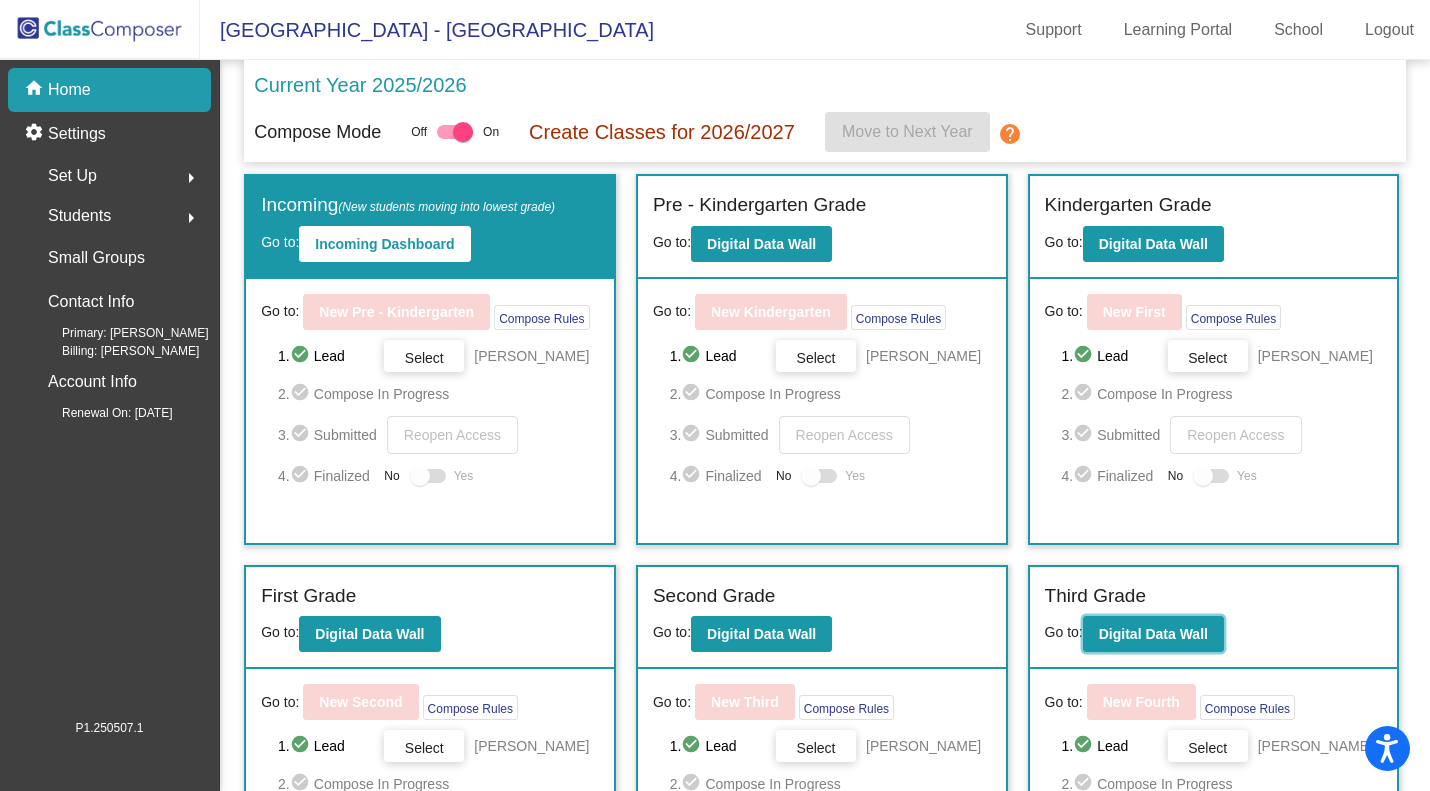 click on "Digital Data Wall" 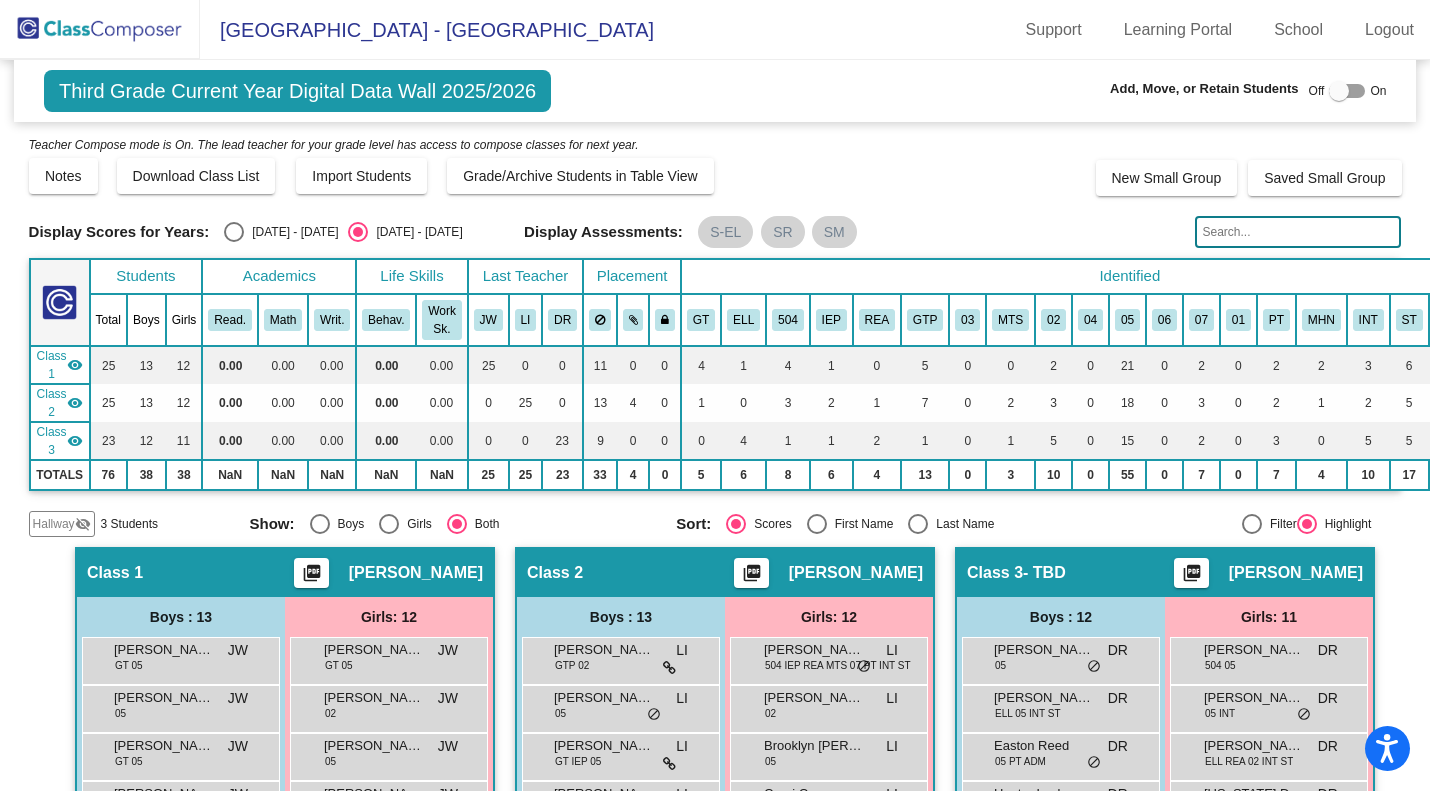 drag, startPoint x: 1427, startPoint y: 439, endPoint x: 1392, endPoint y: 566, distance: 131.73459 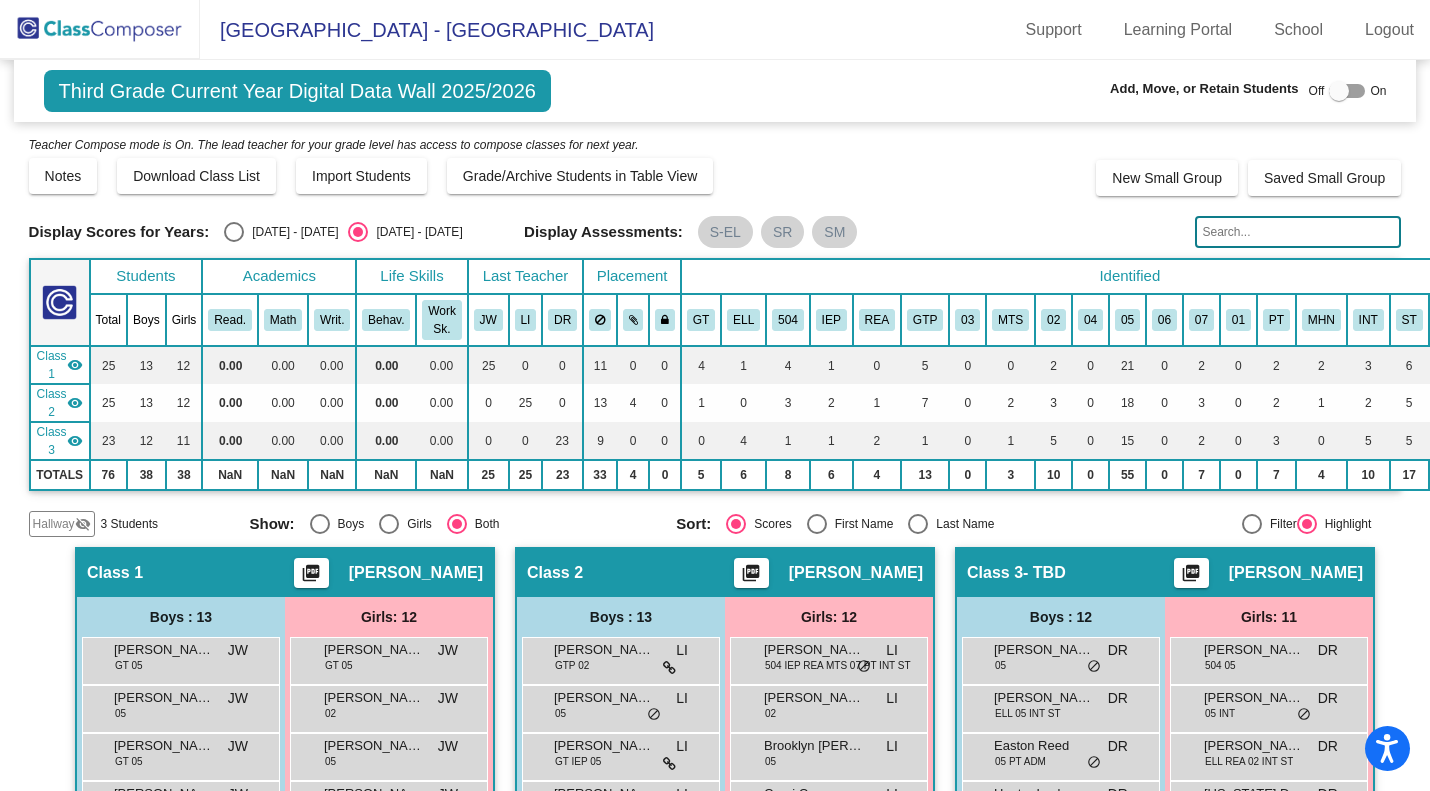drag, startPoint x: 1392, startPoint y: 566, endPoint x: 1414, endPoint y: 542, distance: 32.55764 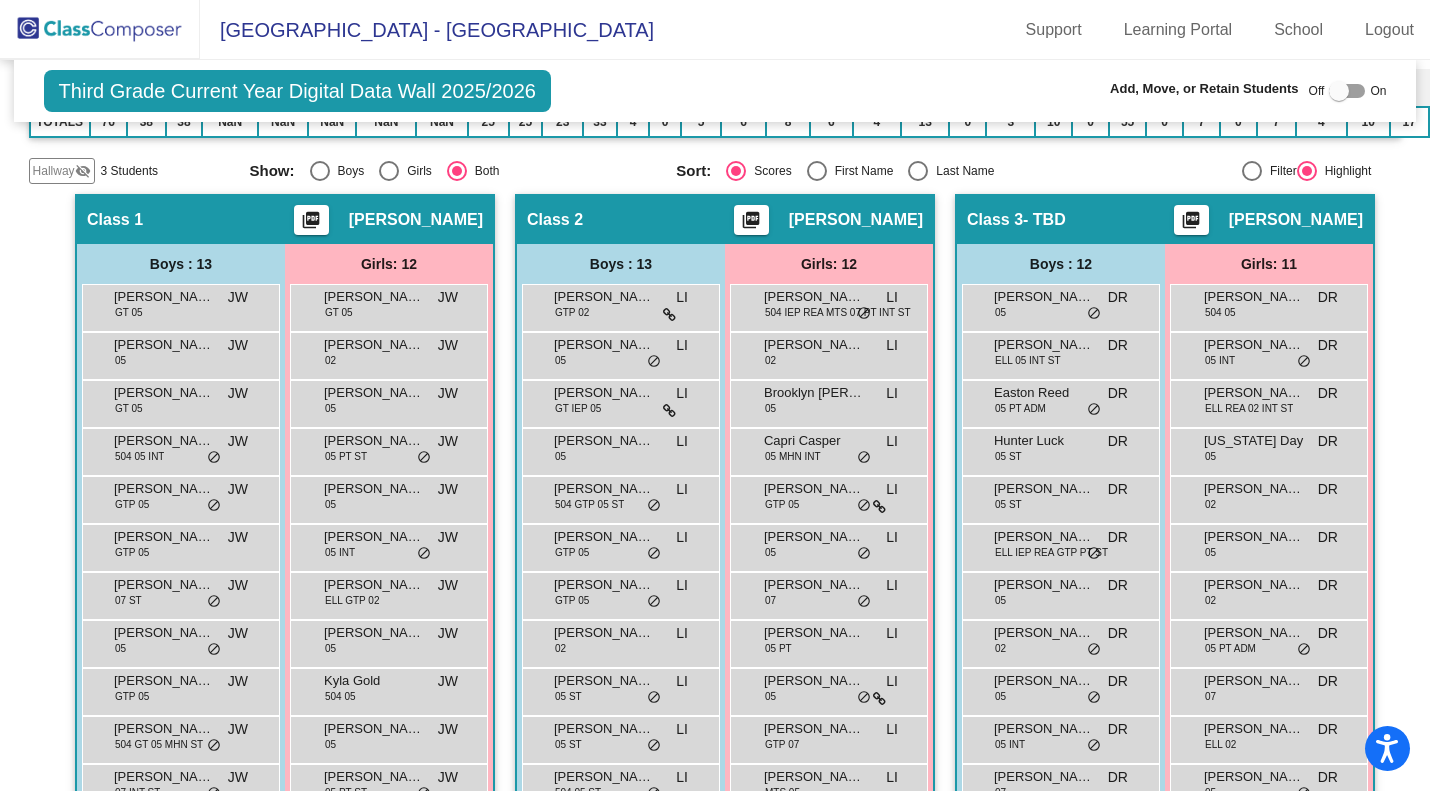 scroll, scrollTop: 308, scrollLeft: 0, axis: vertical 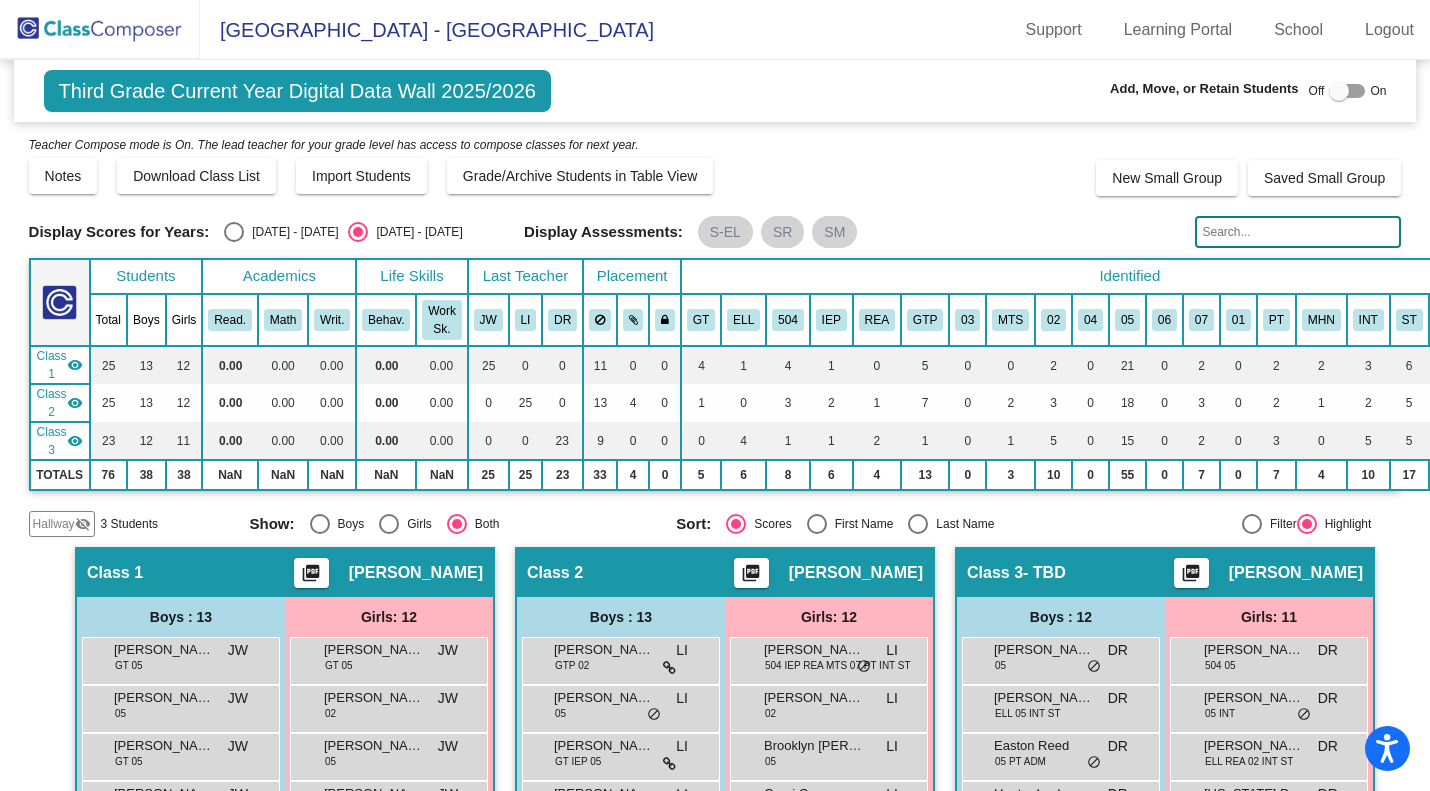 click 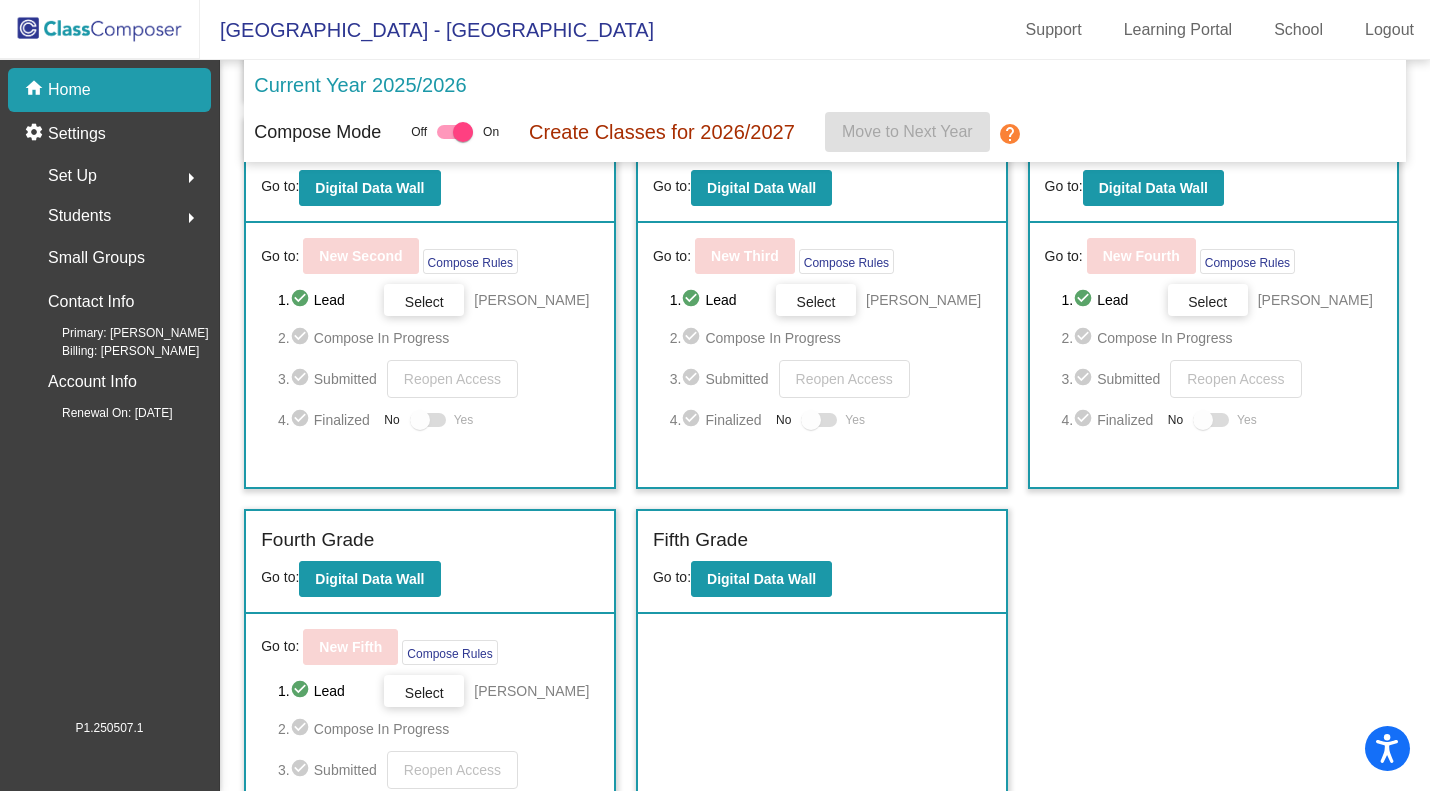 scroll, scrollTop: 447, scrollLeft: 0, axis: vertical 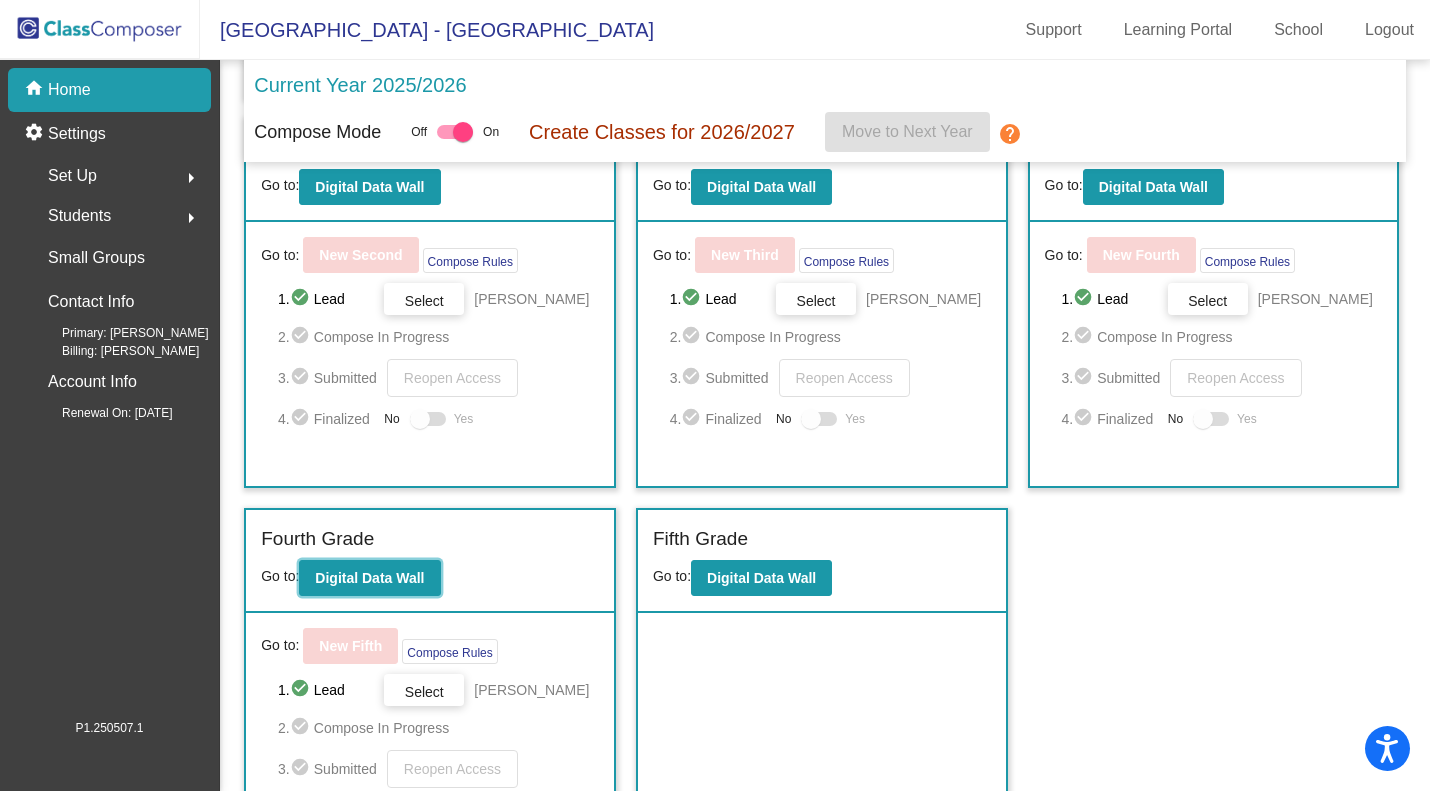 click on "Digital Data Wall" 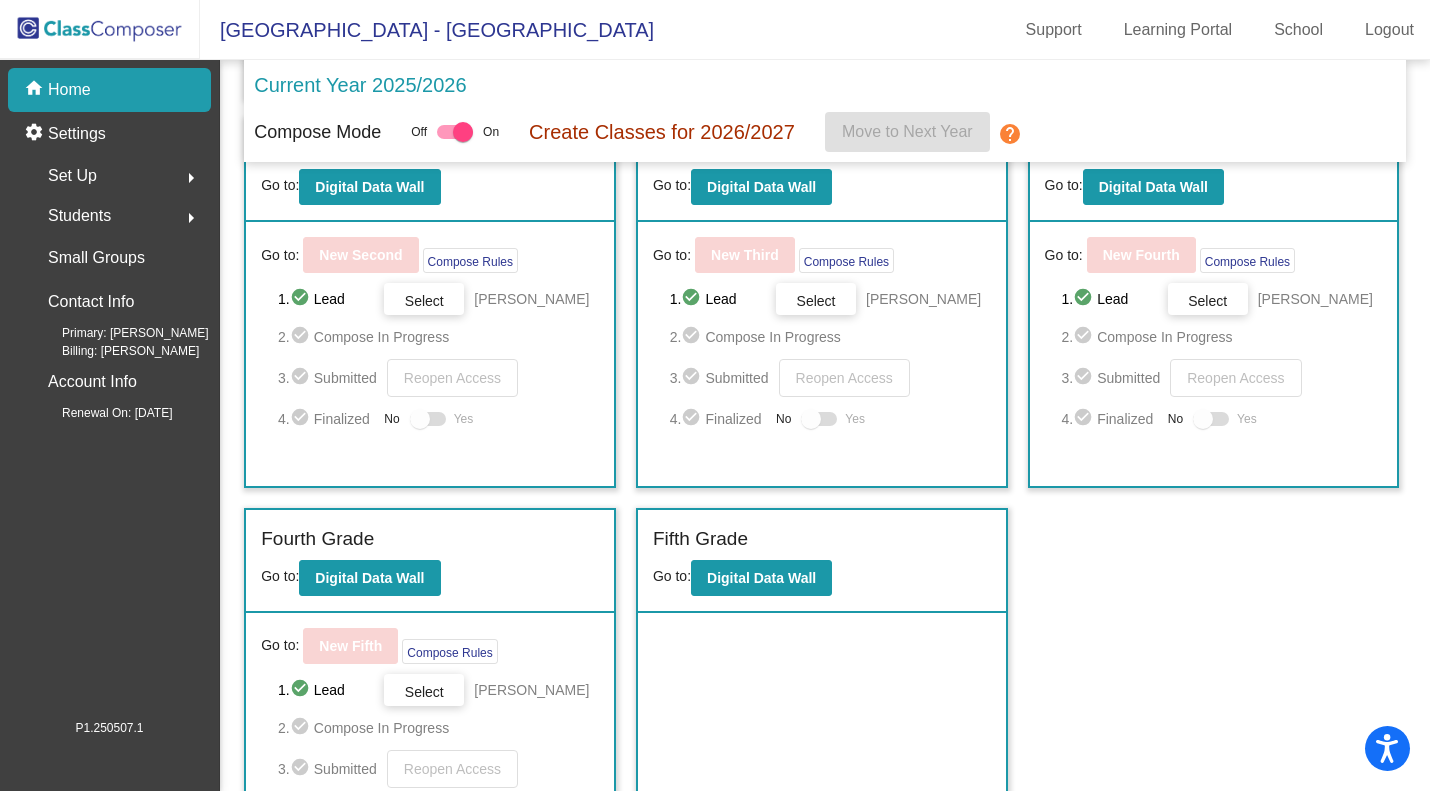 scroll, scrollTop: 0, scrollLeft: 0, axis: both 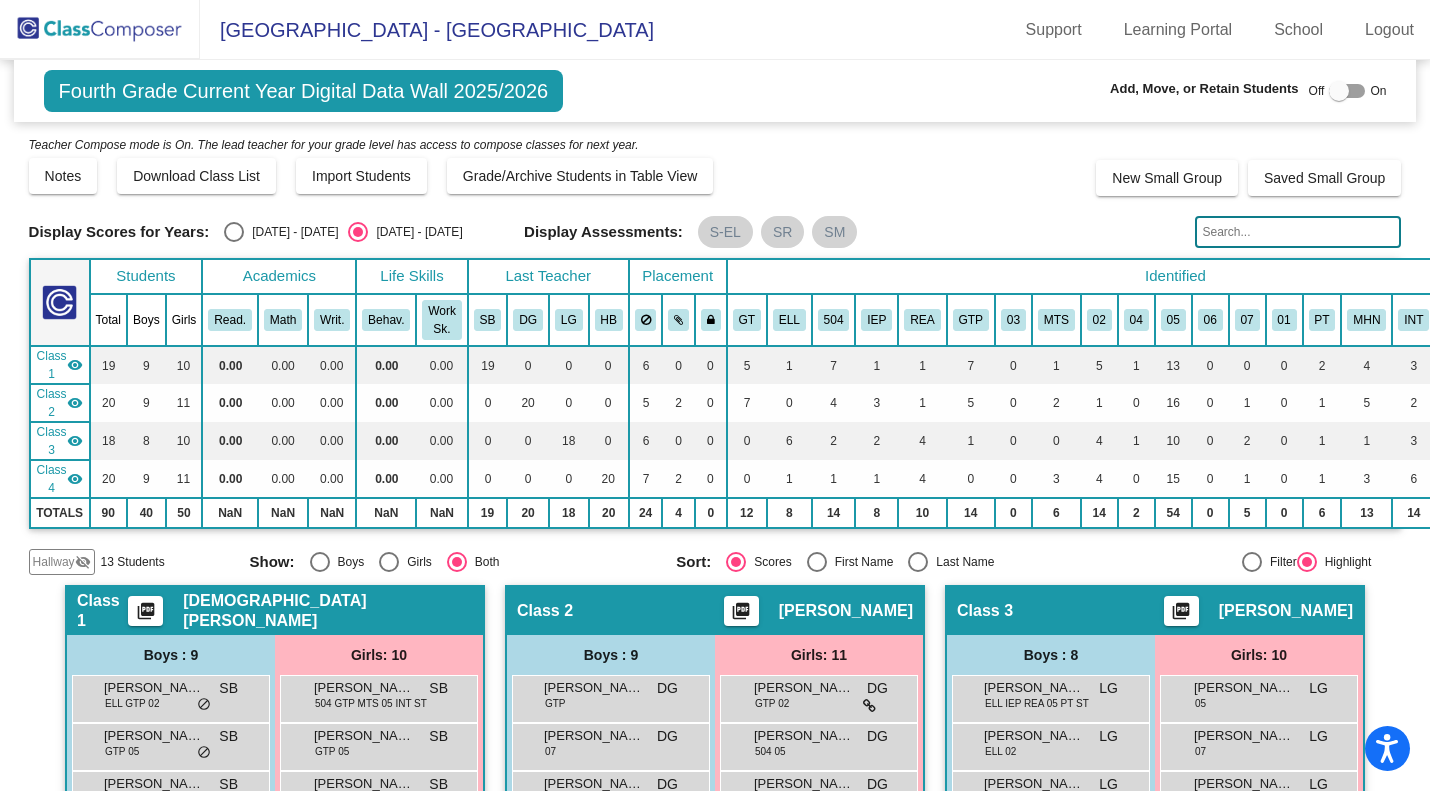 click 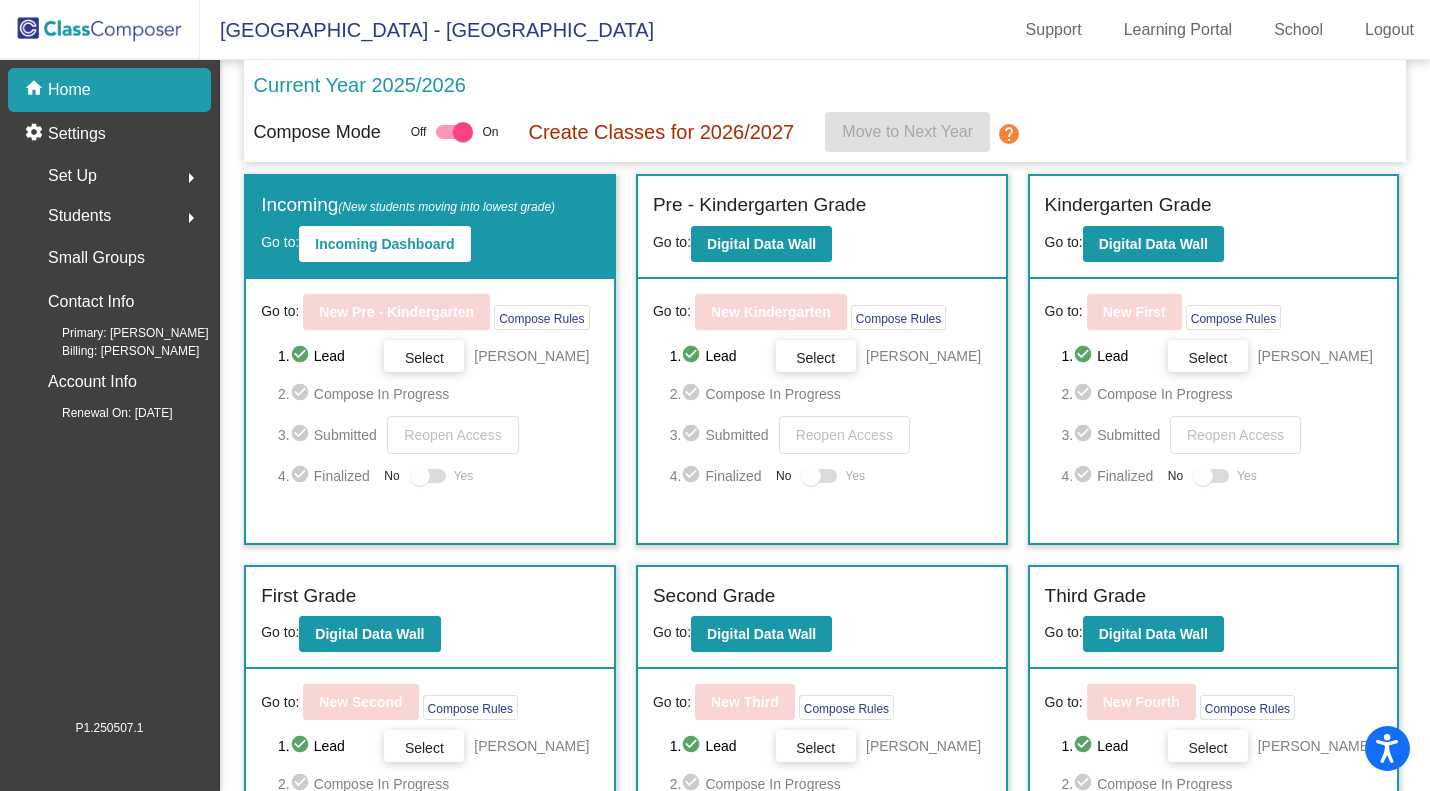 drag, startPoint x: 1439, startPoint y: 618, endPoint x: 1399, endPoint y: 691, distance: 83.240616 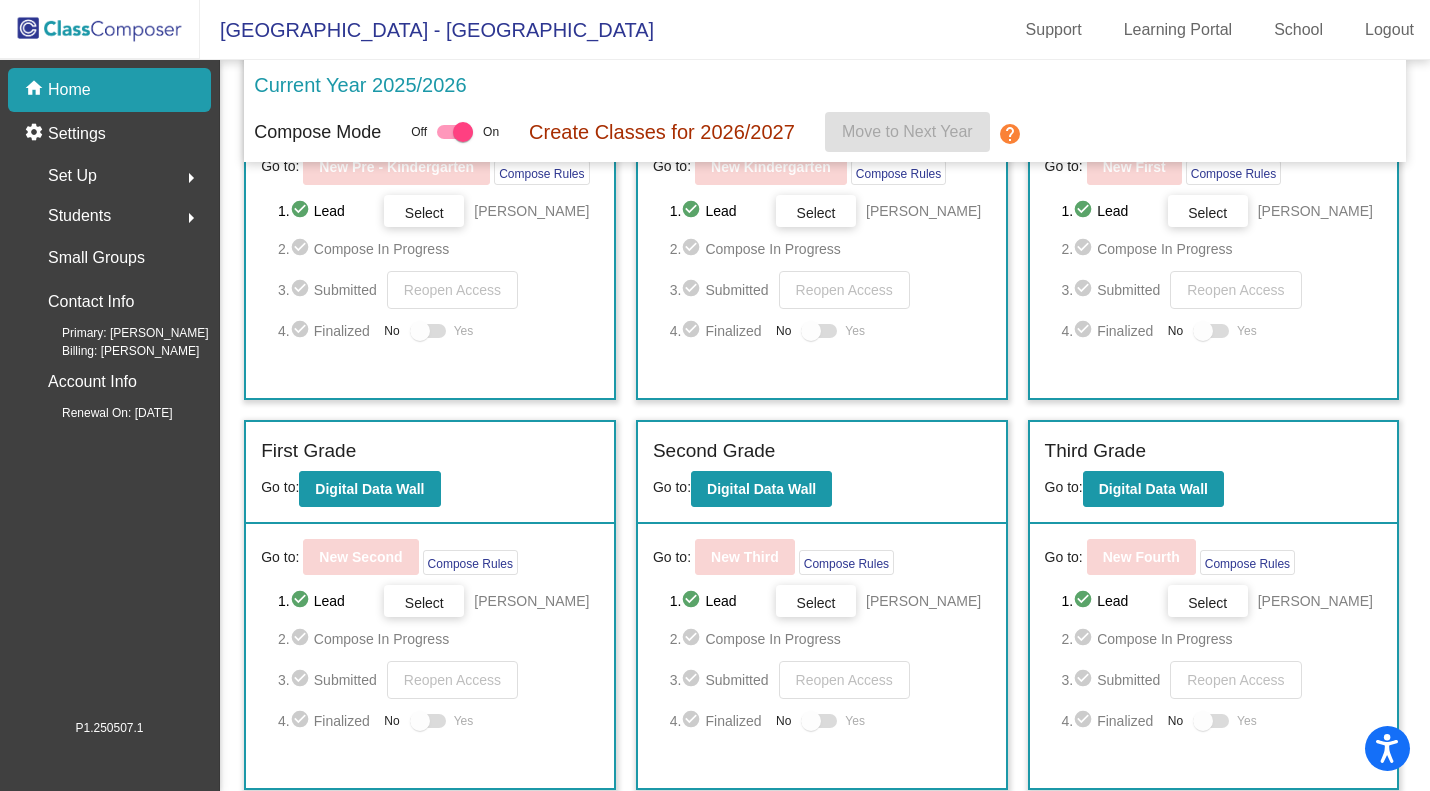 scroll, scrollTop: 535, scrollLeft: 0, axis: vertical 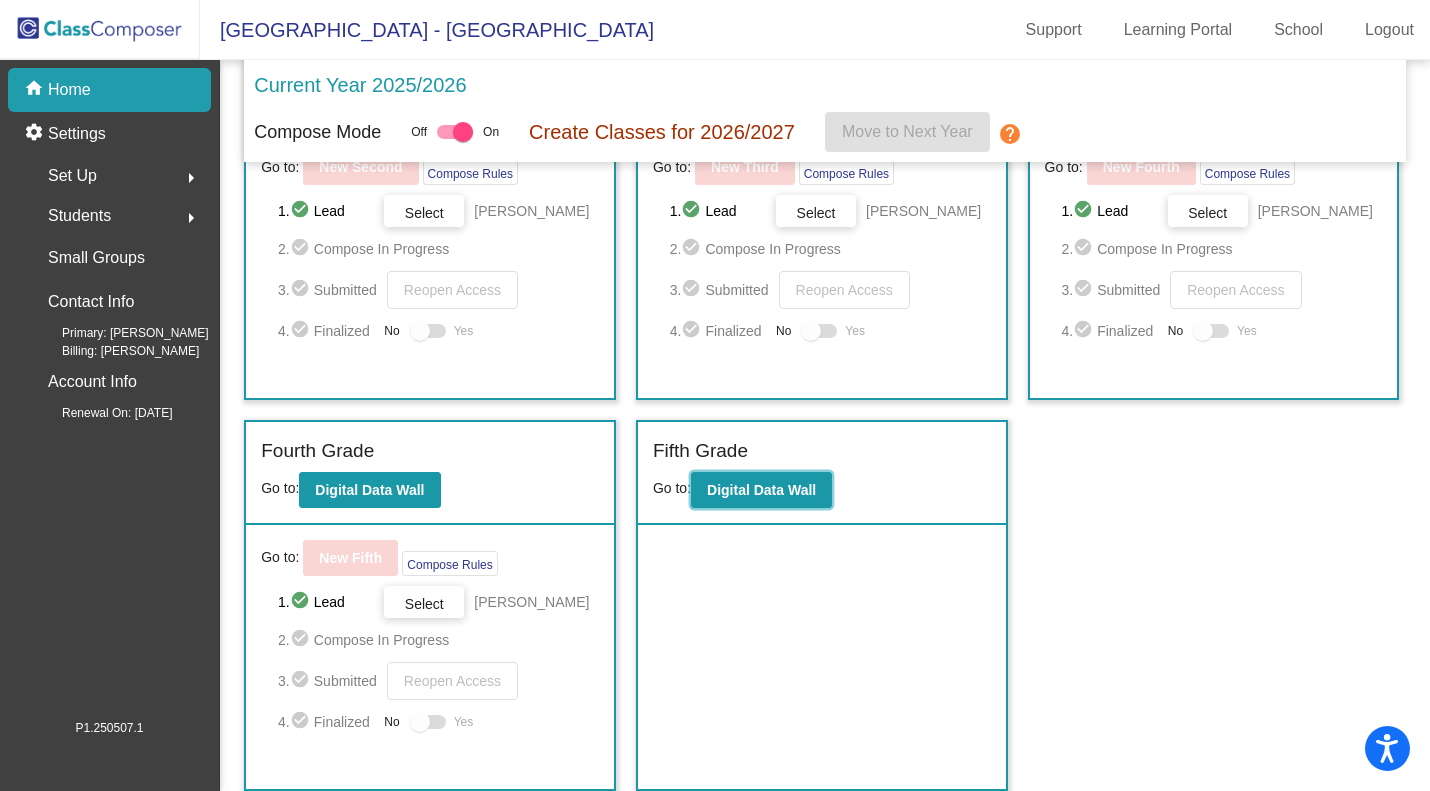 click on "Digital Data Wall" 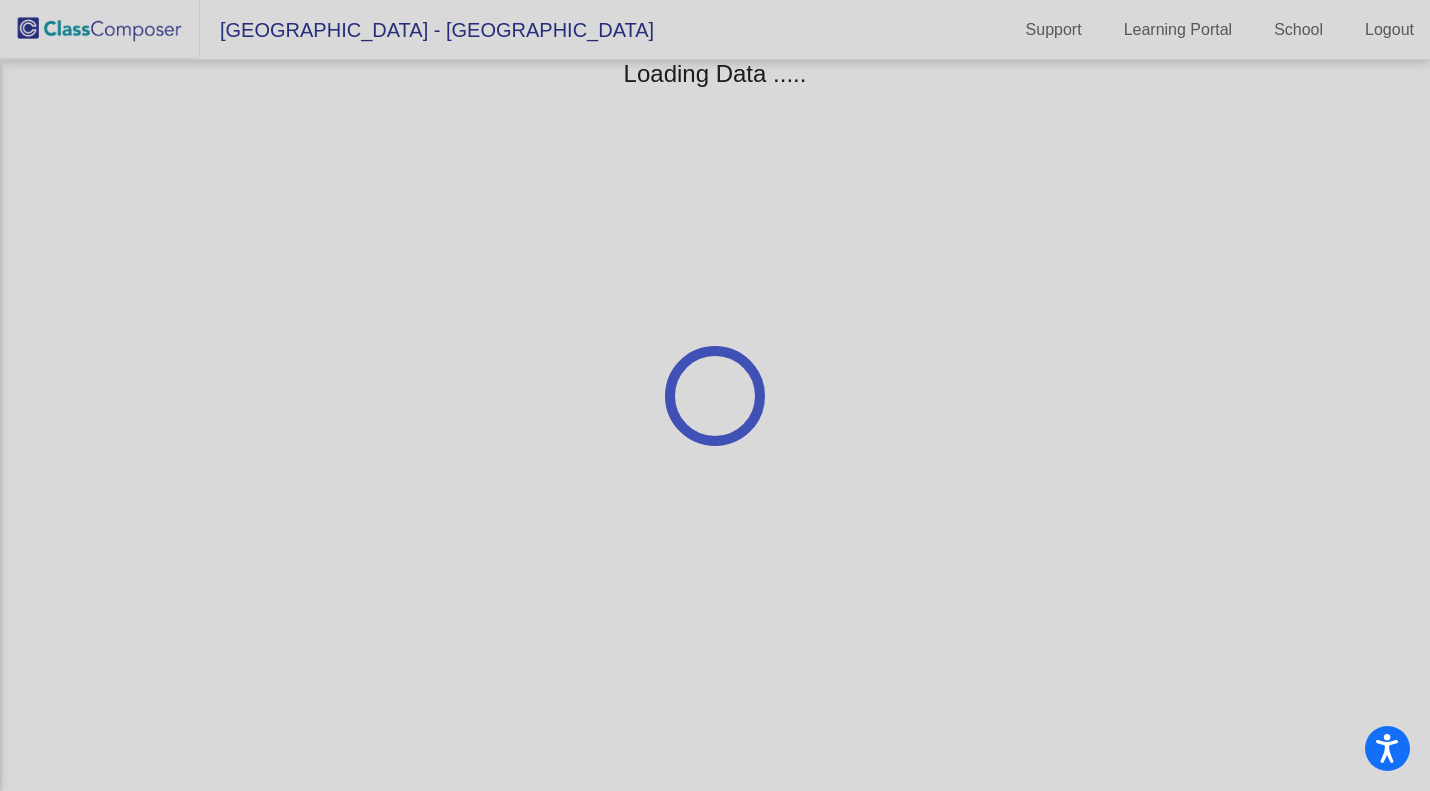 scroll, scrollTop: 0, scrollLeft: 0, axis: both 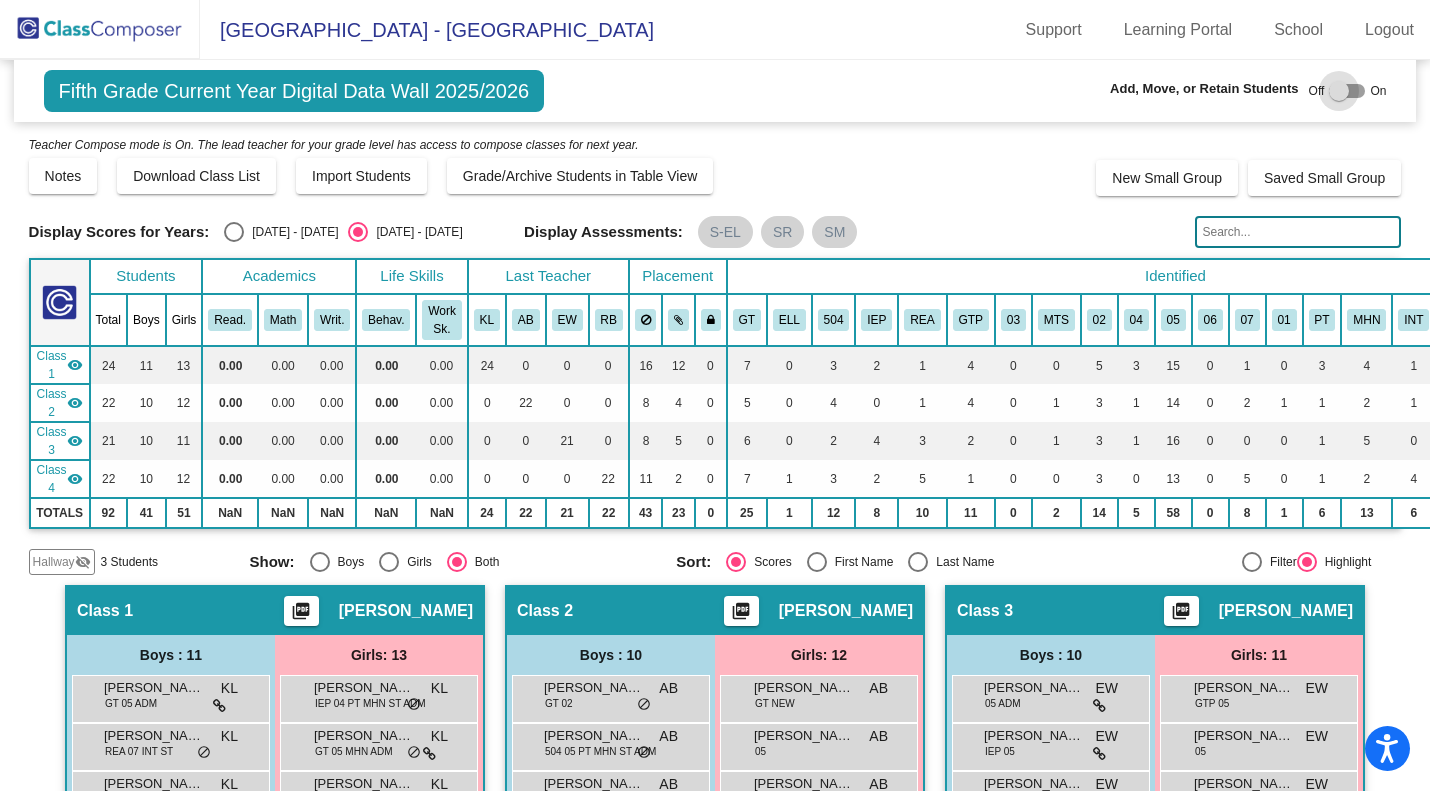 click at bounding box center [1347, 91] 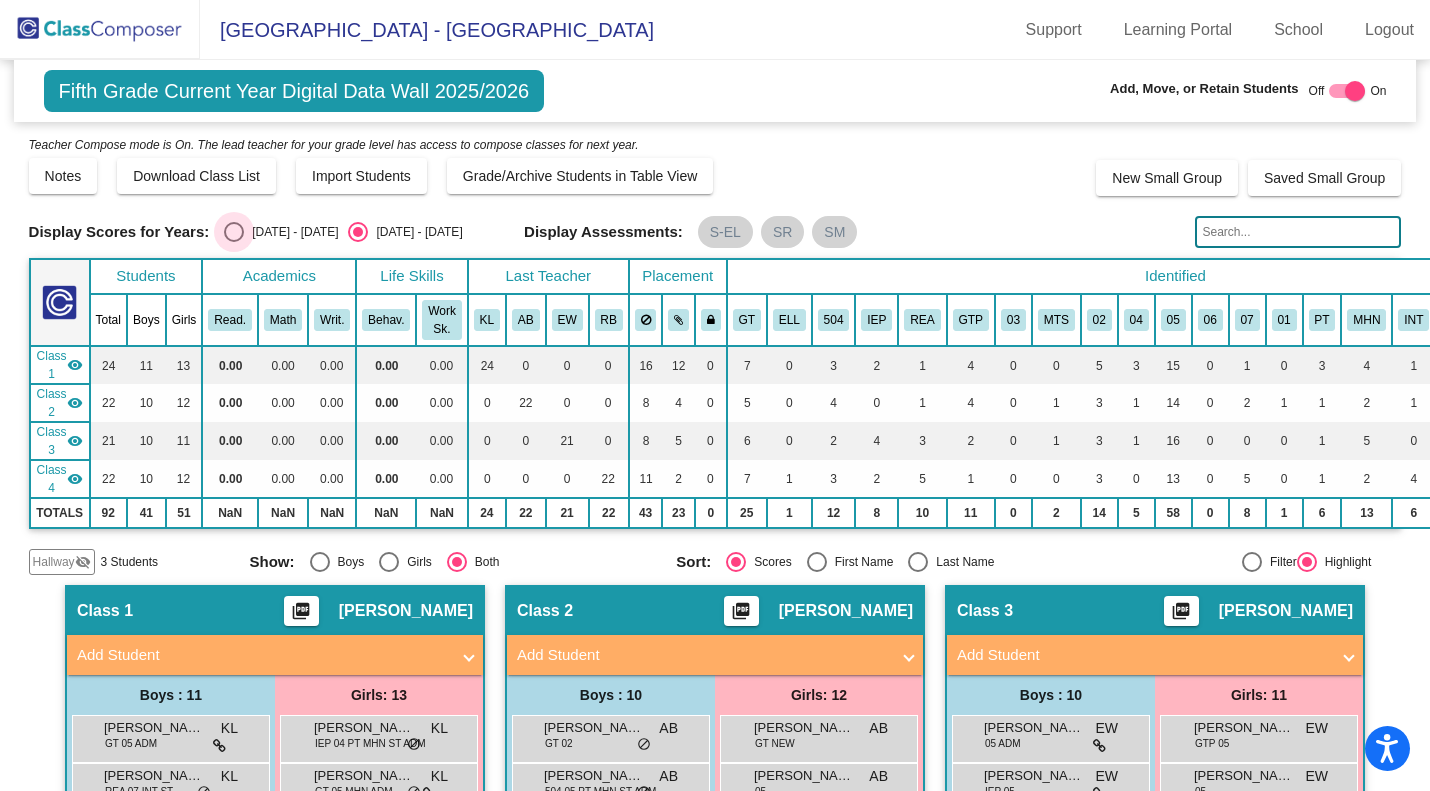 click at bounding box center [234, 232] 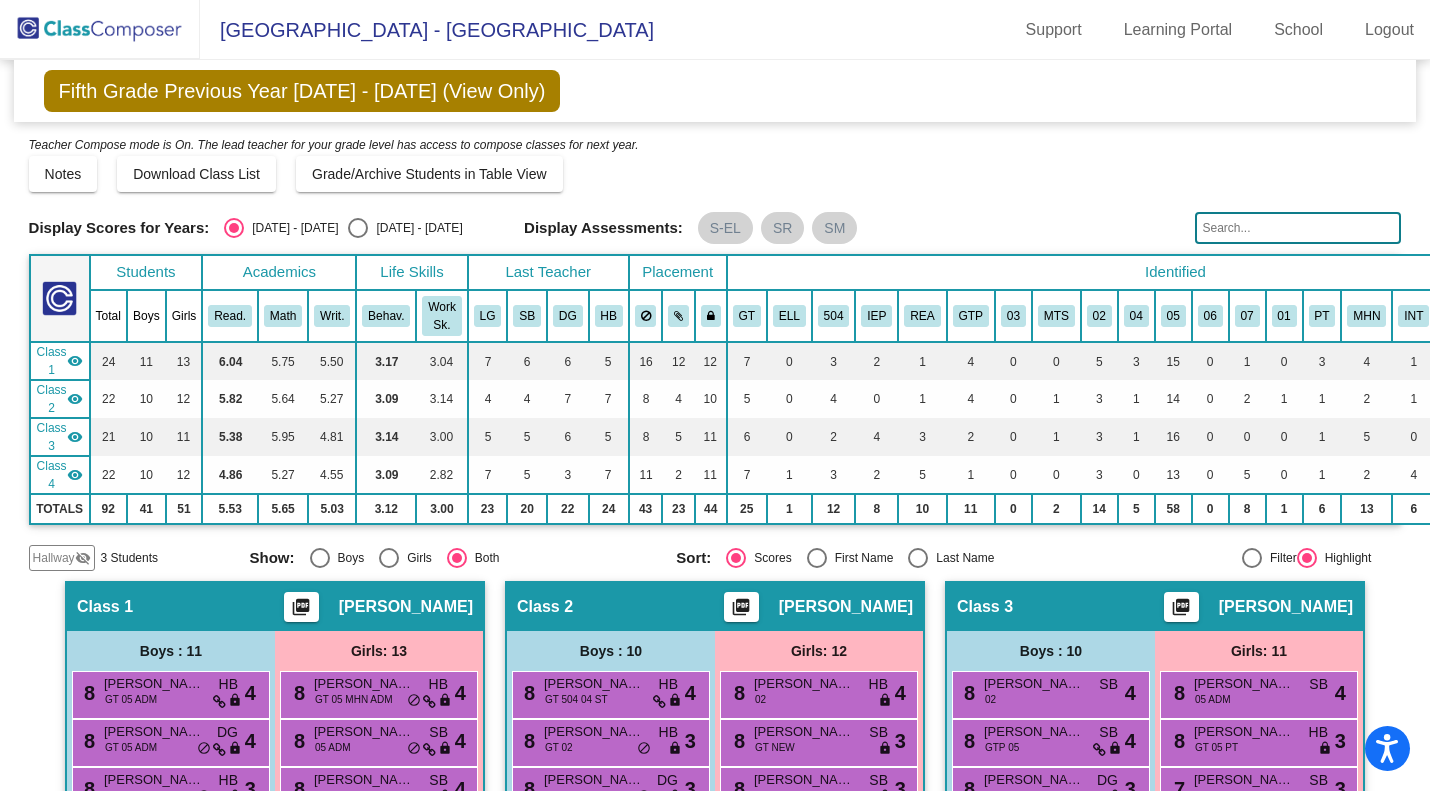 click on "Notes   Download Class List   Import Students   Grade/Archive Students in Table View   New Small Group   Saved Small Group" 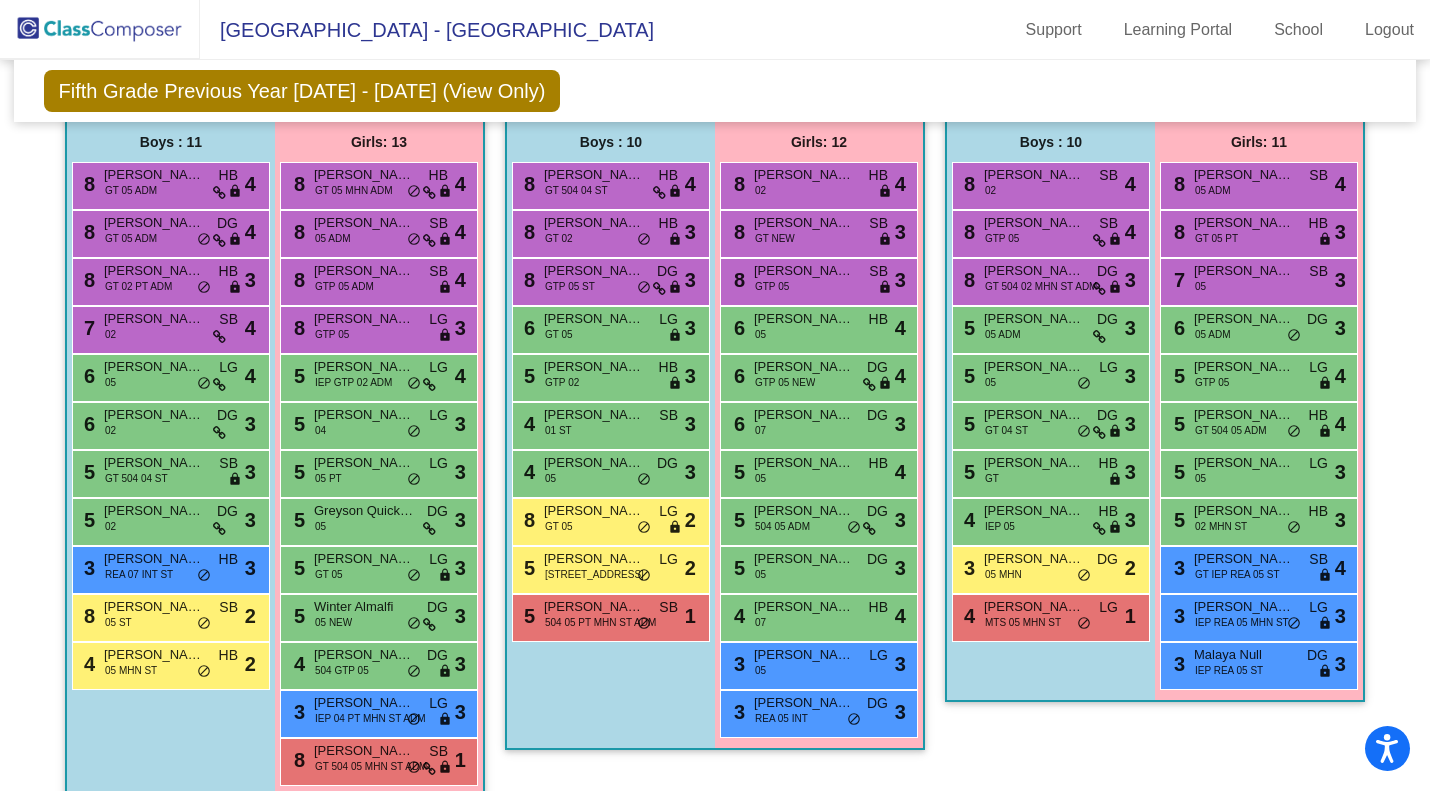 scroll, scrollTop: 506, scrollLeft: 0, axis: vertical 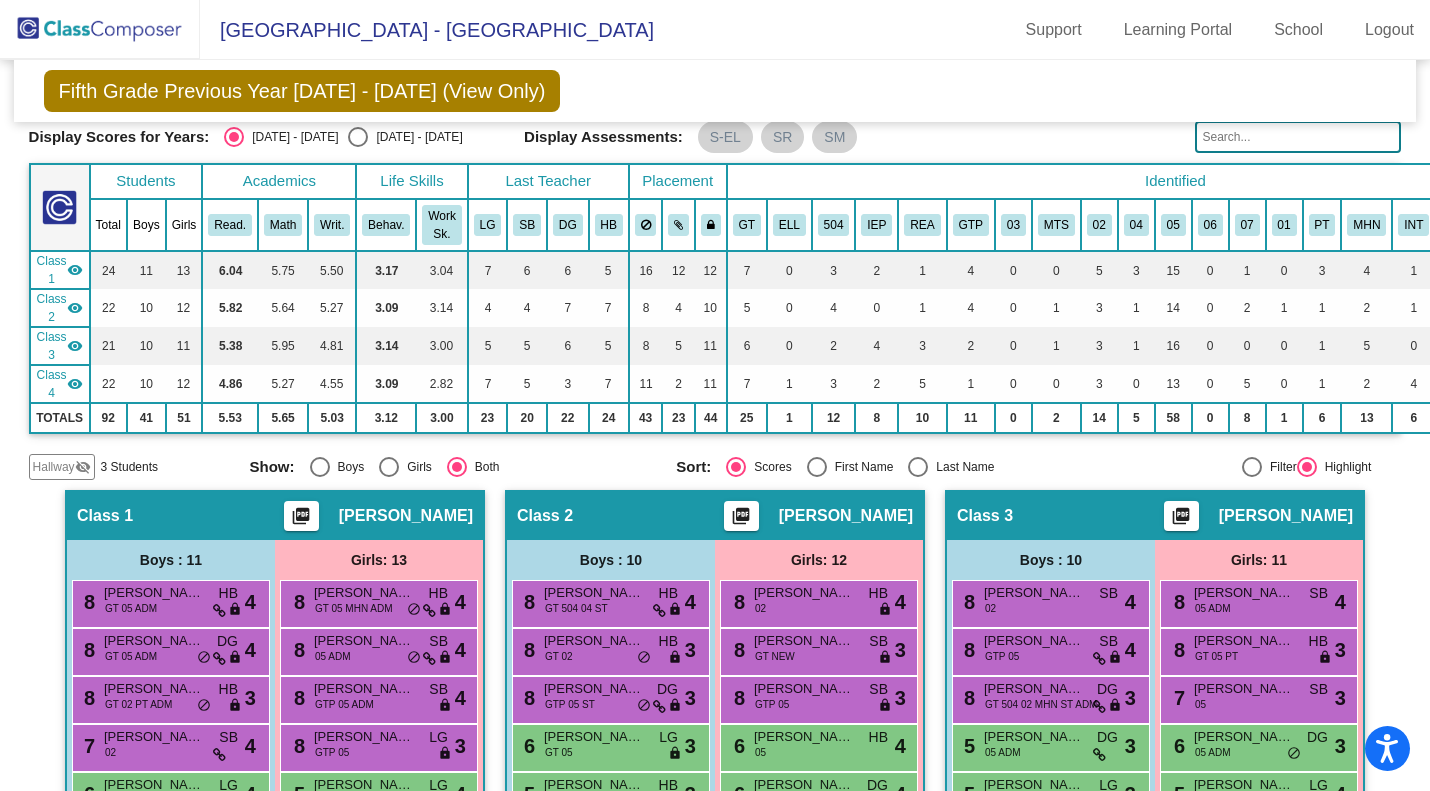 click on "Hallway" 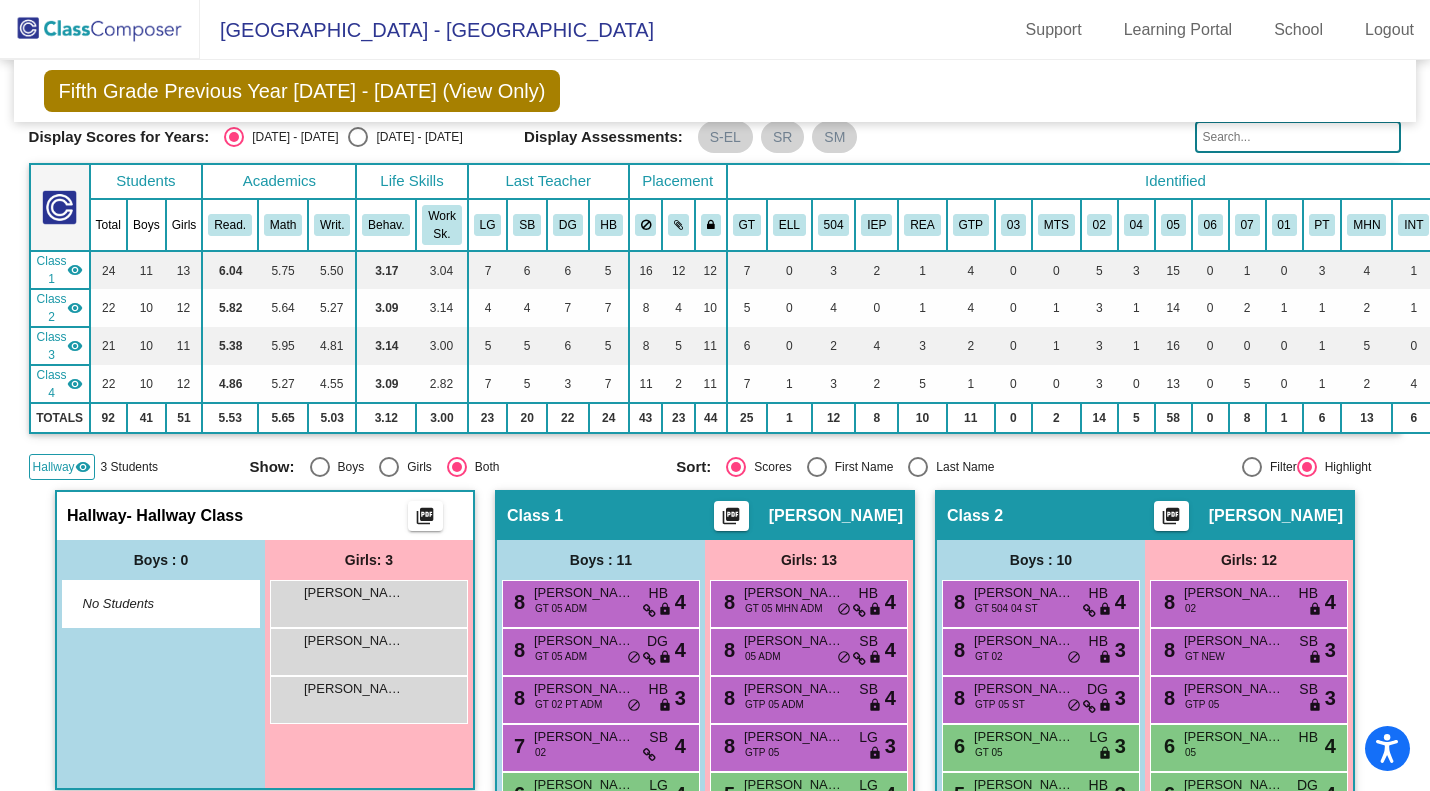 scroll, scrollTop: 0, scrollLeft: 0, axis: both 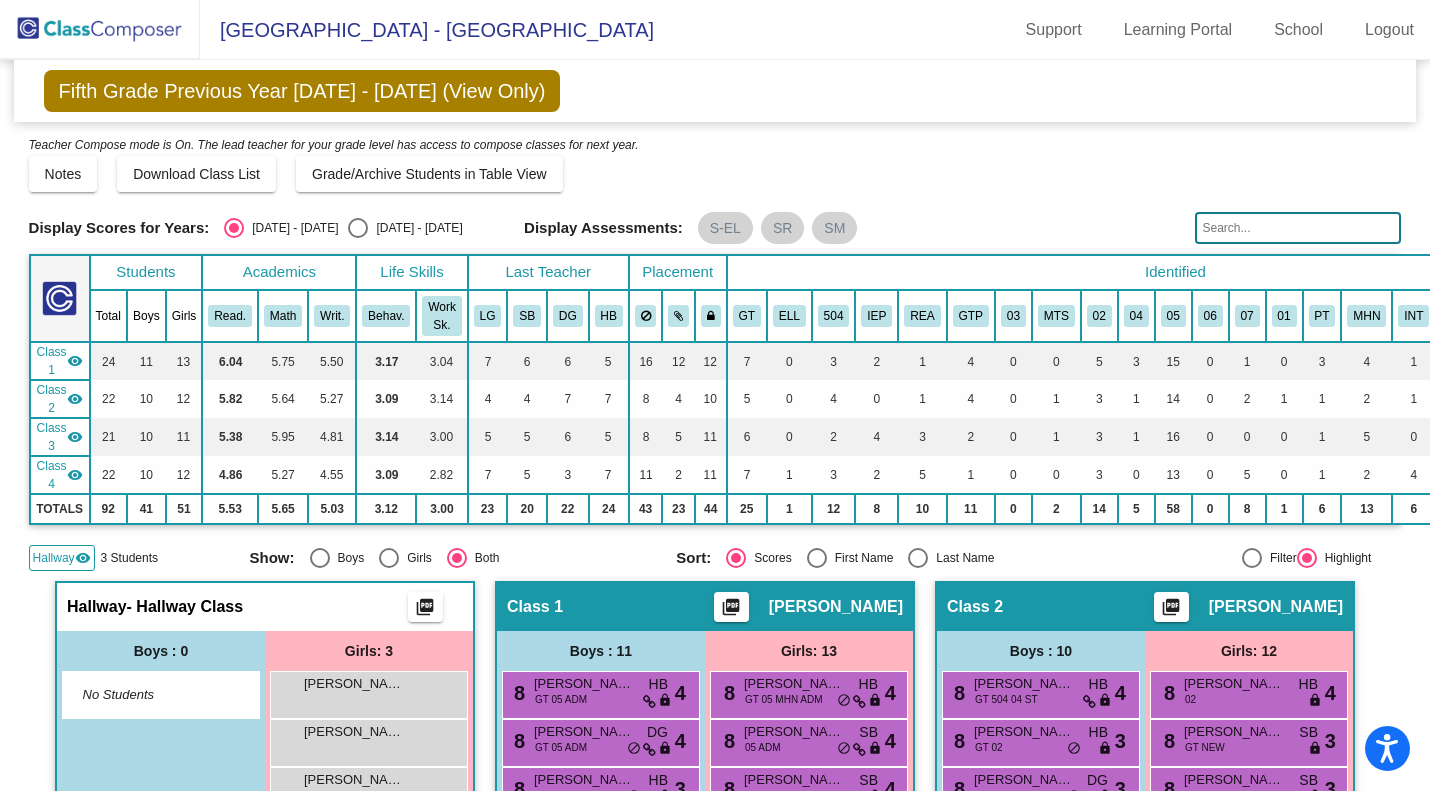 click at bounding box center [358, 228] 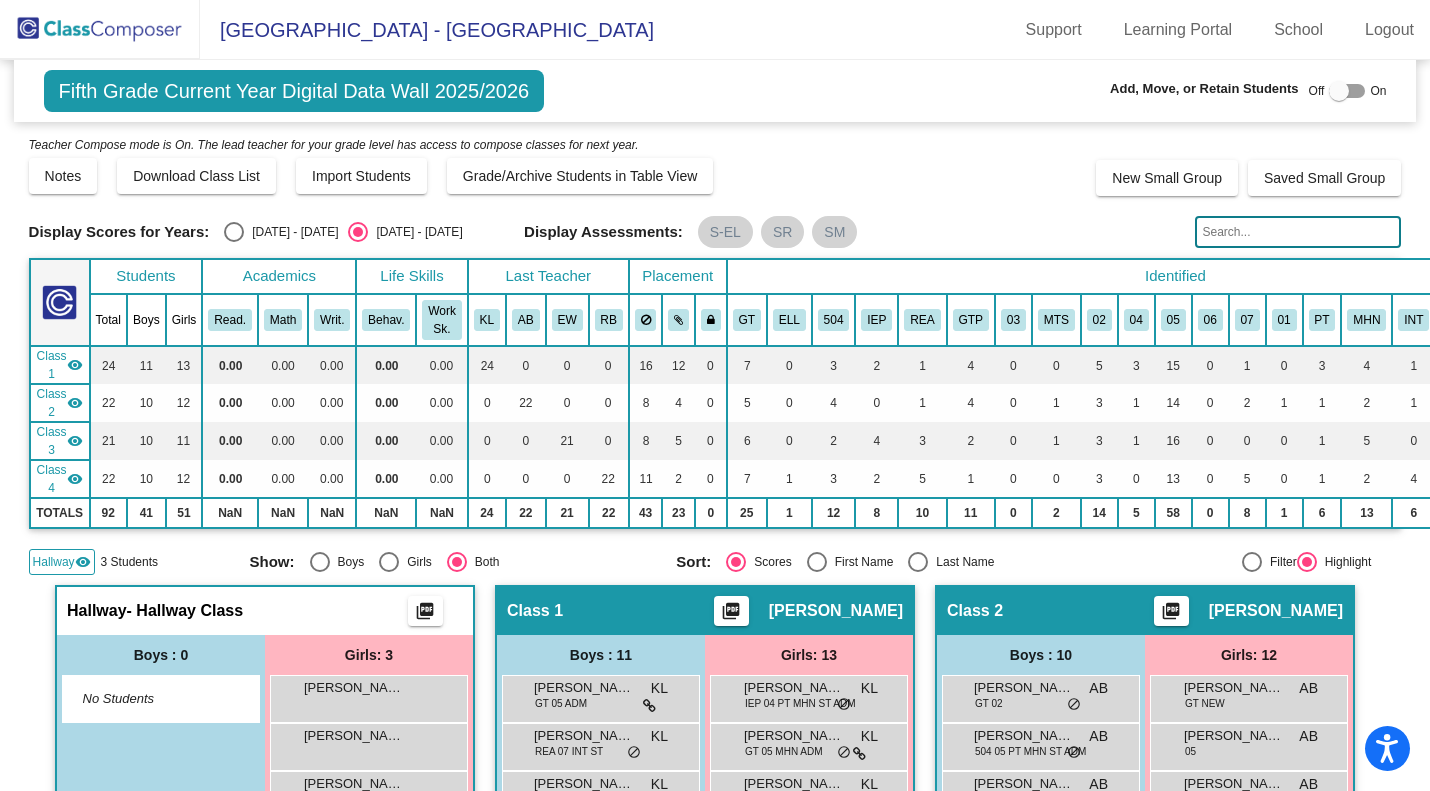 drag, startPoint x: 104, startPoint y: 11, endPoint x: 78, endPoint y: 21, distance: 27.856777 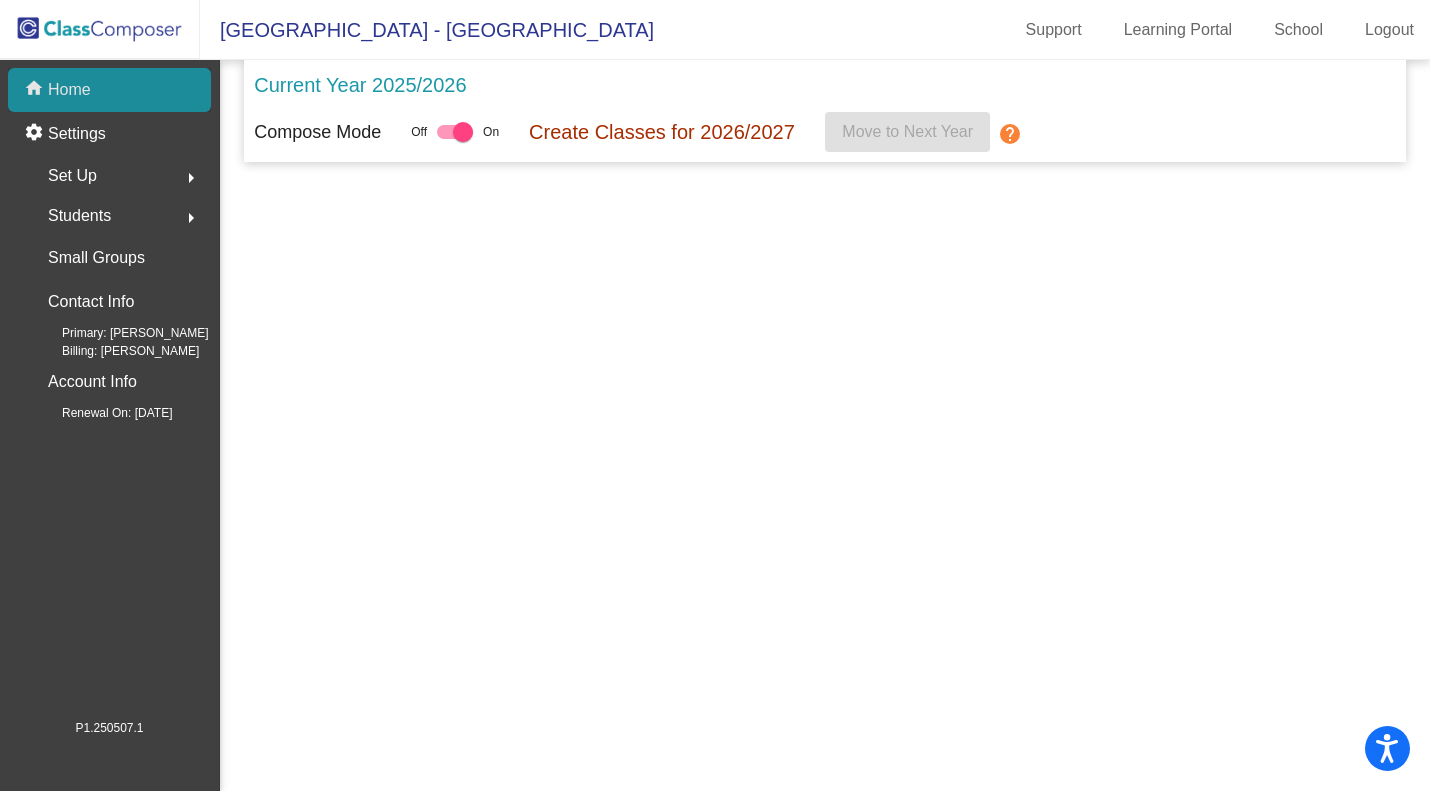 click on "Home" 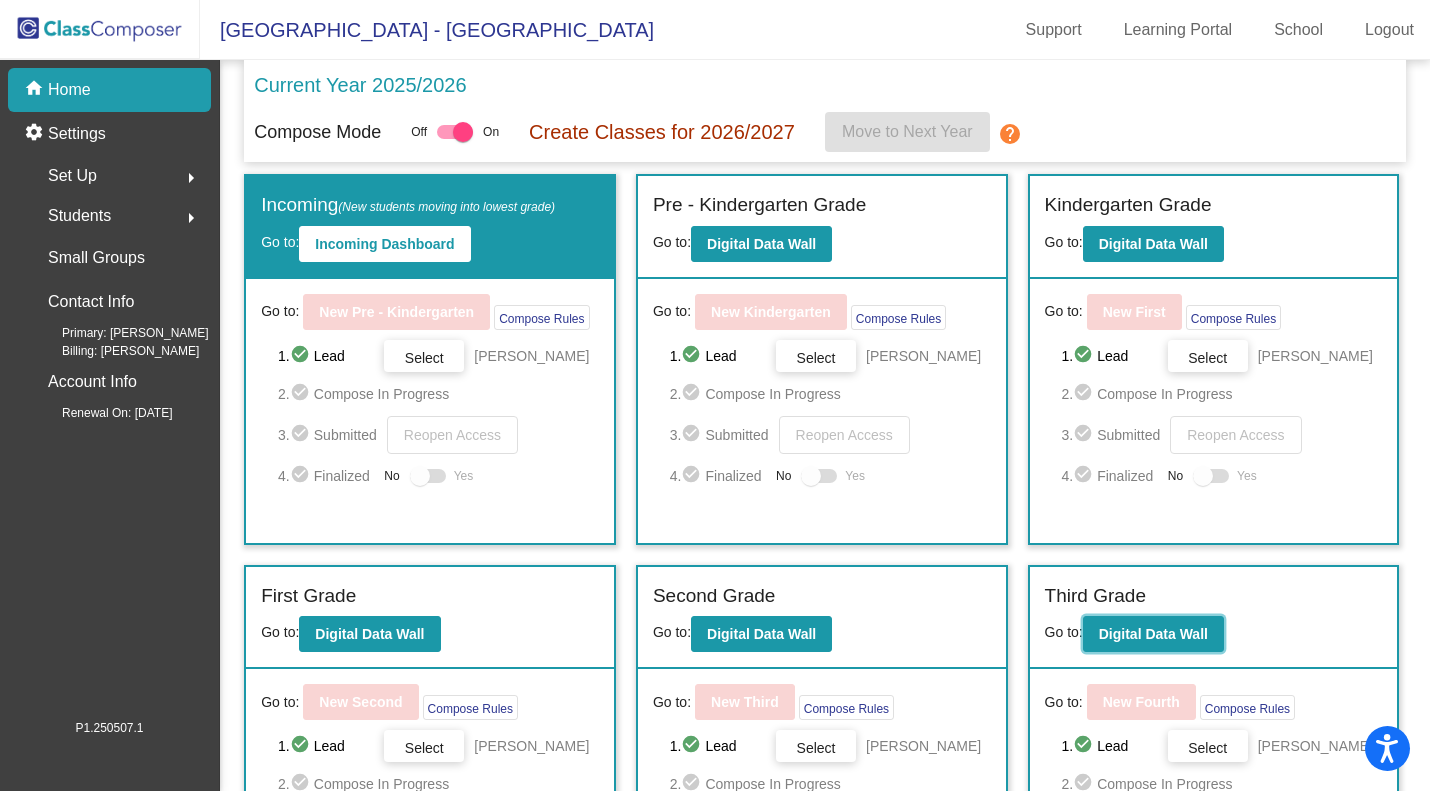 click on "Digital Data Wall" 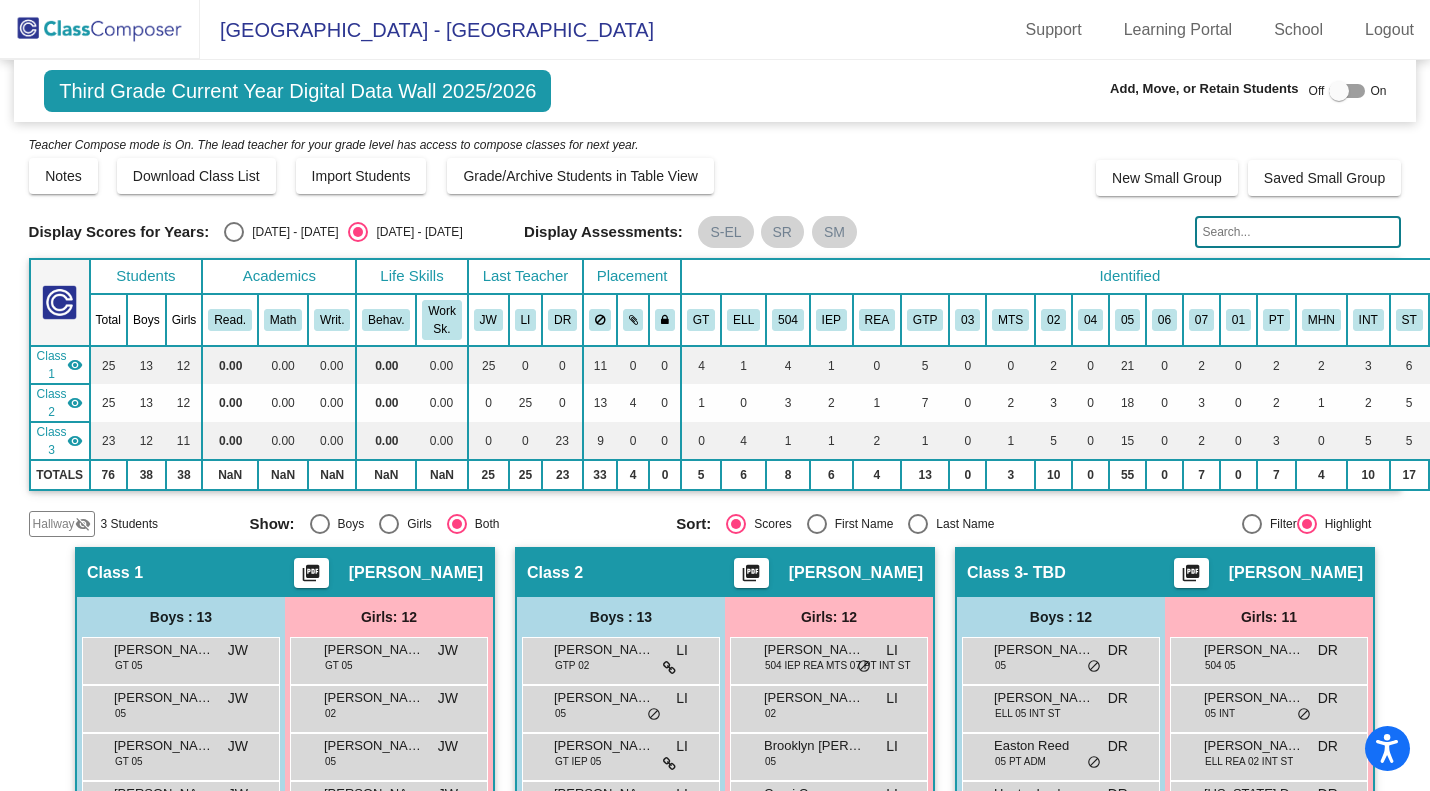 click on "visibility_off" 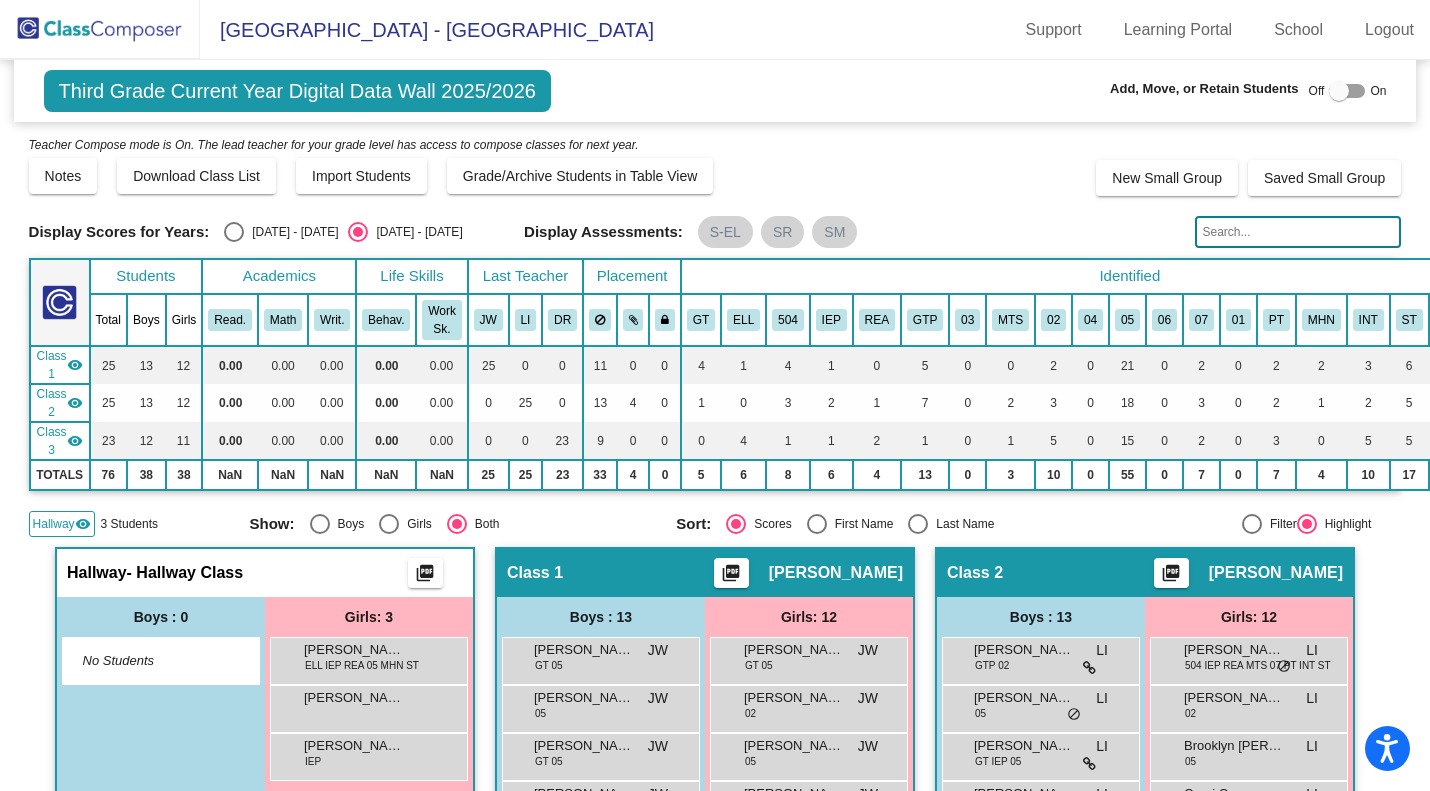 click 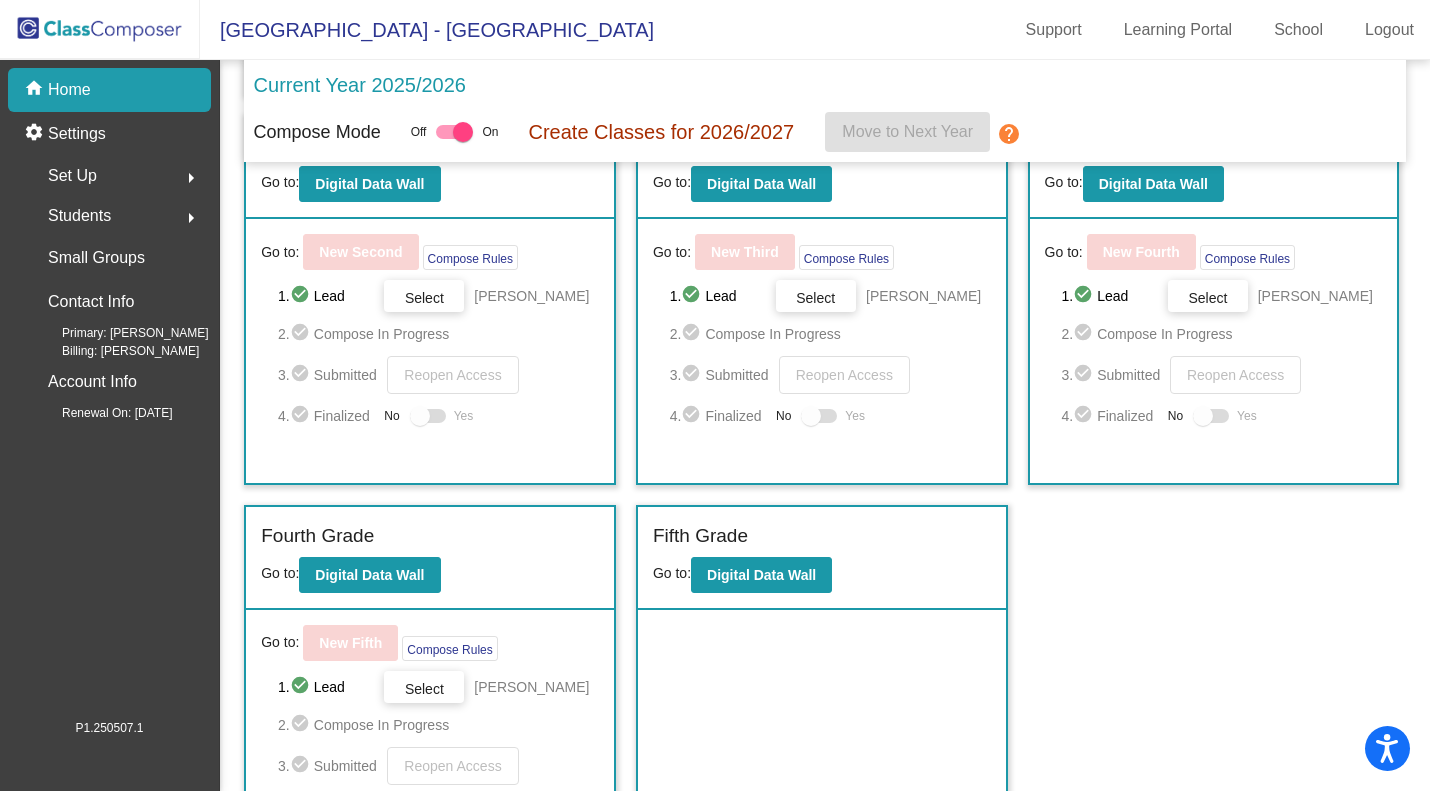 scroll, scrollTop: 535, scrollLeft: 0, axis: vertical 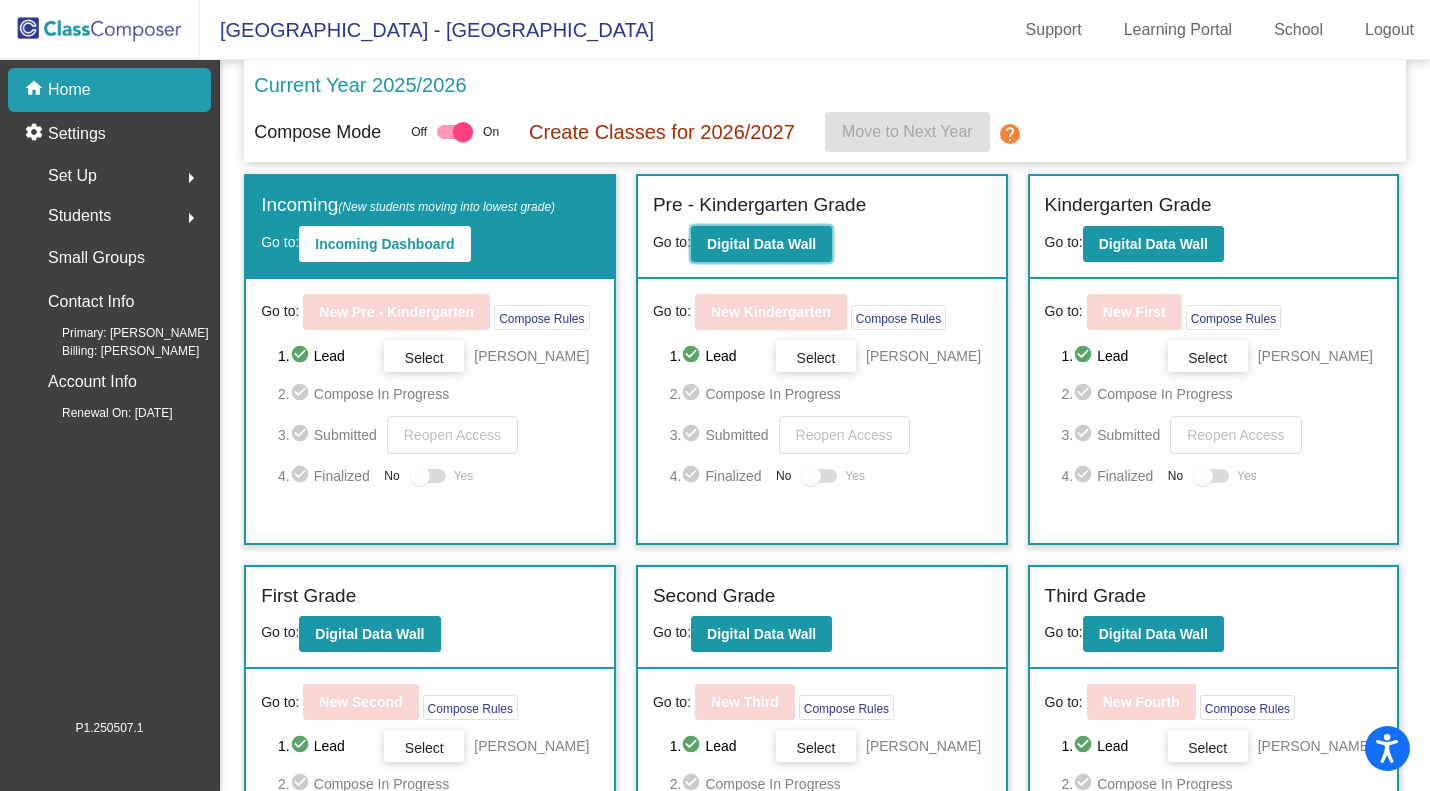 click on "Digital Data Wall" 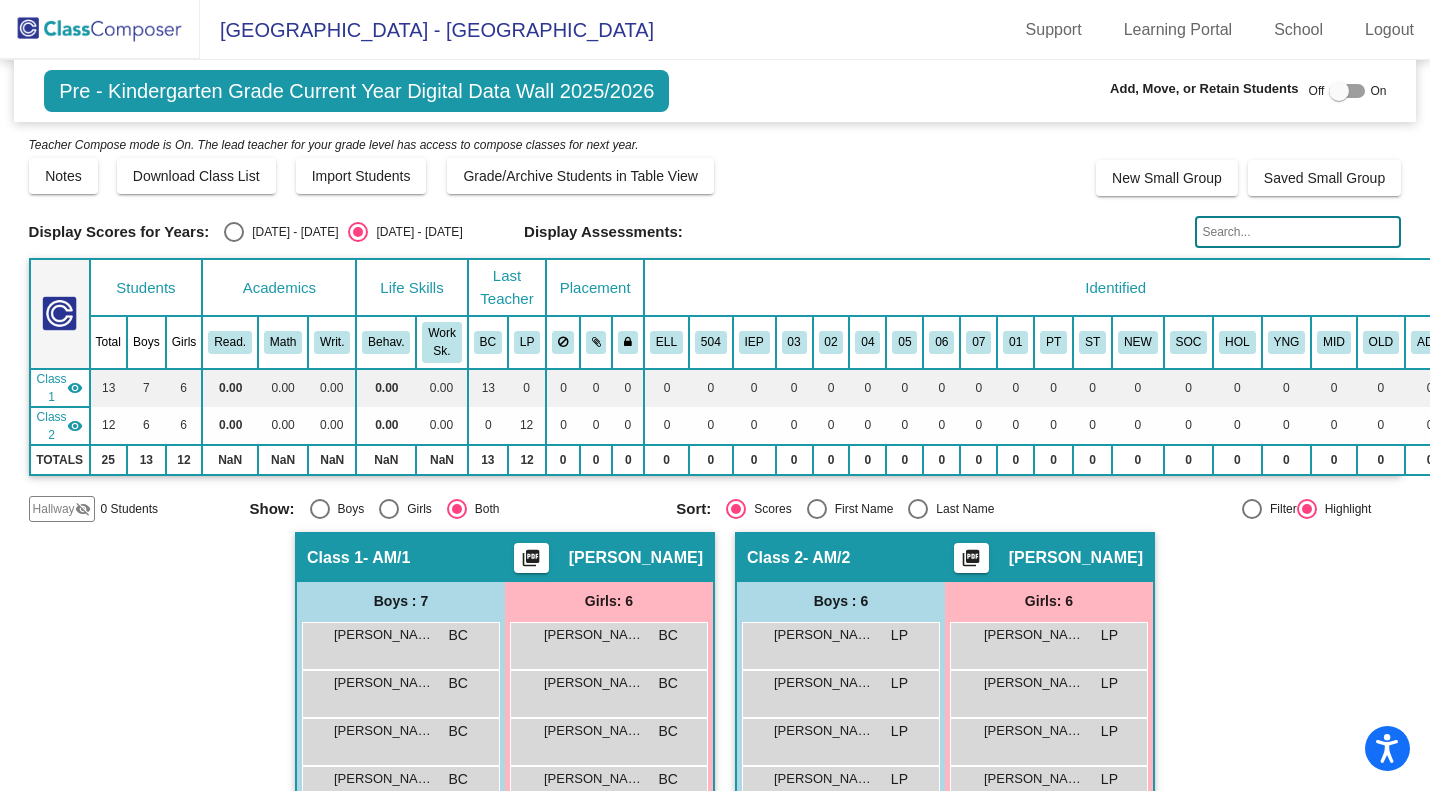 click 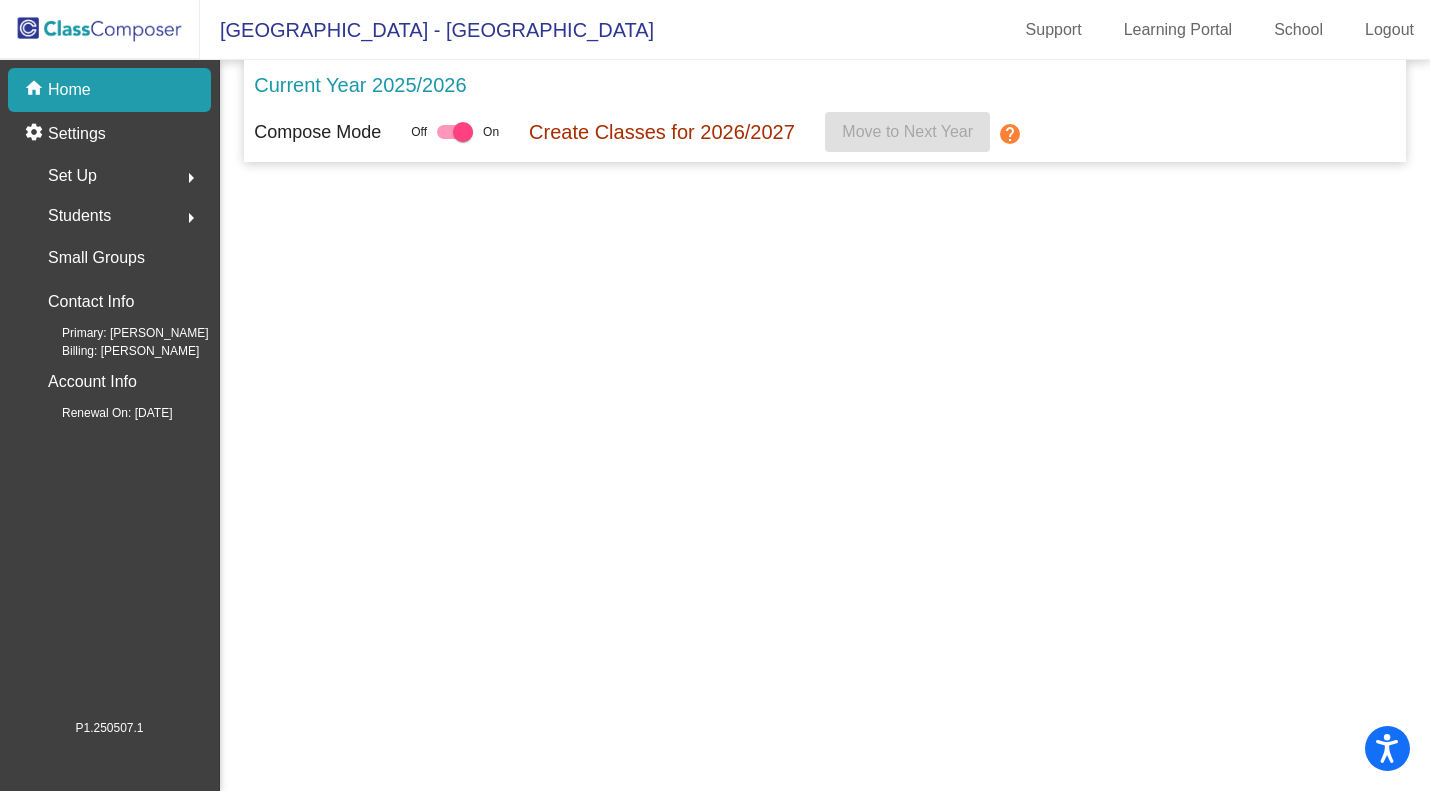 click 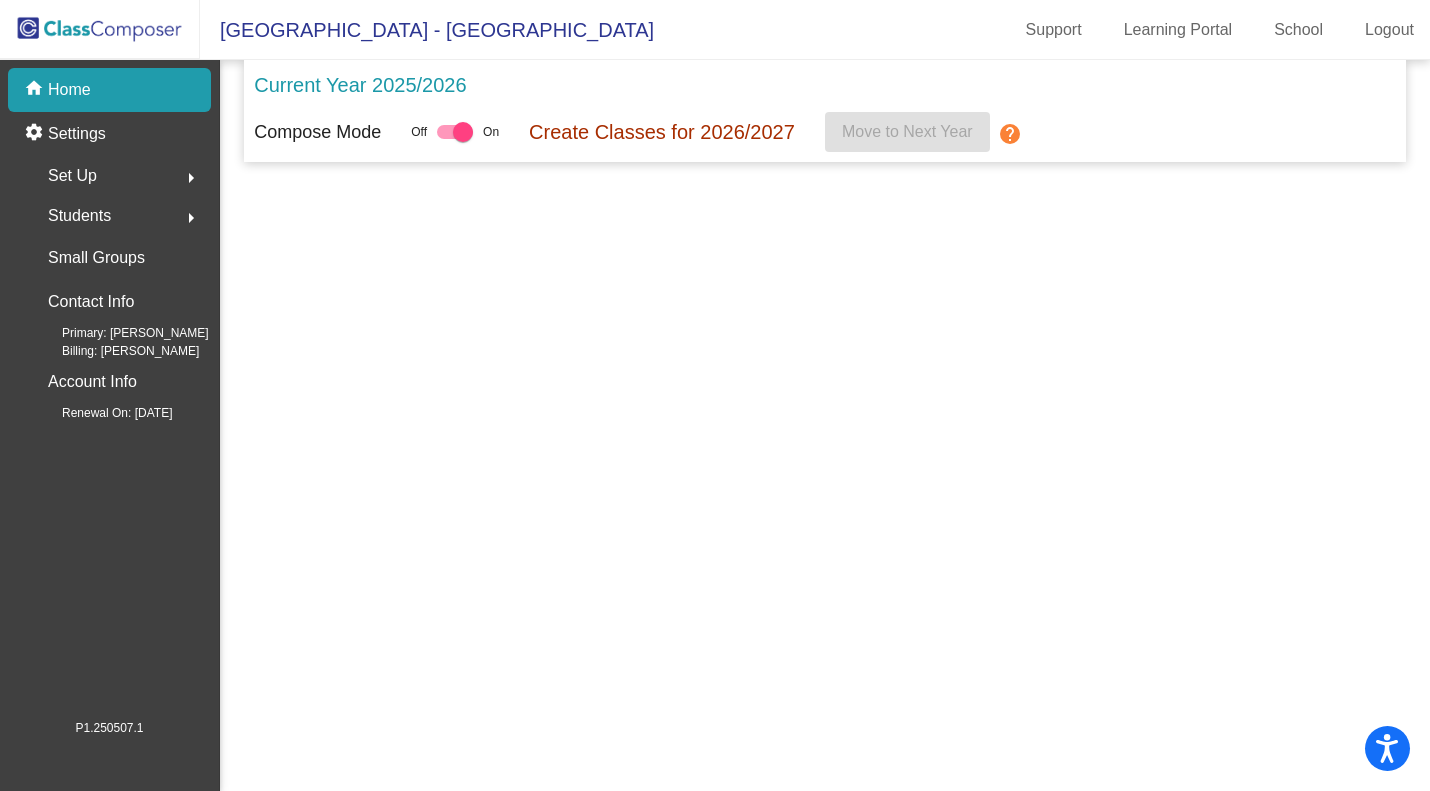 click 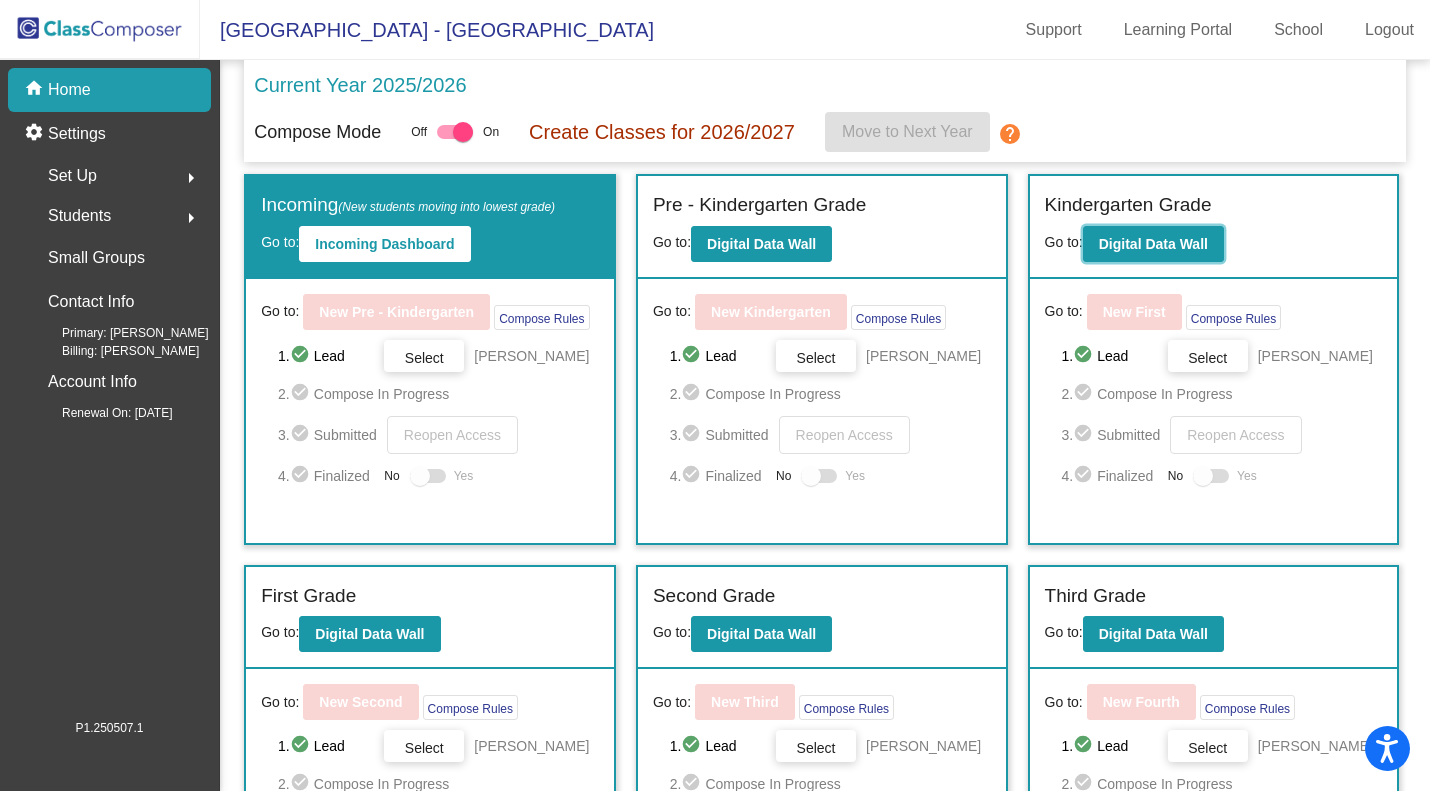 click on "Digital Data Wall" 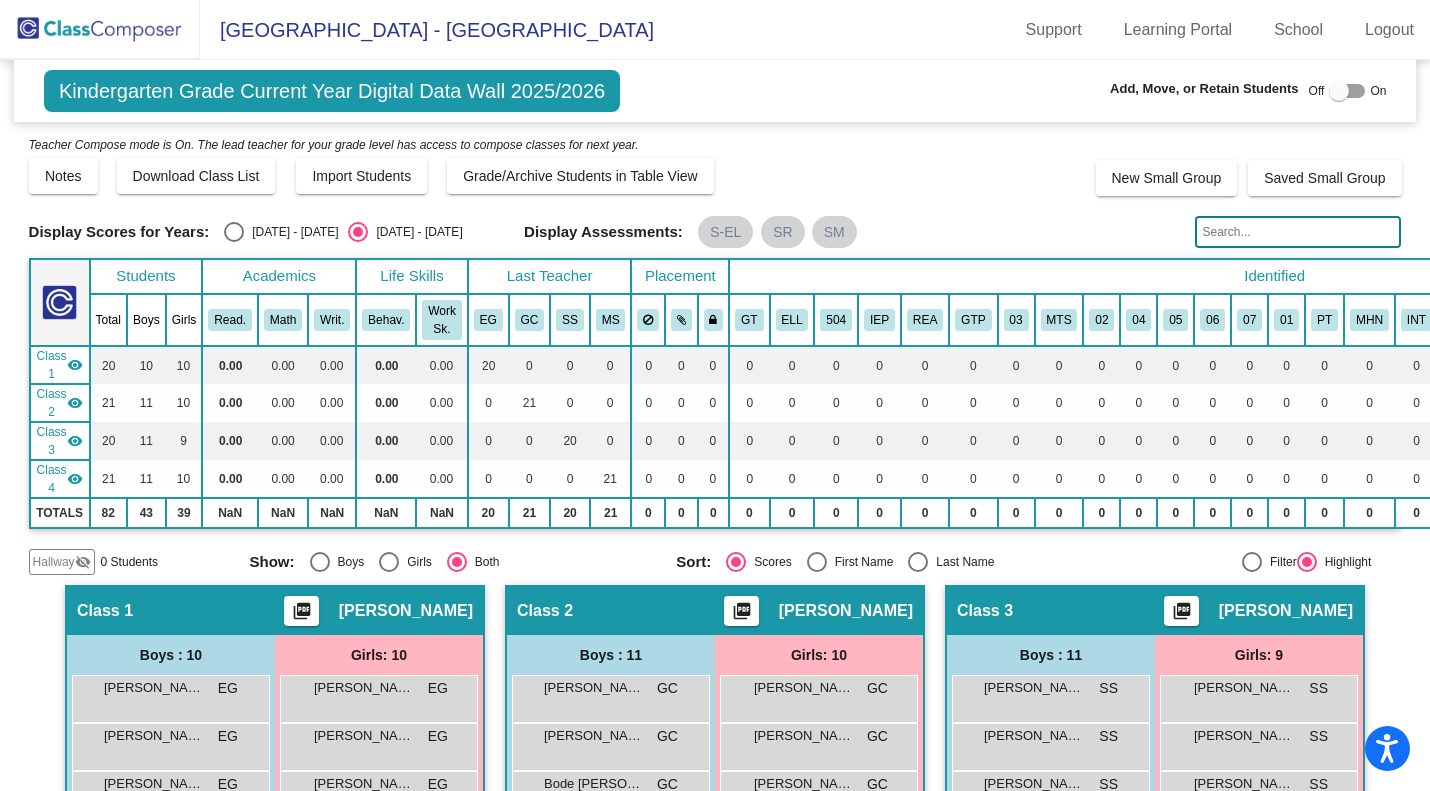 click 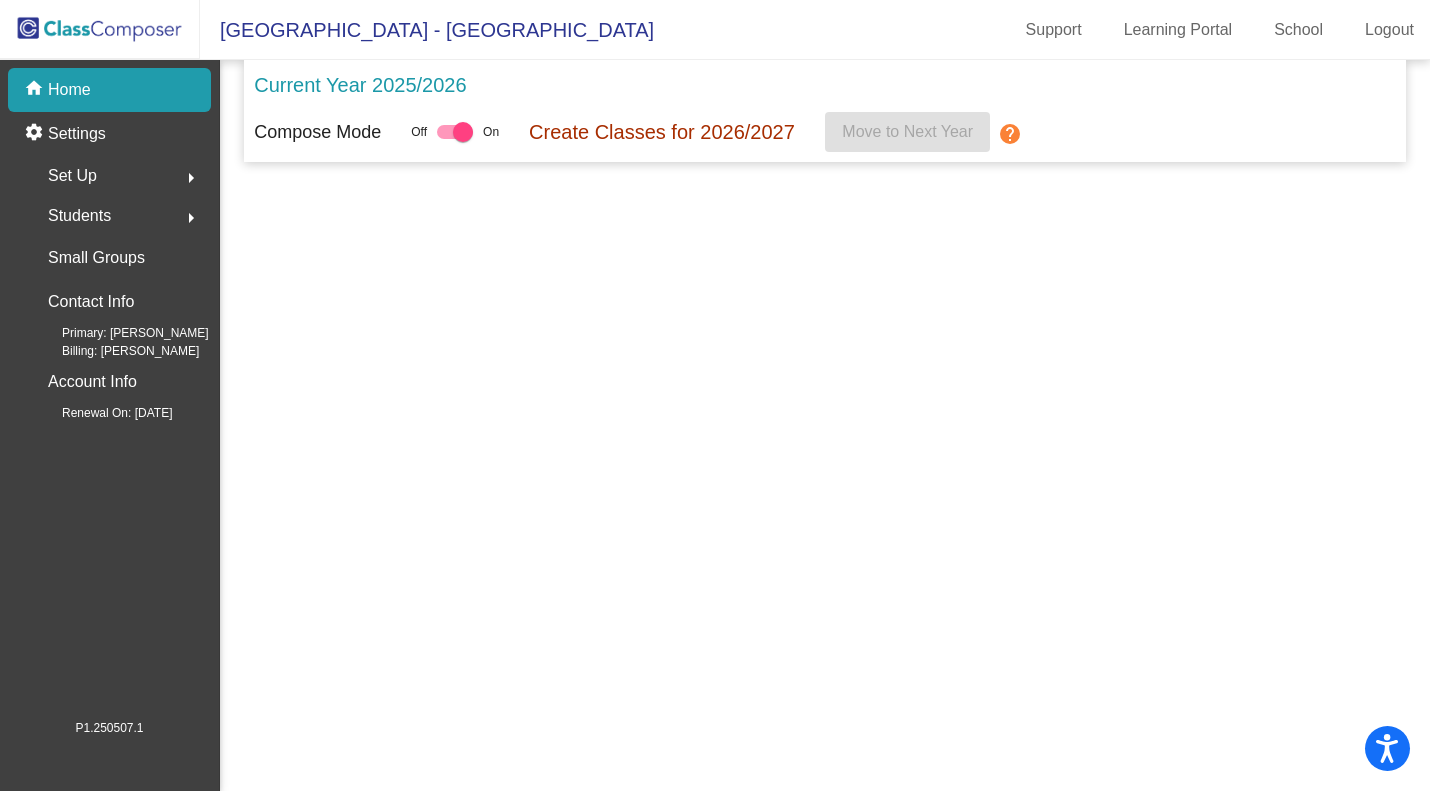 click 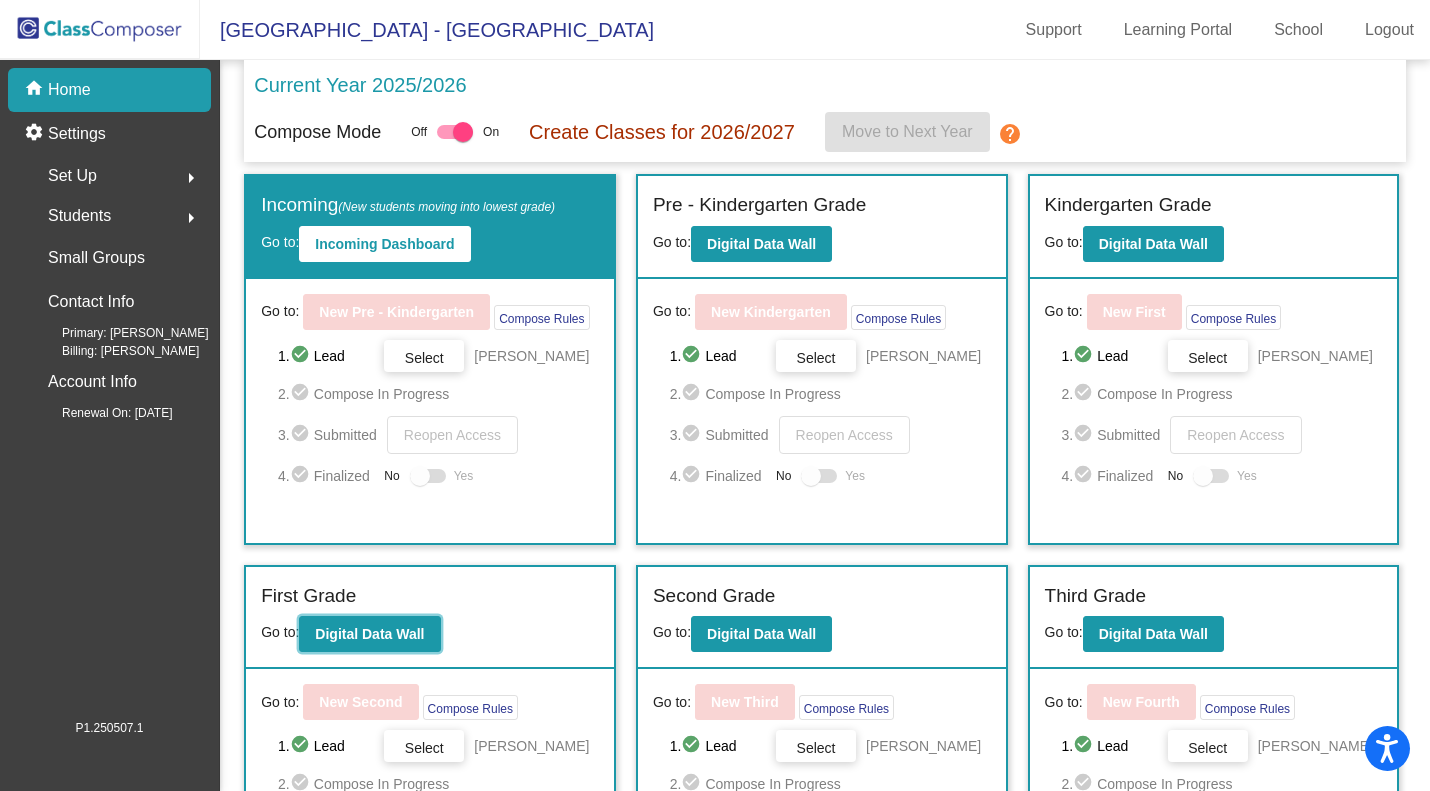 click on "Digital Data Wall" 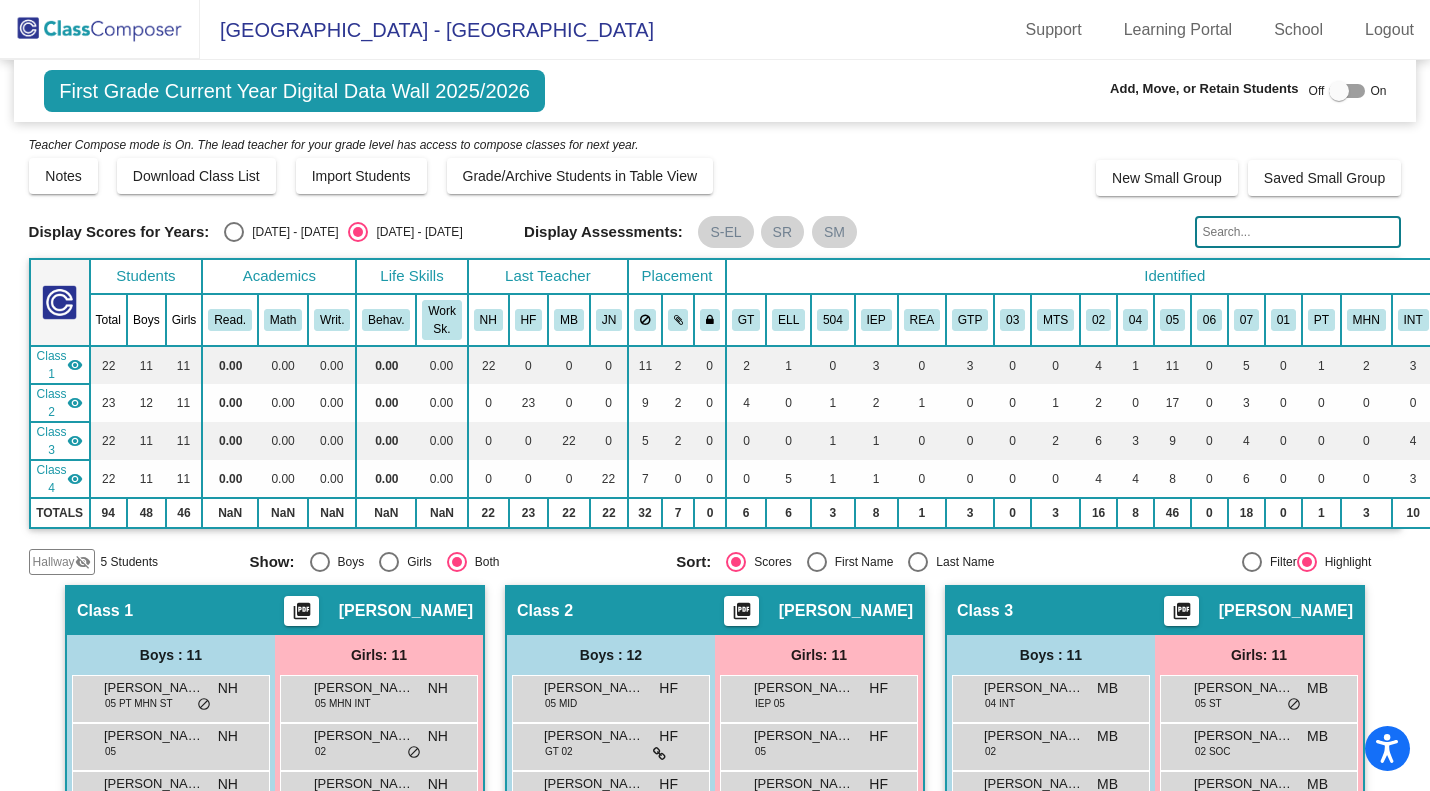 click on "Hallway" 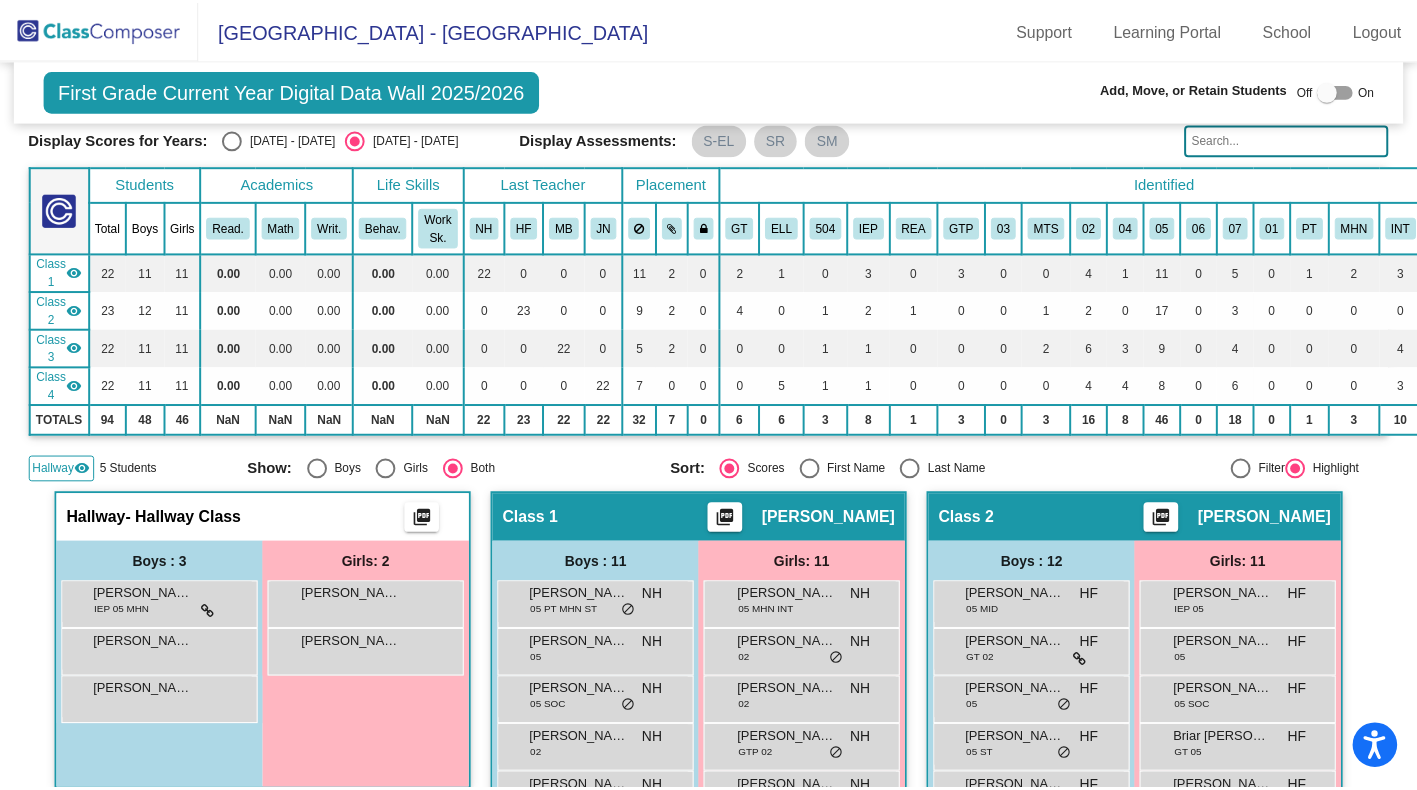 scroll, scrollTop: 94, scrollLeft: 0, axis: vertical 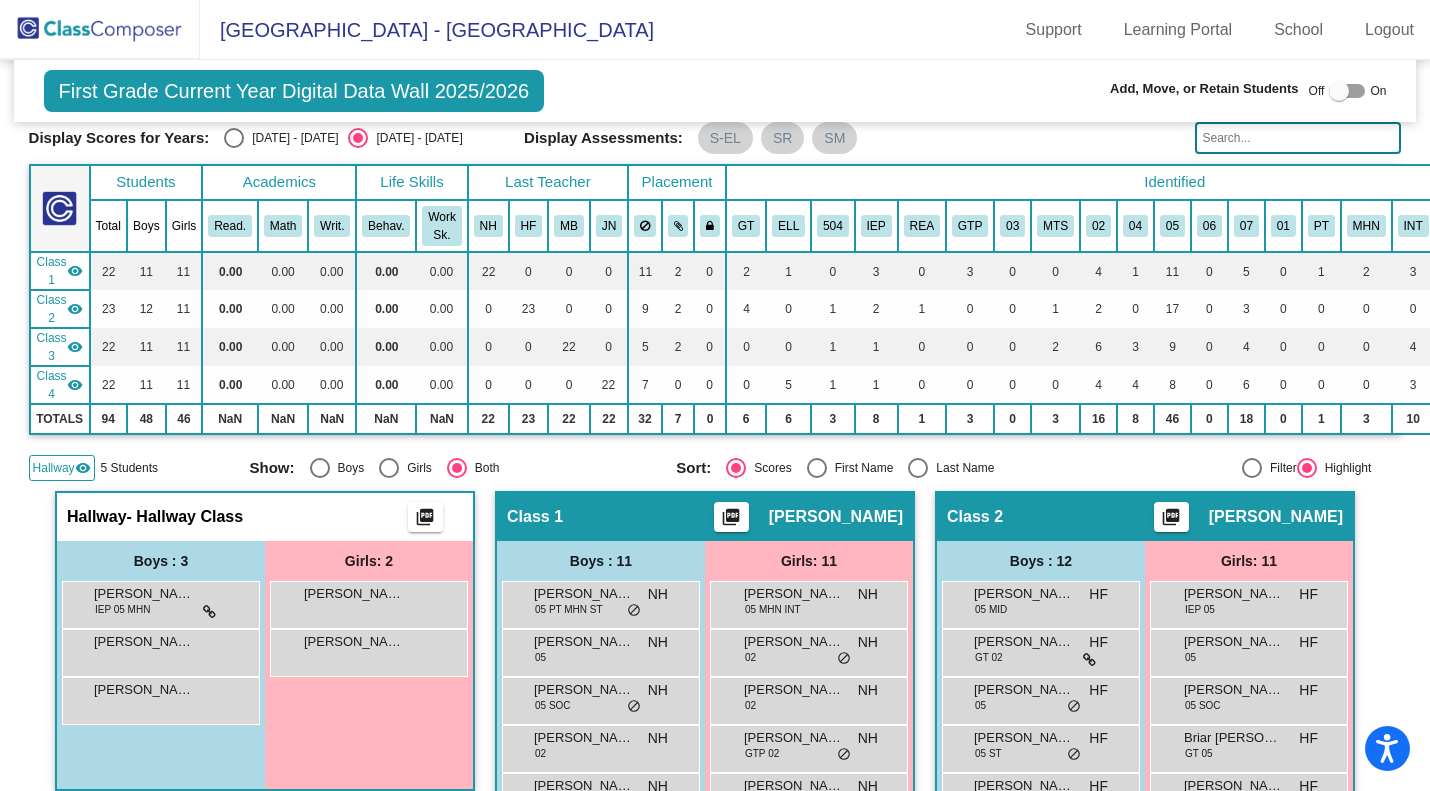 click on "0.00" 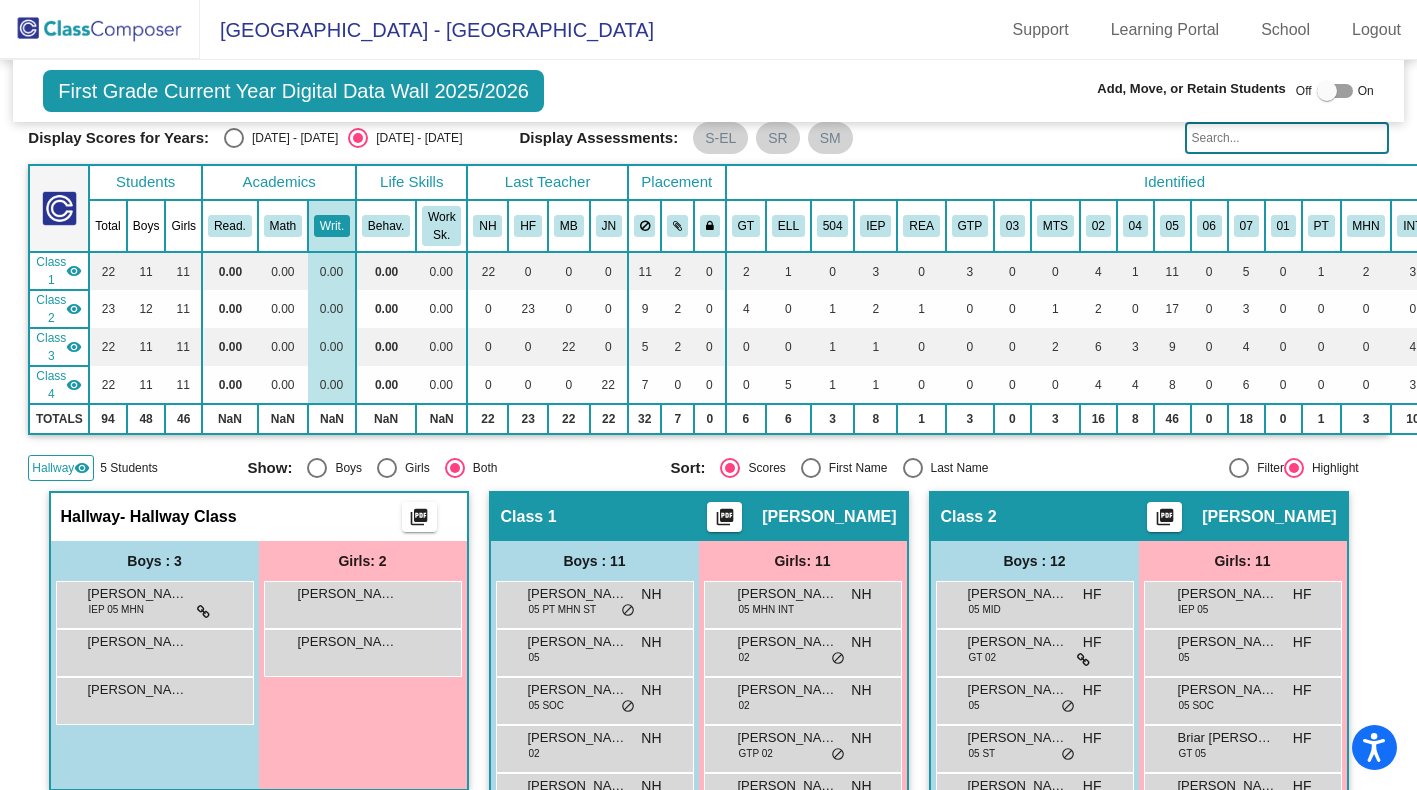 click 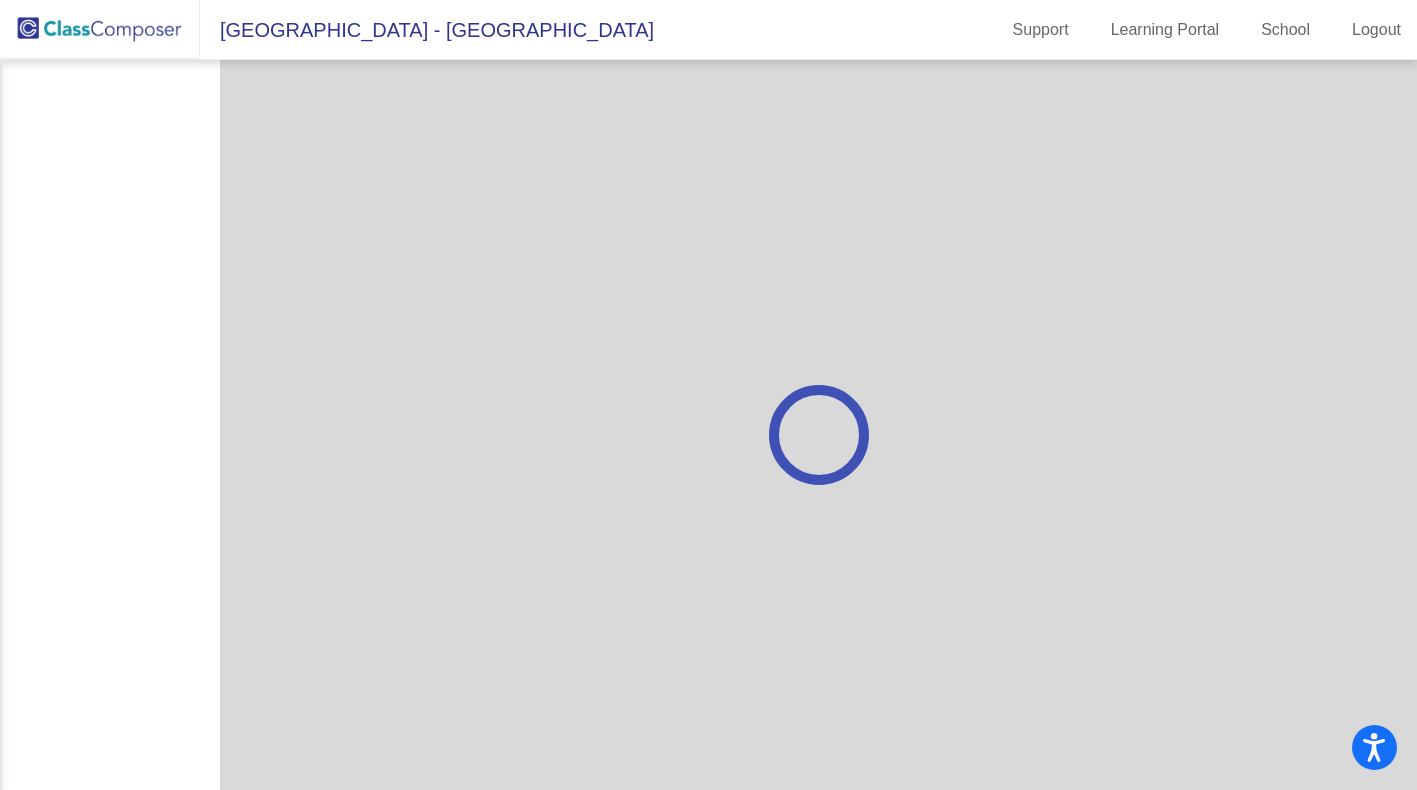 scroll, scrollTop: 0, scrollLeft: 0, axis: both 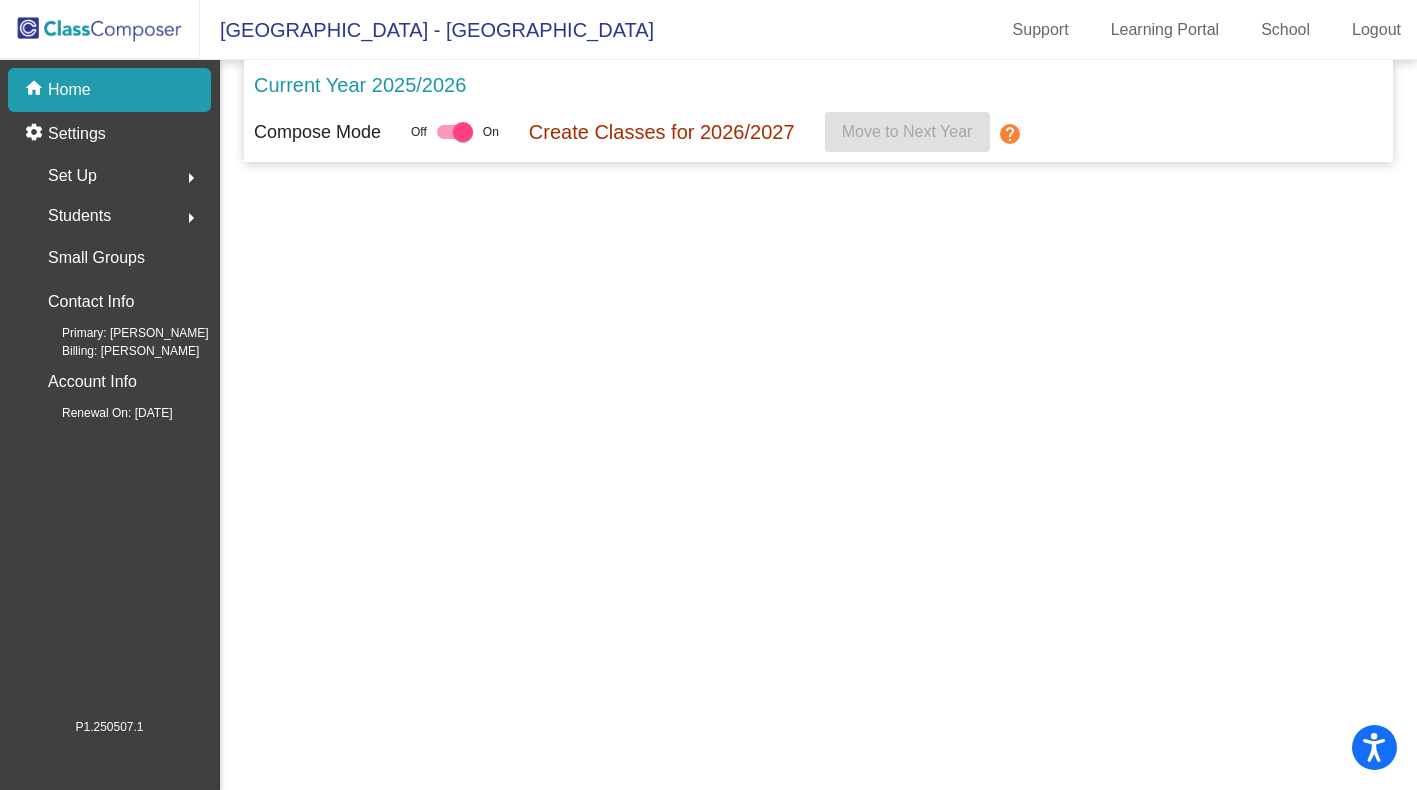 click 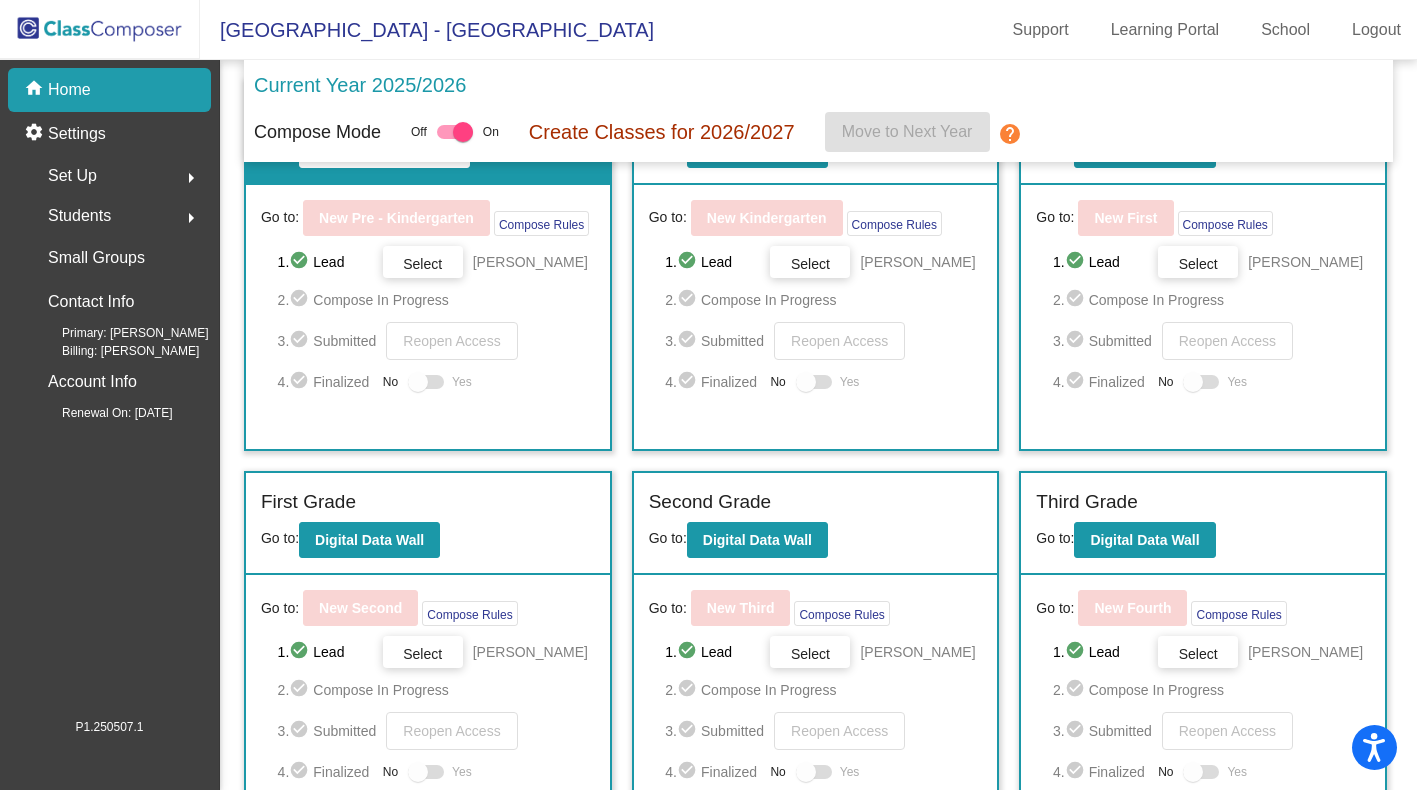 scroll, scrollTop: 95, scrollLeft: 0, axis: vertical 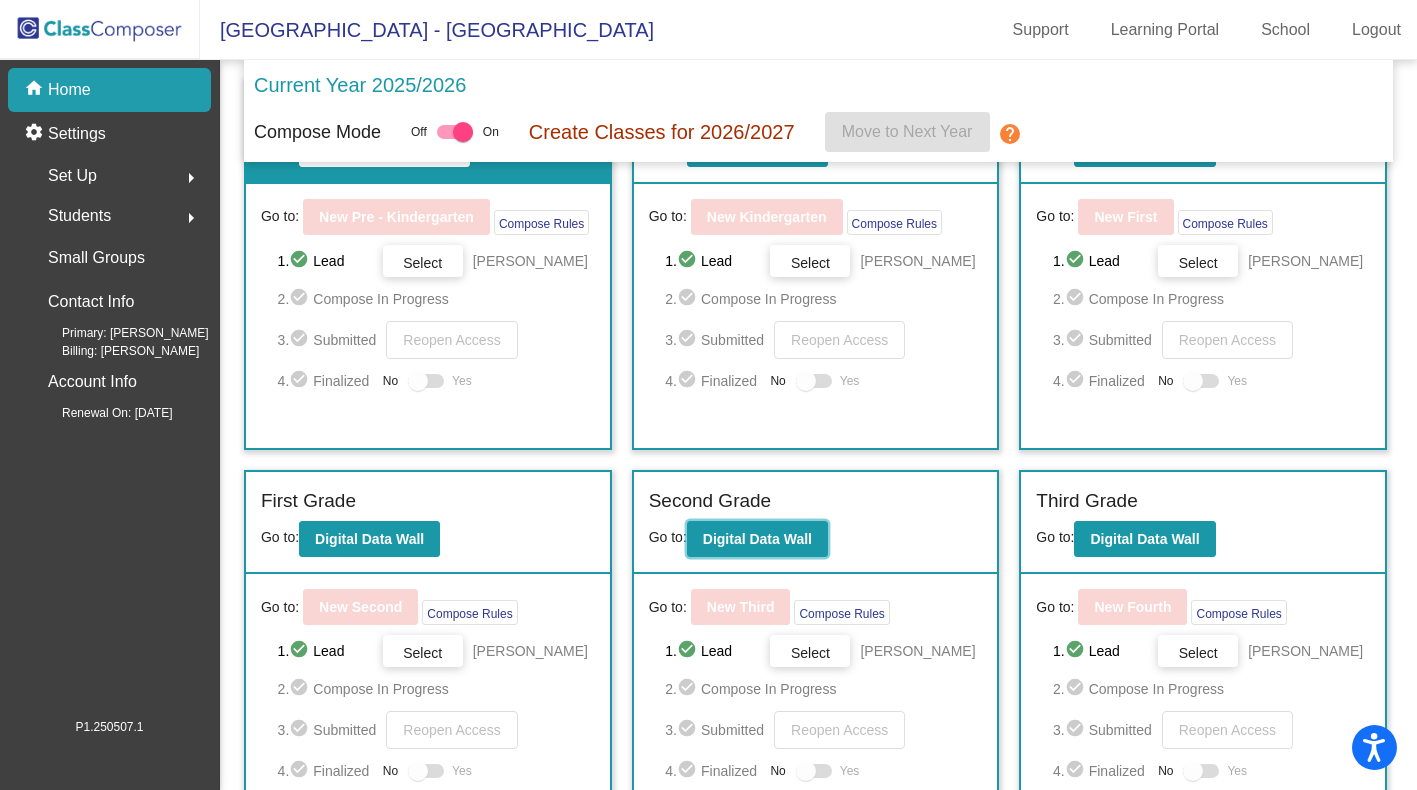 click on "Digital Data Wall" 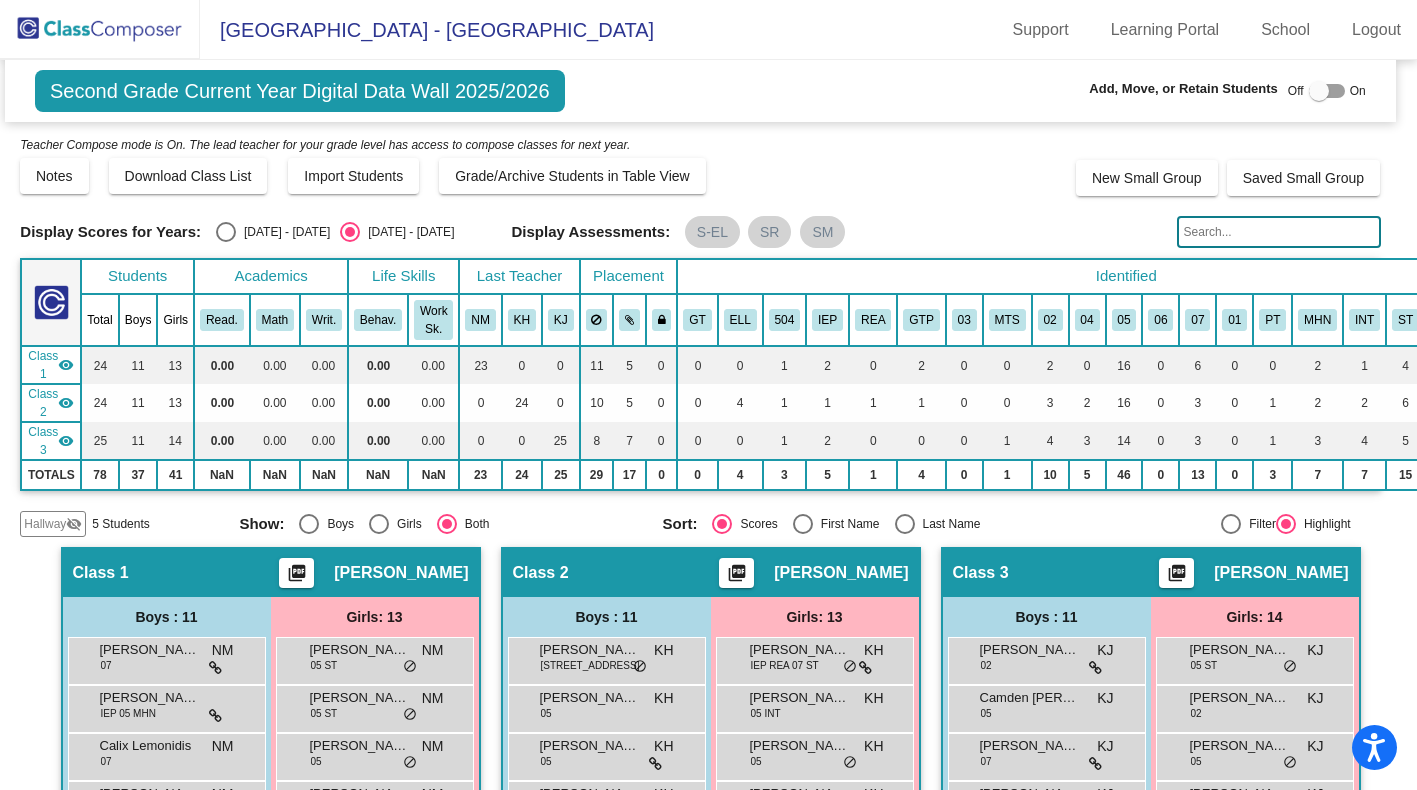 scroll, scrollTop: 0, scrollLeft: 9, axis: horizontal 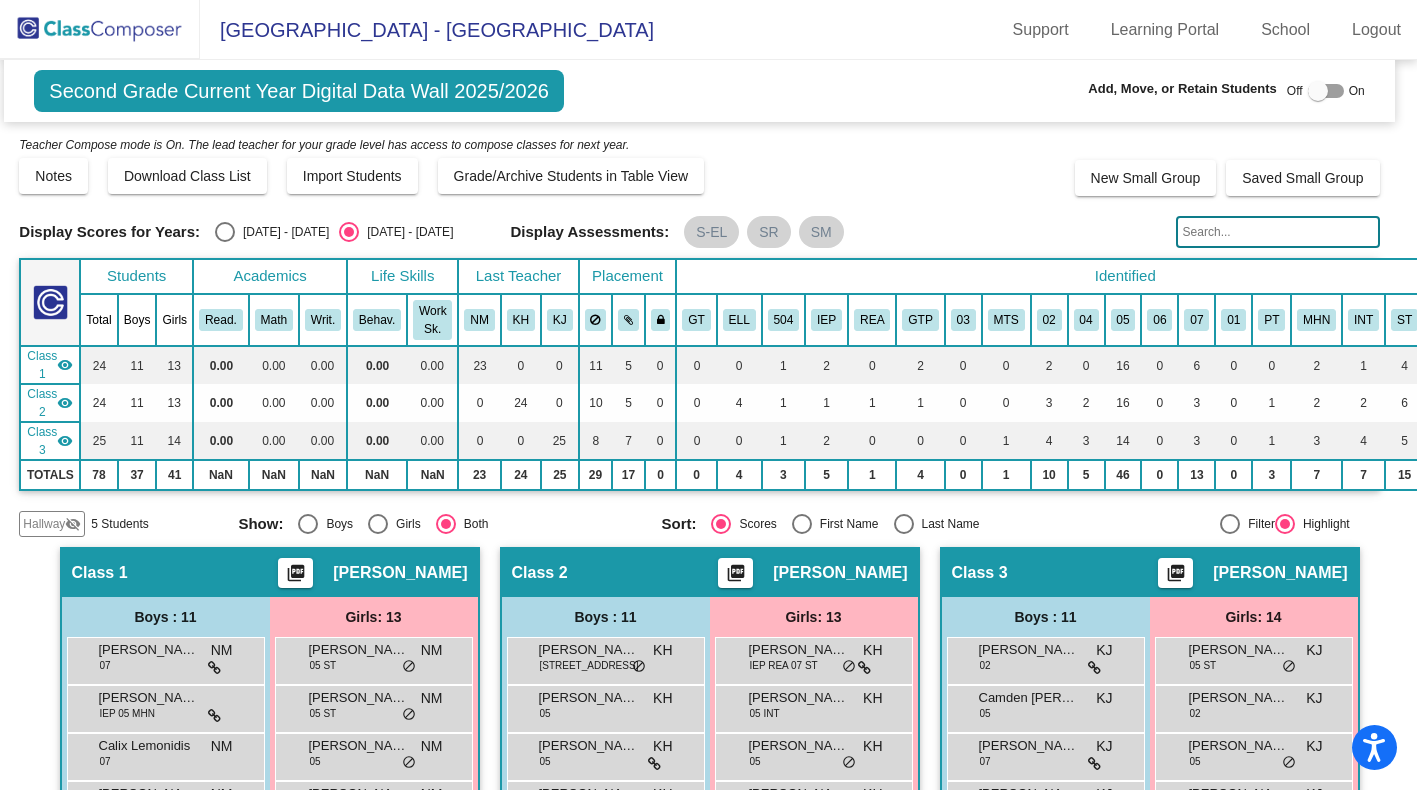 click 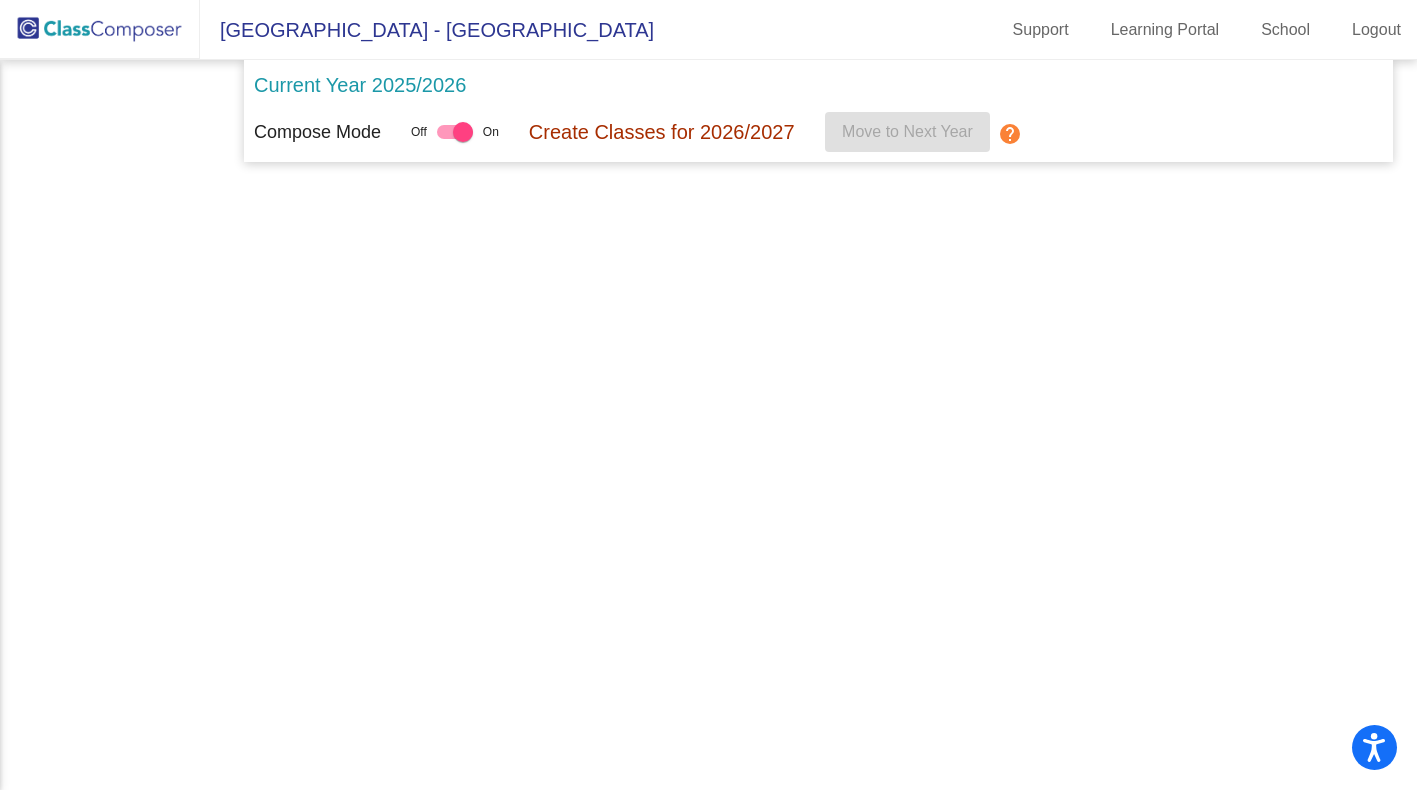 scroll, scrollTop: 0, scrollLeft: 0, axis: both 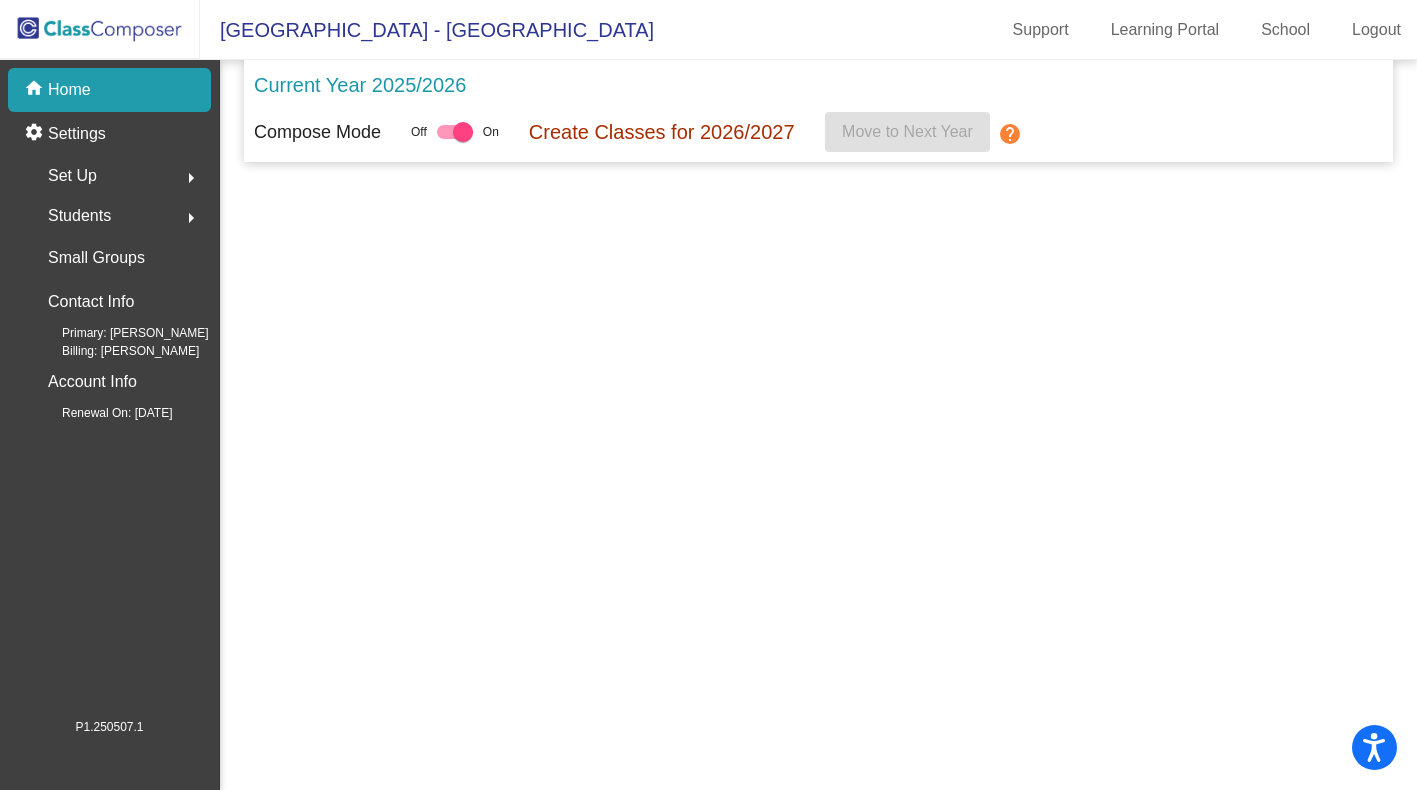 click 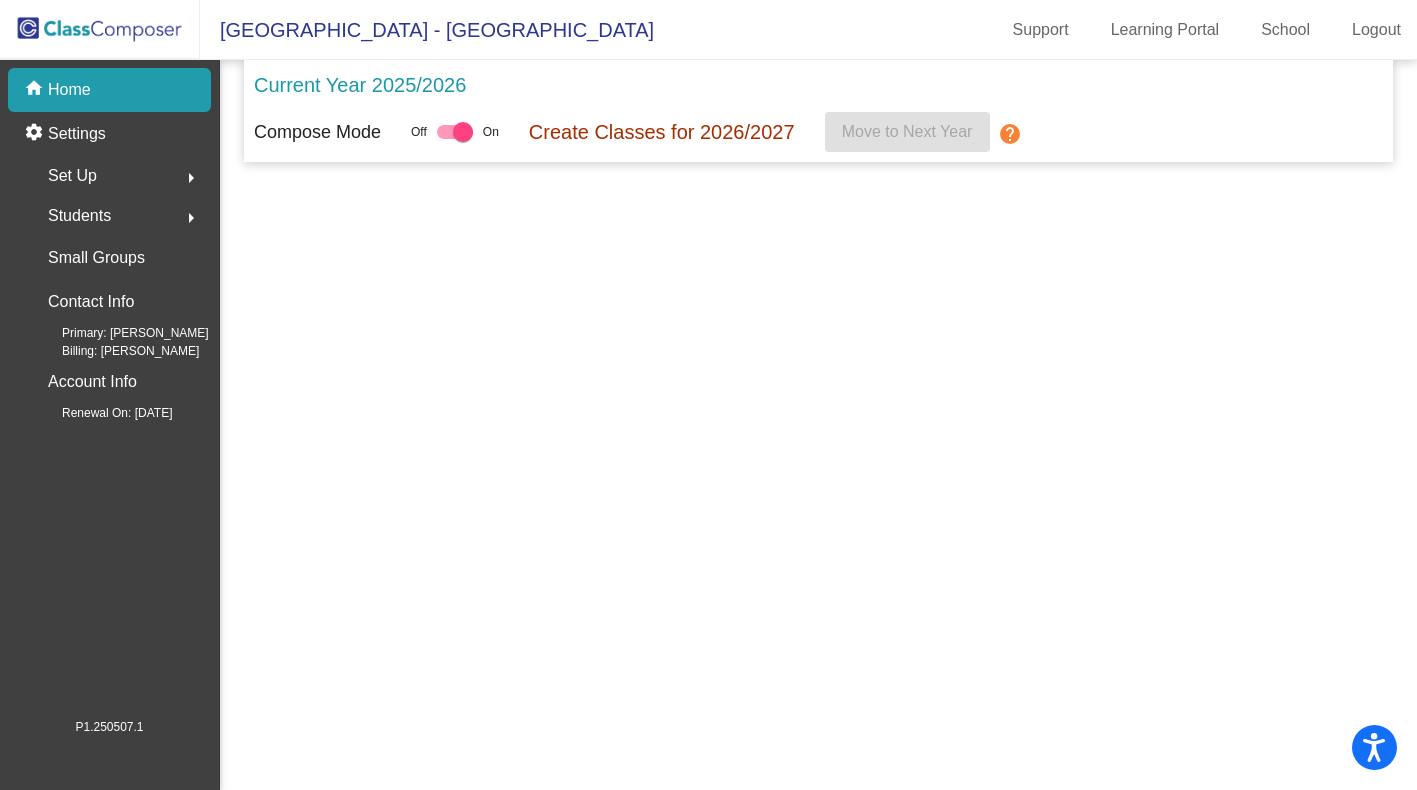 click 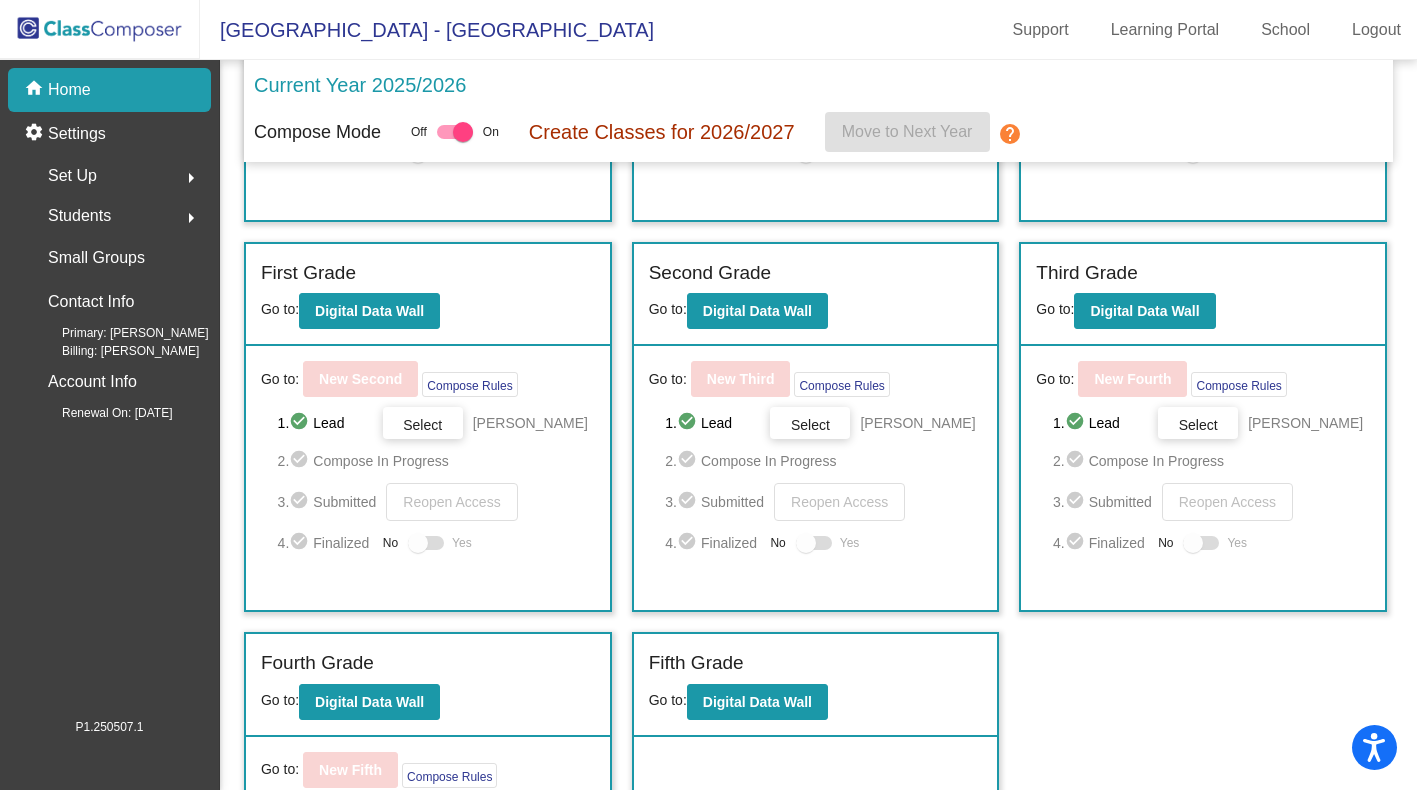 scroll, scrollTop: 325, scrollLeft: 0, axis: vertical 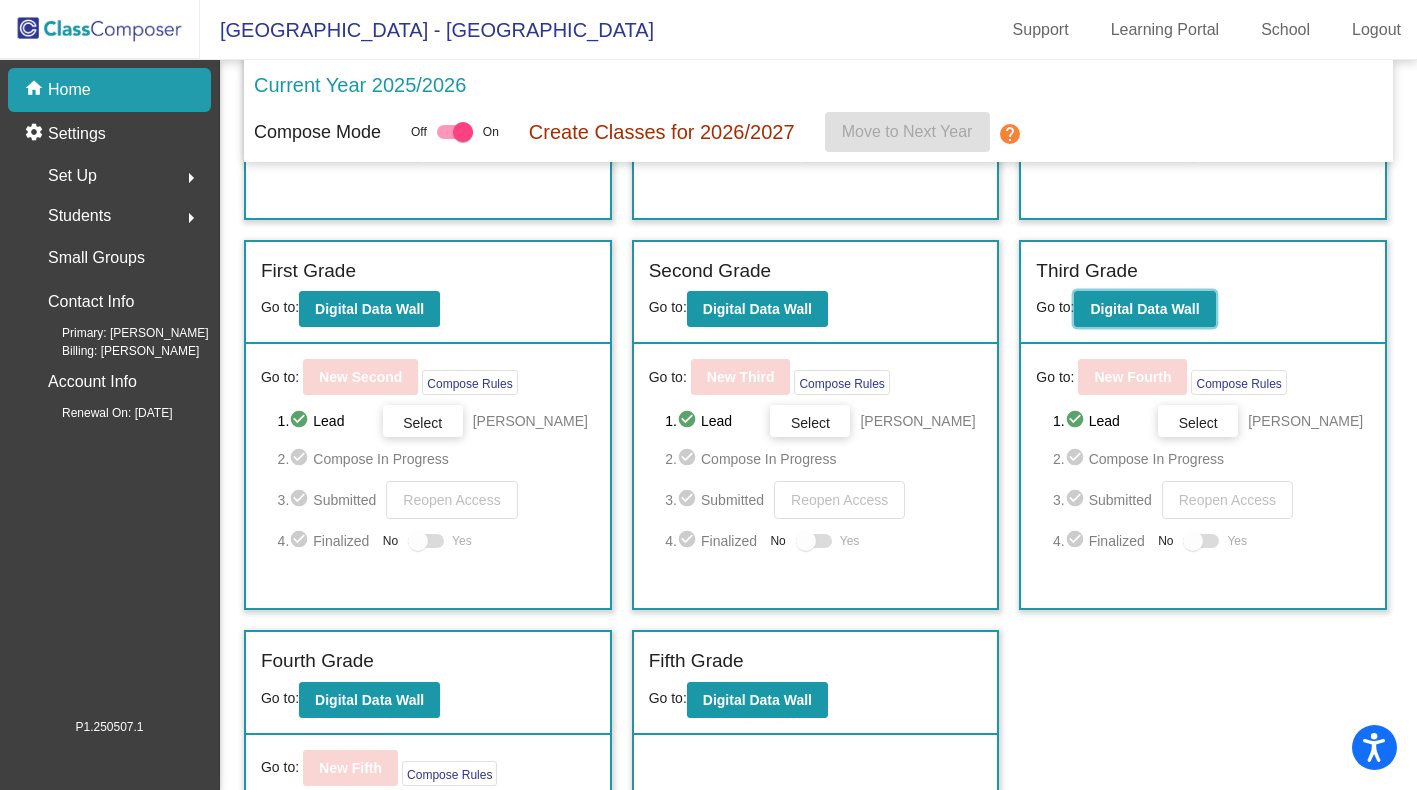 click on "Digital Data Wall" 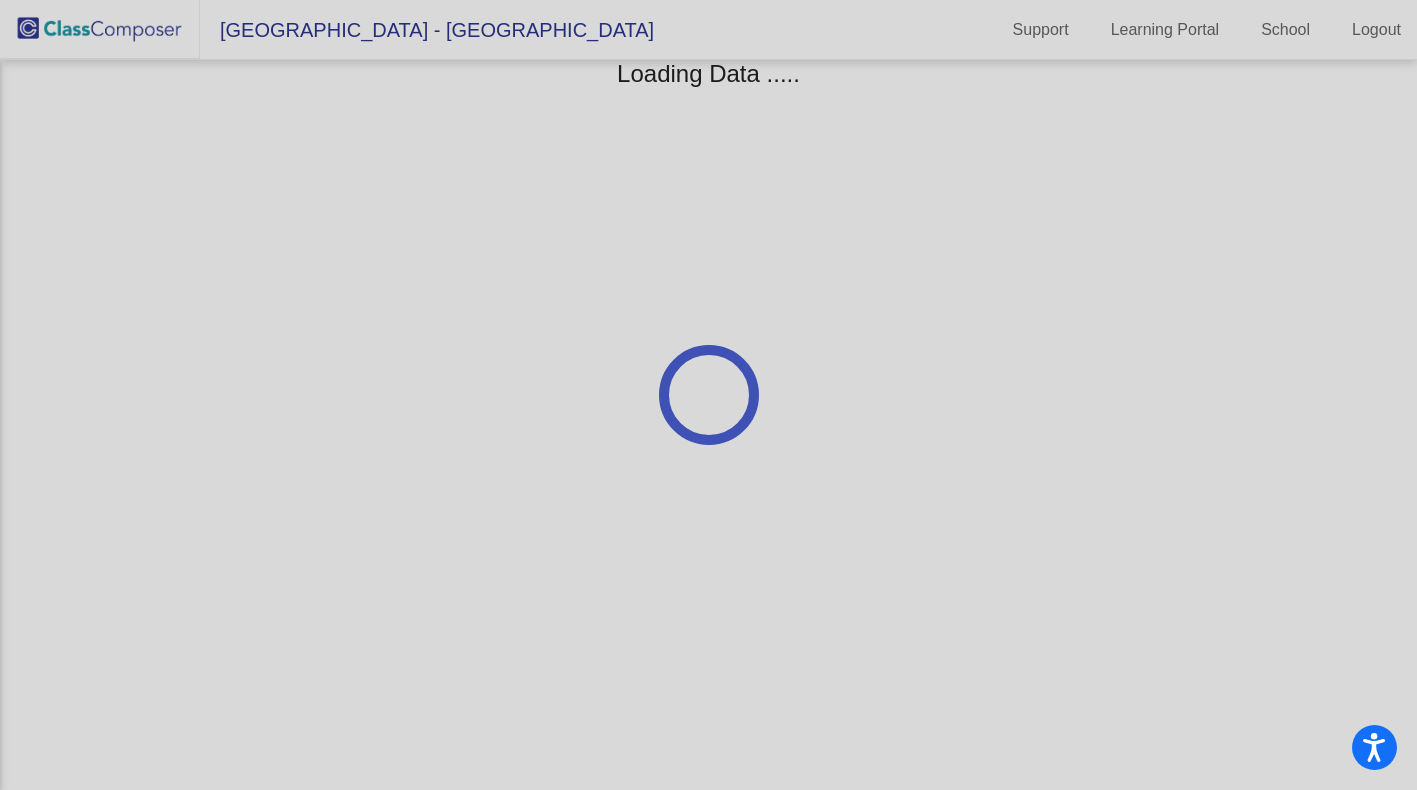 scroll, scrollTop: 0, scrollLeft: 0, axis: both 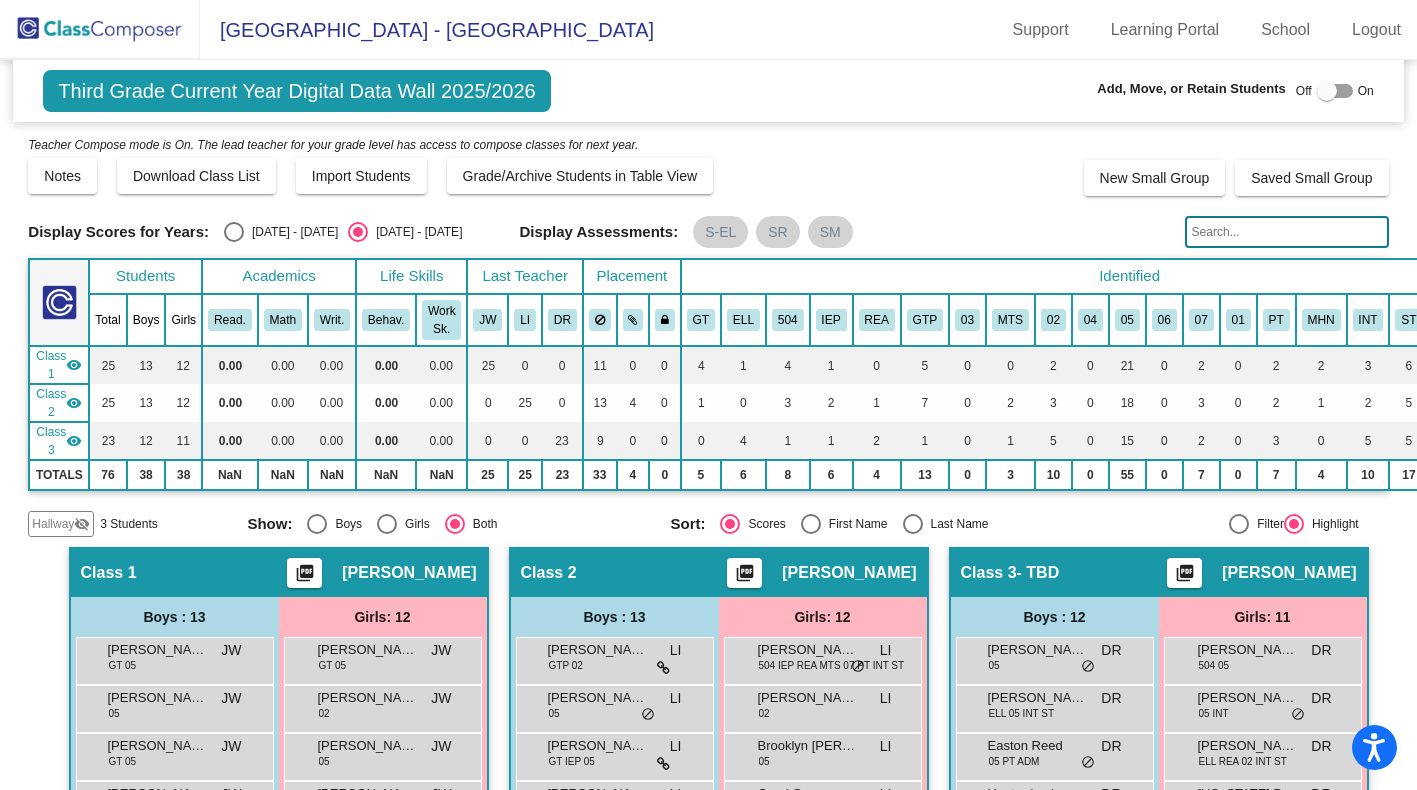 click 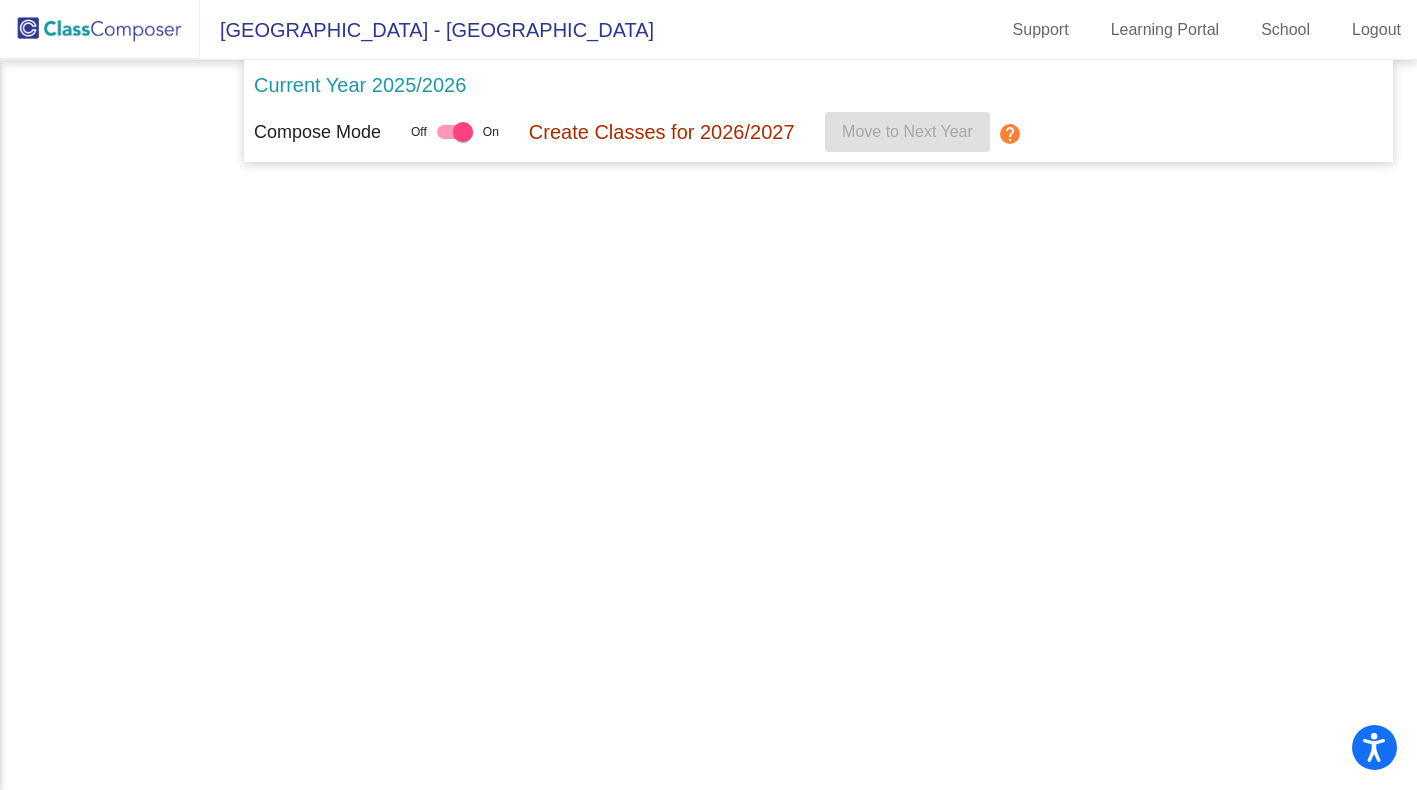 click 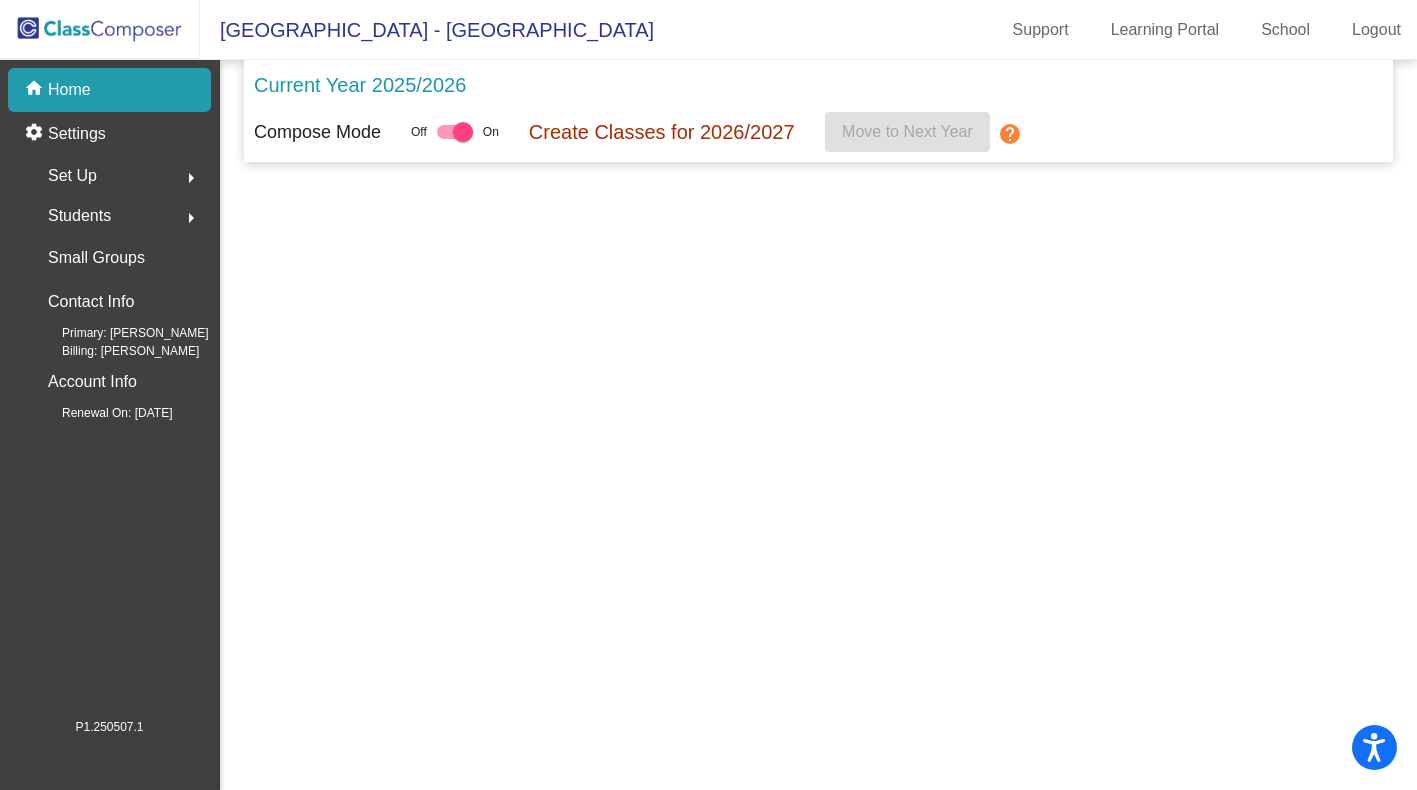 click 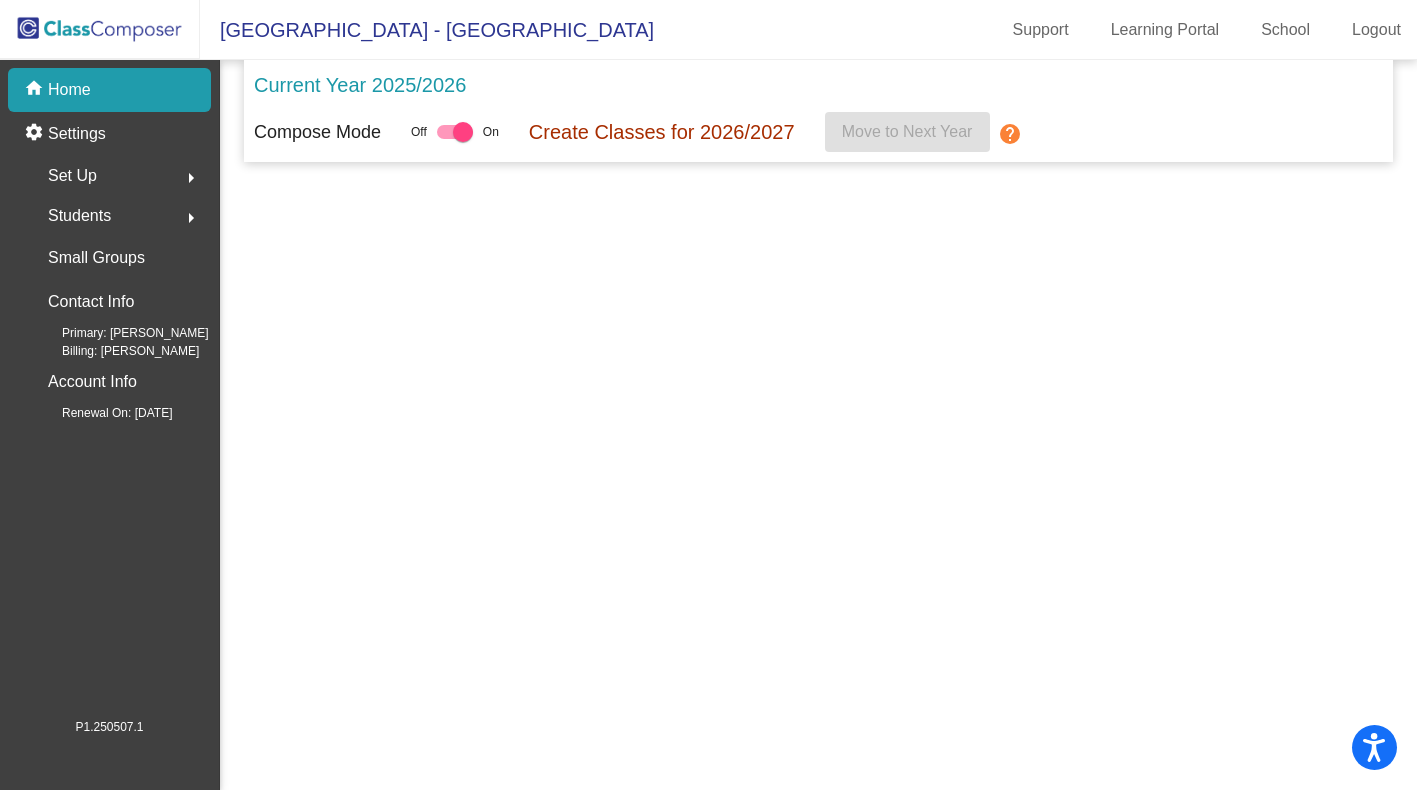 click 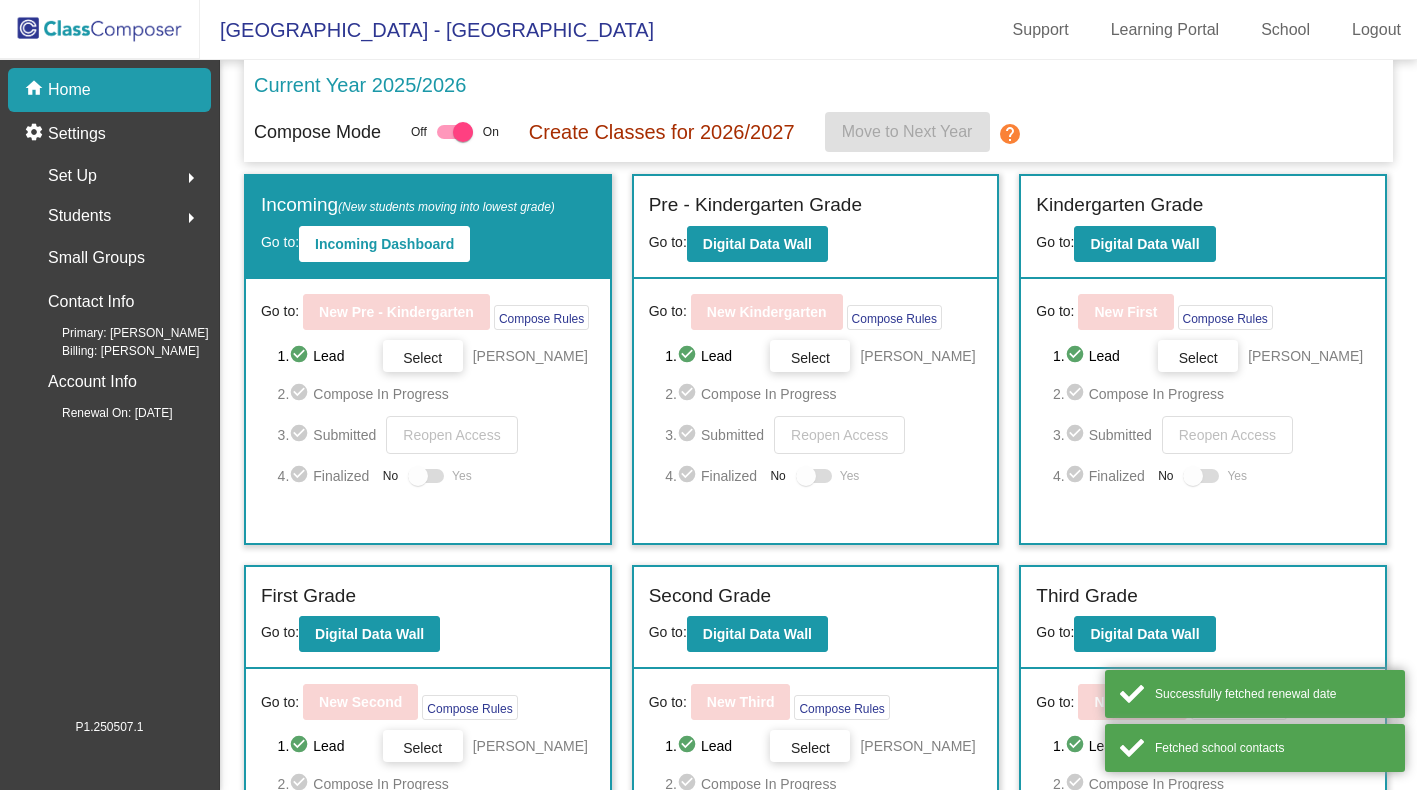 scroll, scrollTop: 0, scrollLeft: 0, axis: both 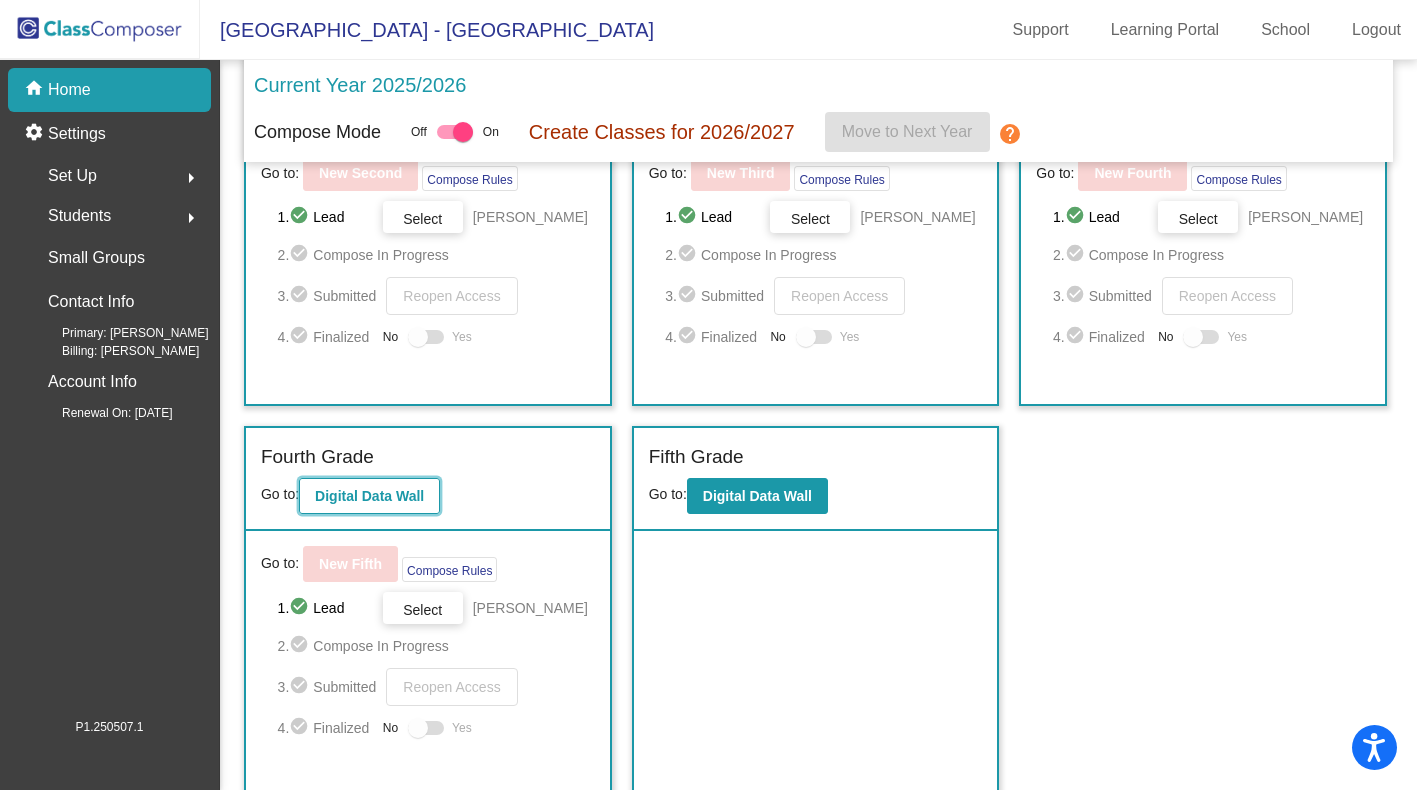 click on "Digital Data Wall" 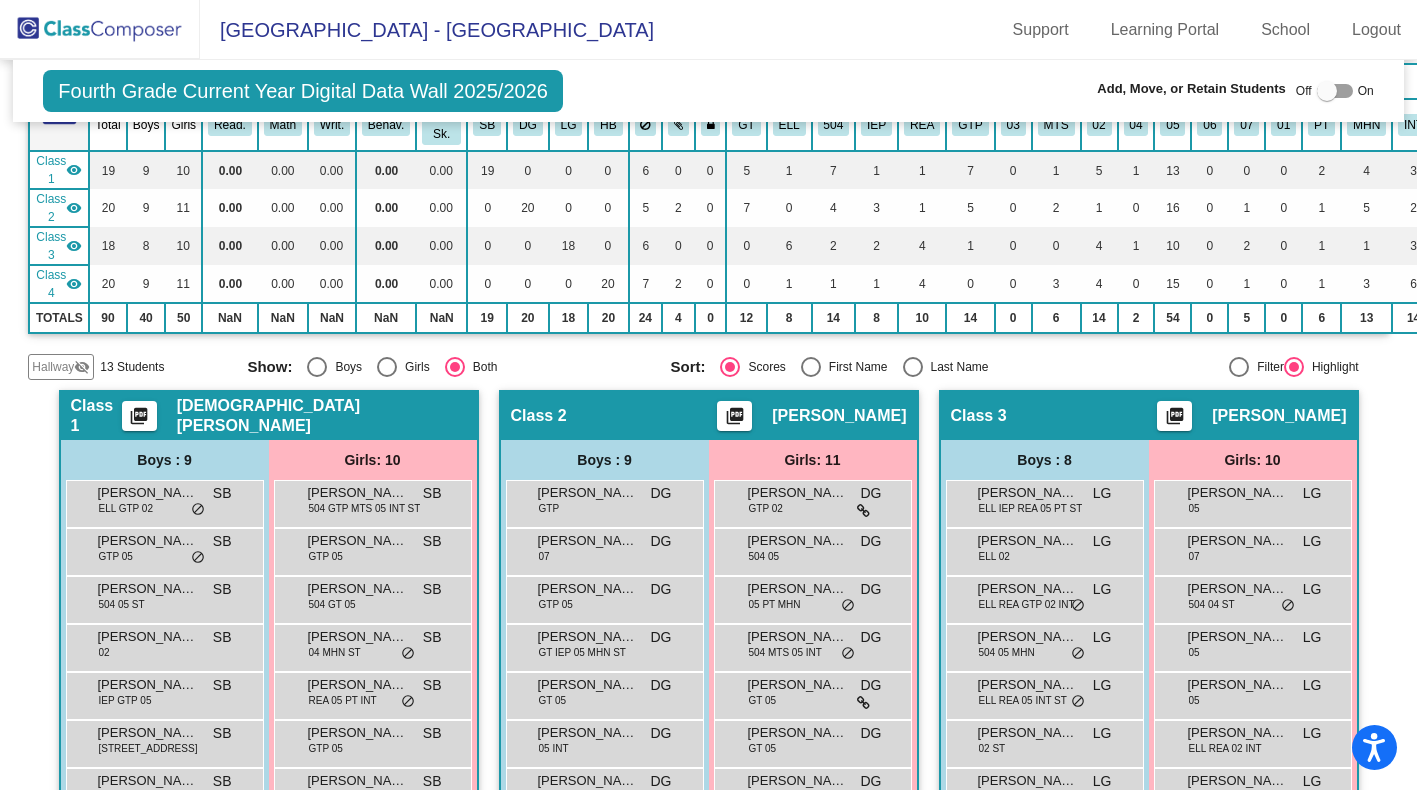 scroll, scrollTop: 200, scrollLeft: 0, axis: vertical 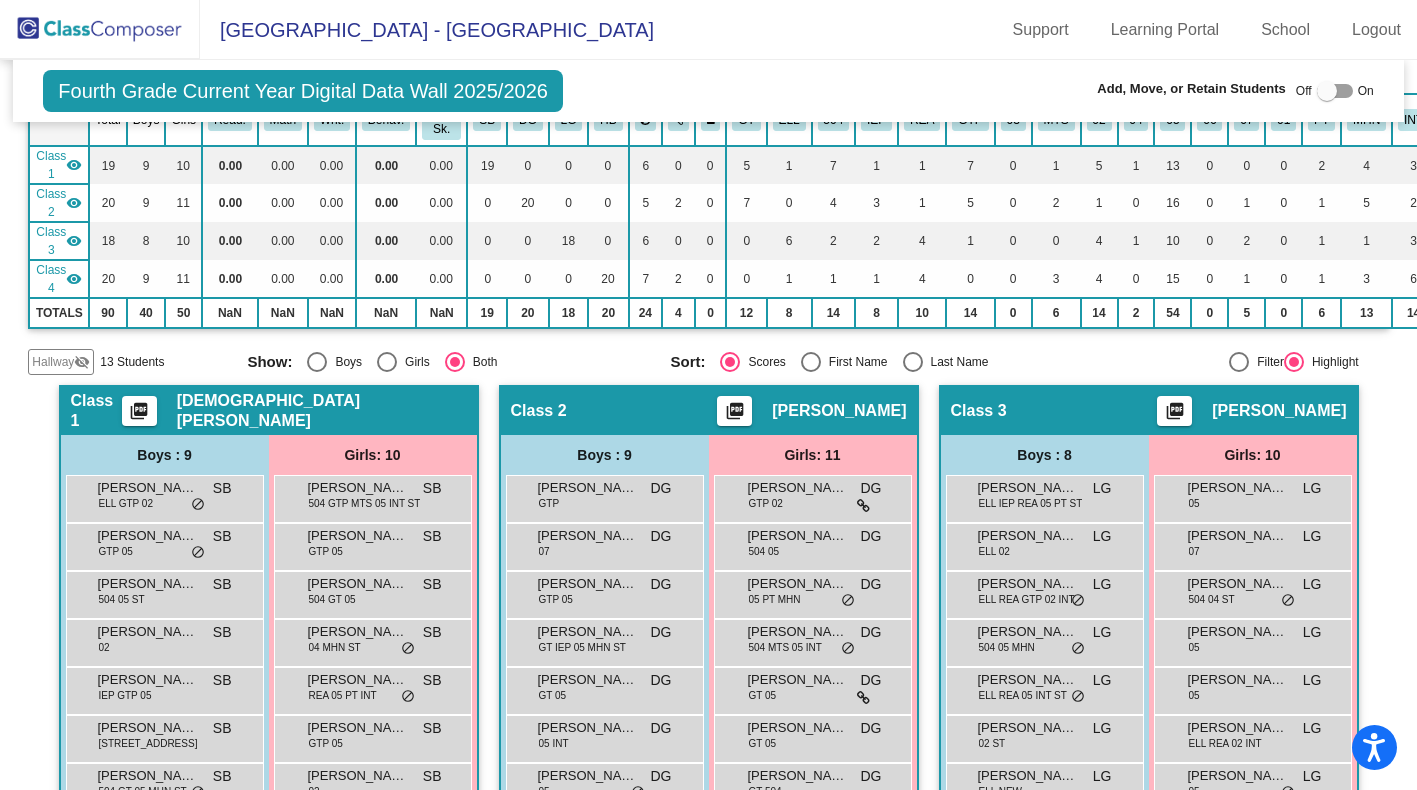 click 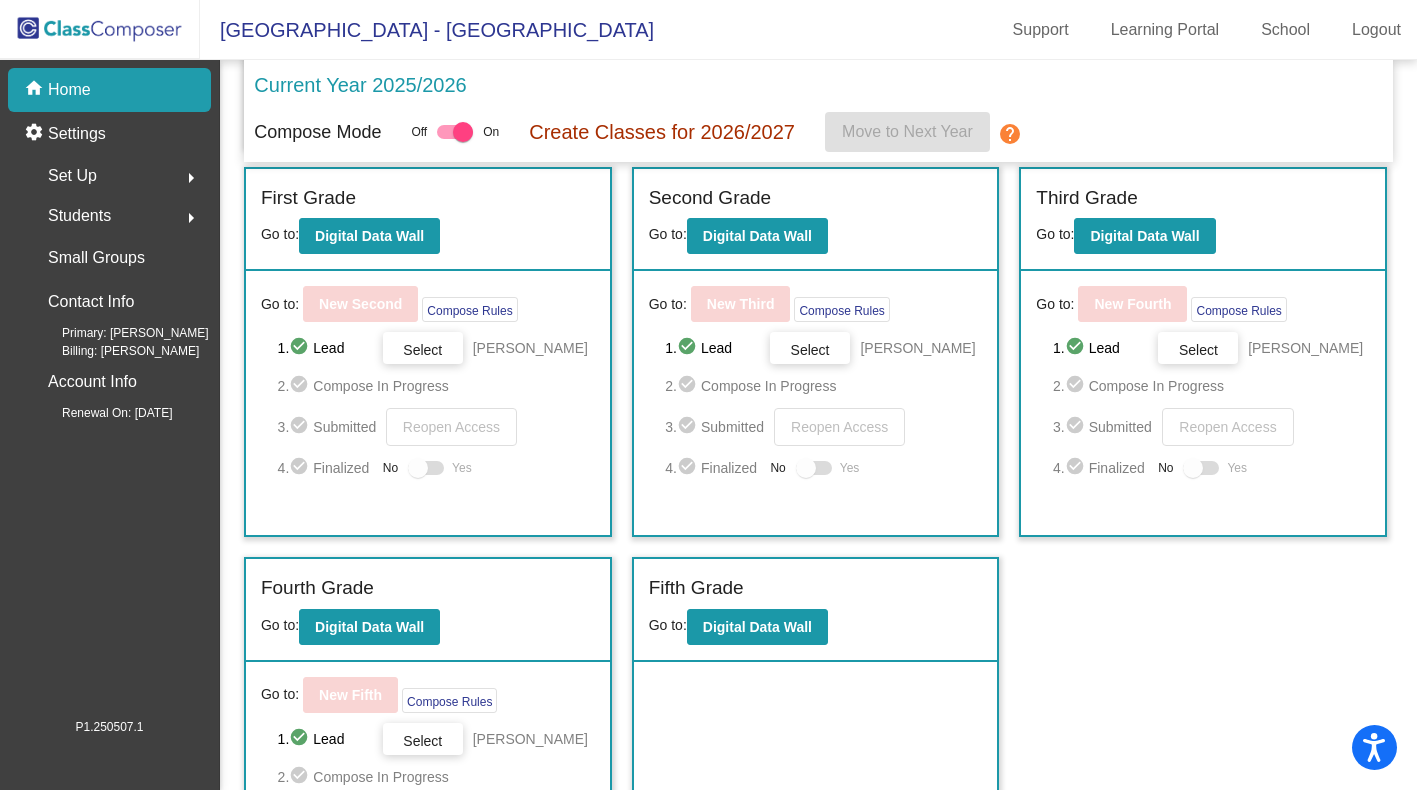 scroll, scrollTop: 570, scrollLeft: 0, axis: vertical 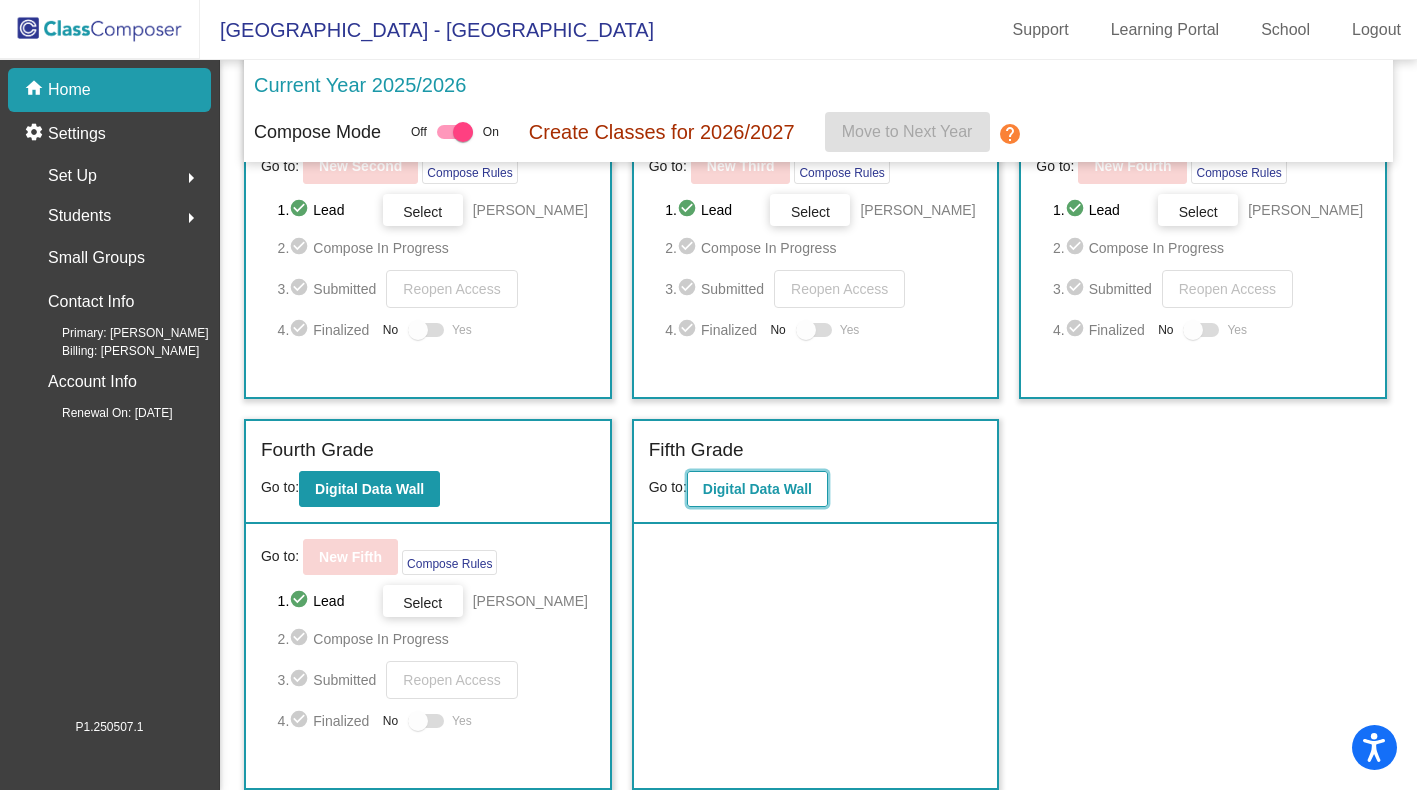 click on "Digital Data Wall" 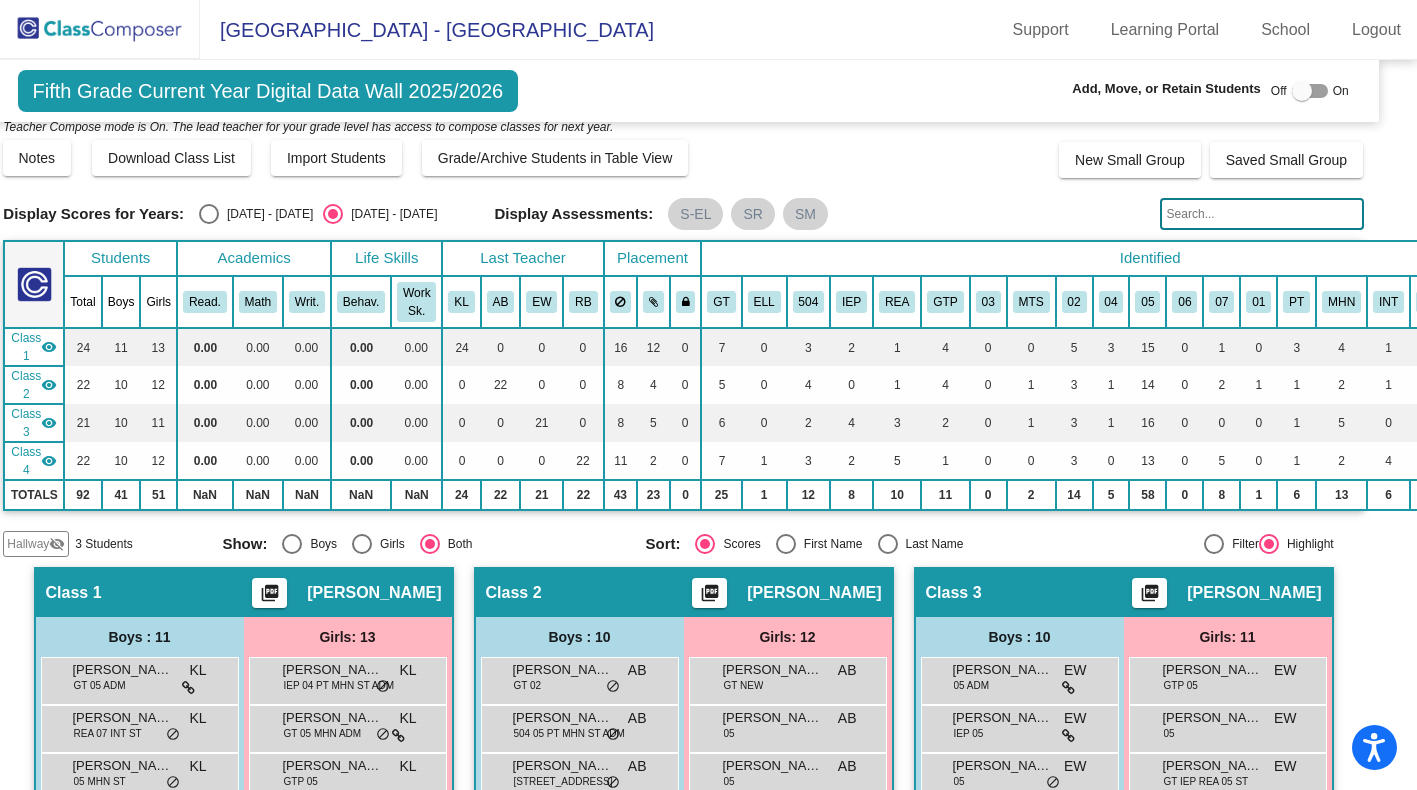 scroll, scrollTop: 0, scrollLeft: 25, axis: horizontal 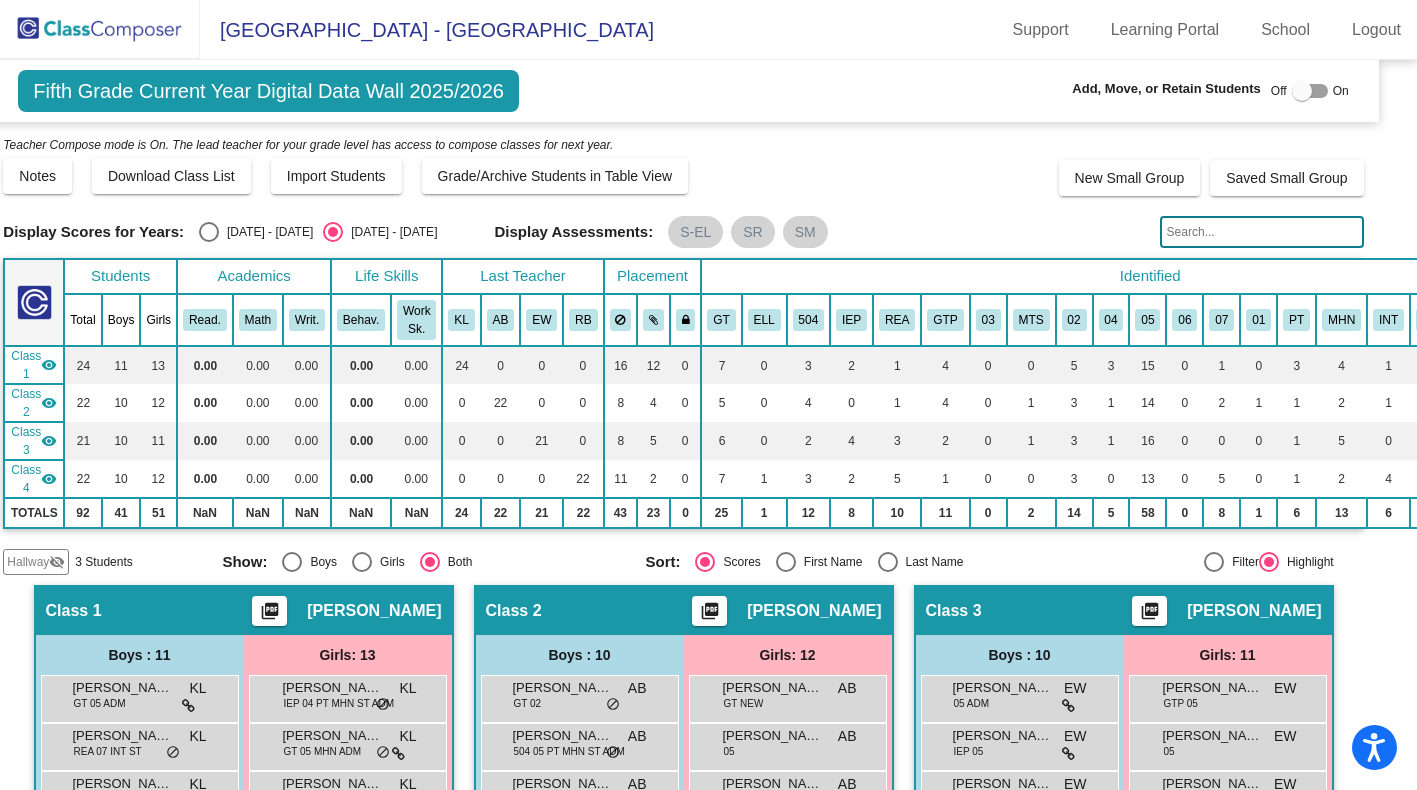 click 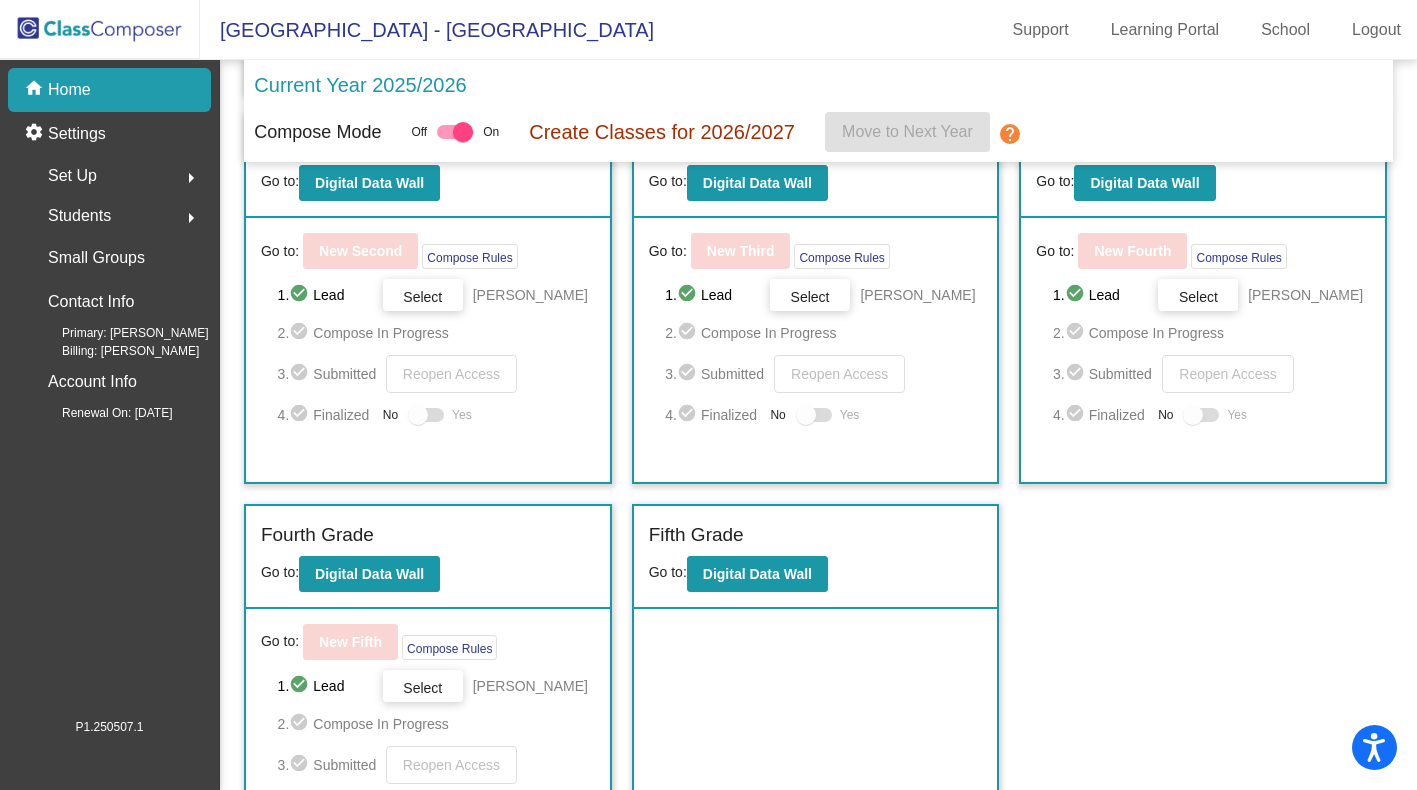scroll, scrollTop: 237, scrollLeft: 0, axis: vertical 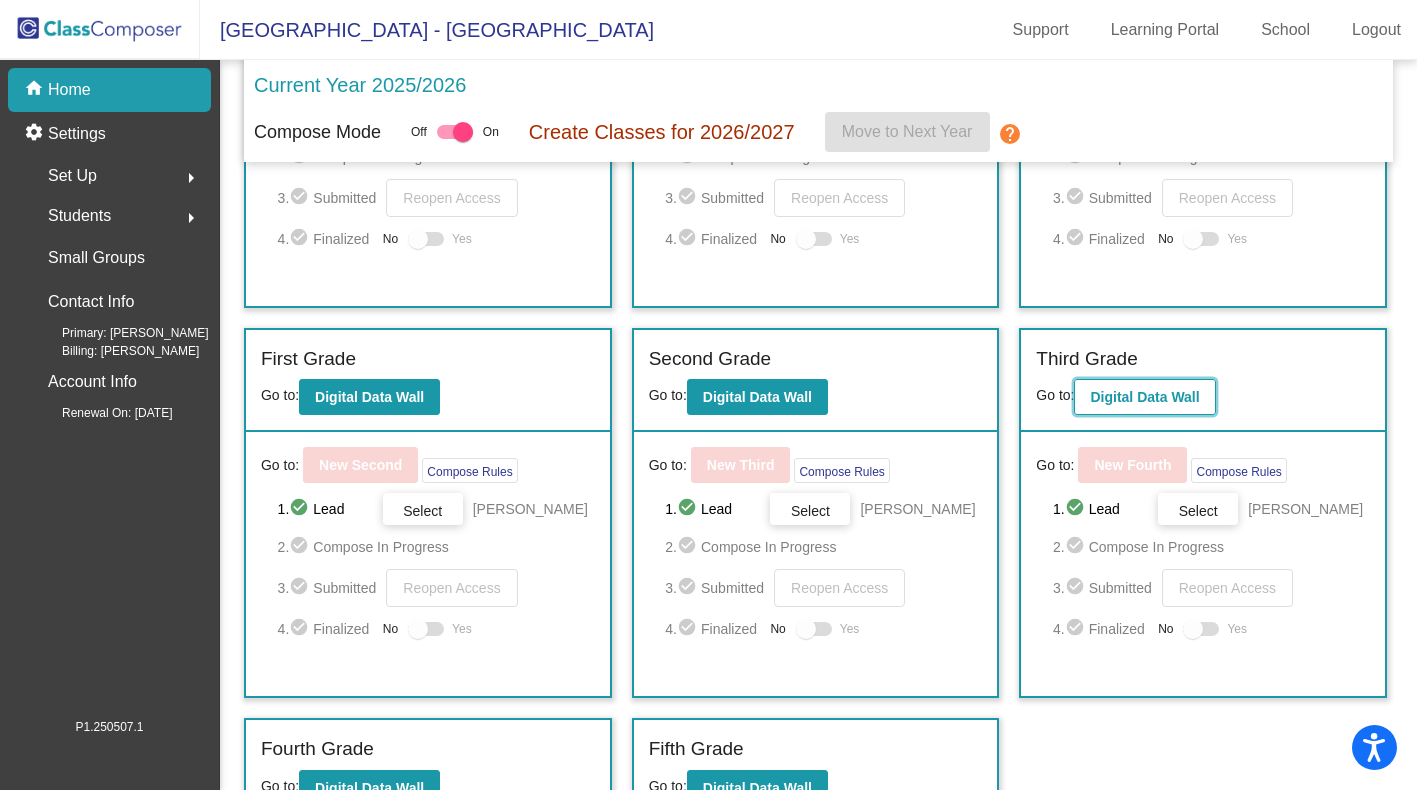 click on "Digital Data Wall" 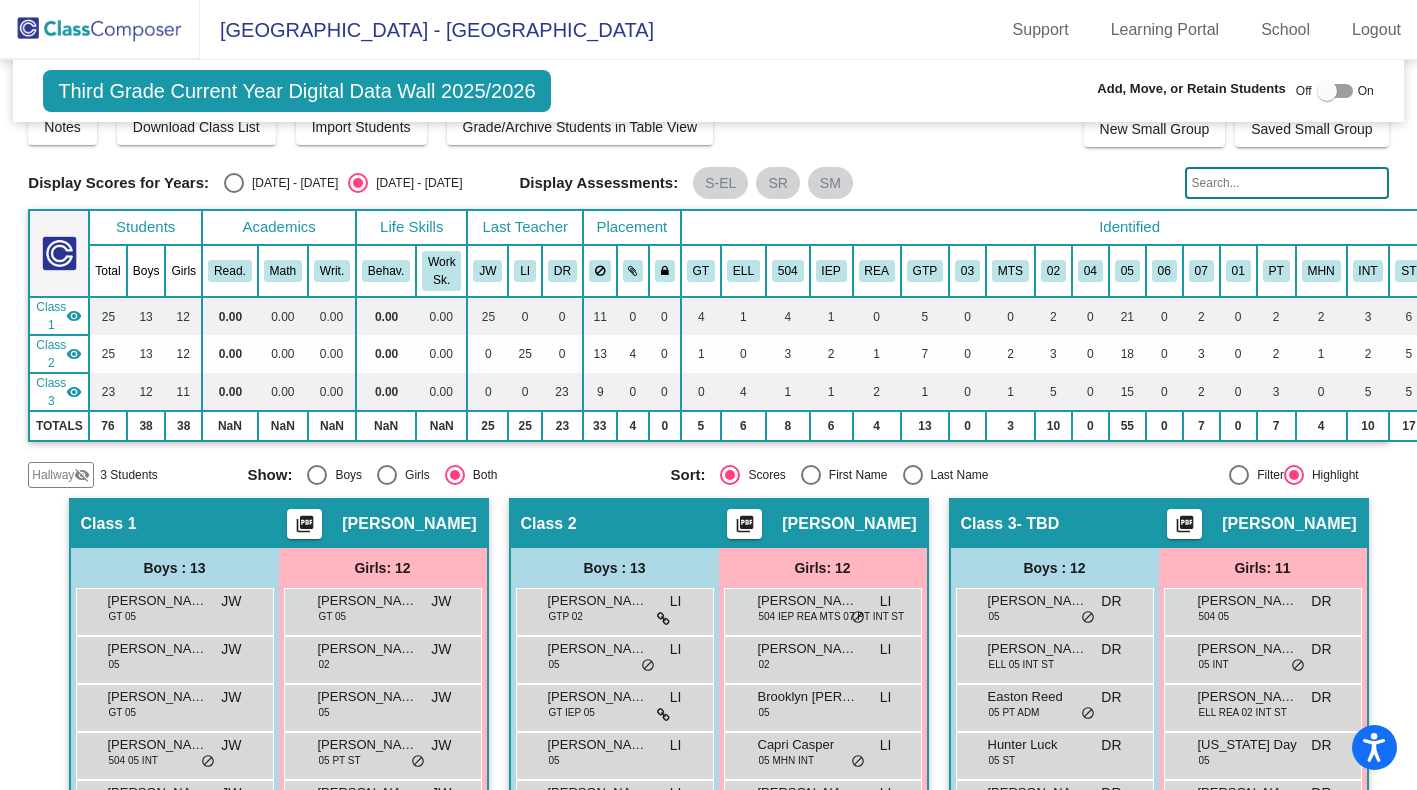 scroll, scrollTop: 48, scrollLeft: 0, axis: vertical 